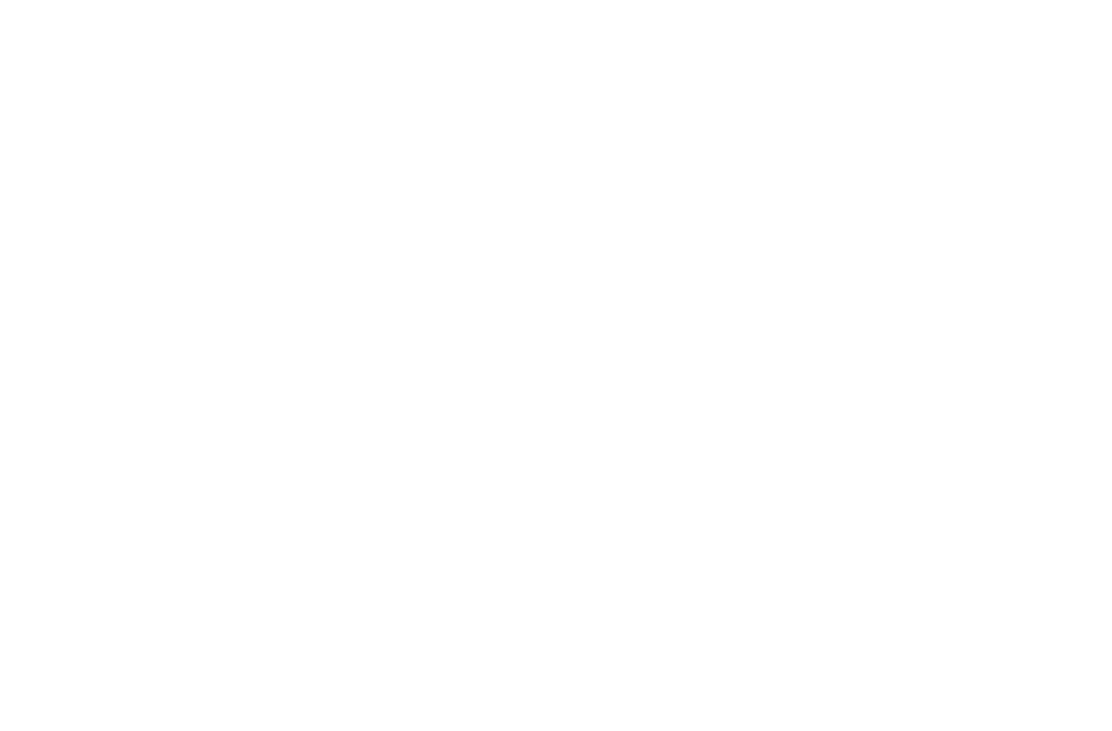 scroll, scrollTop: 0, scrollLeft: 0, axis: both 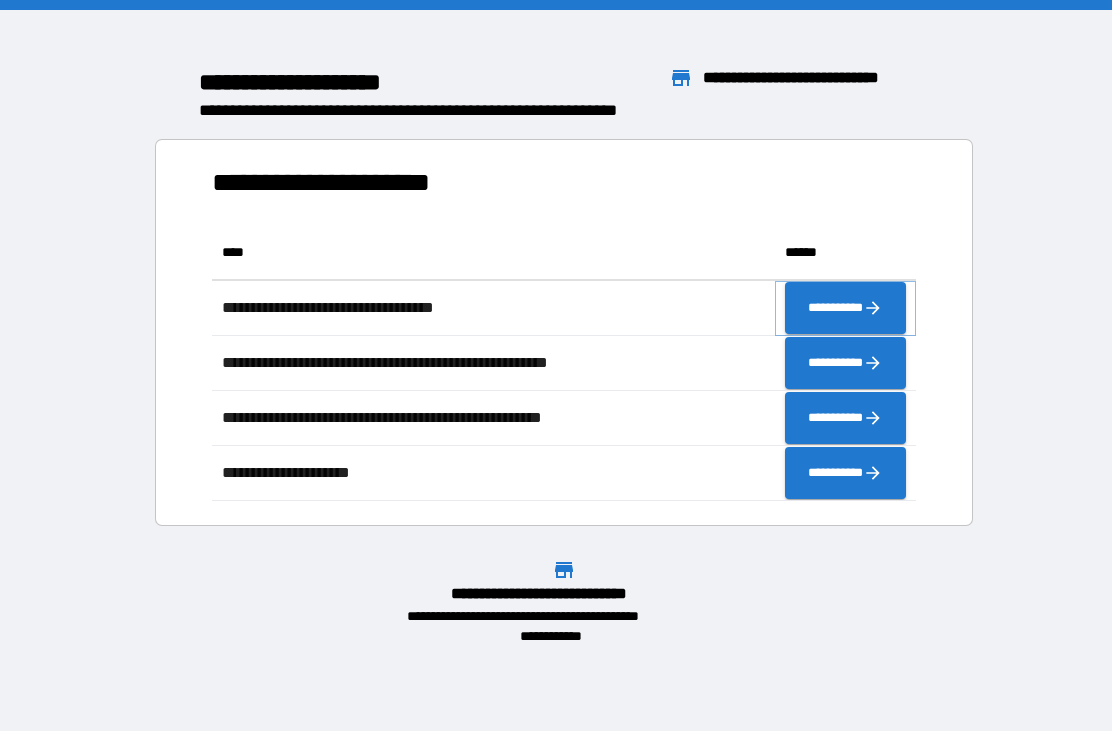 click 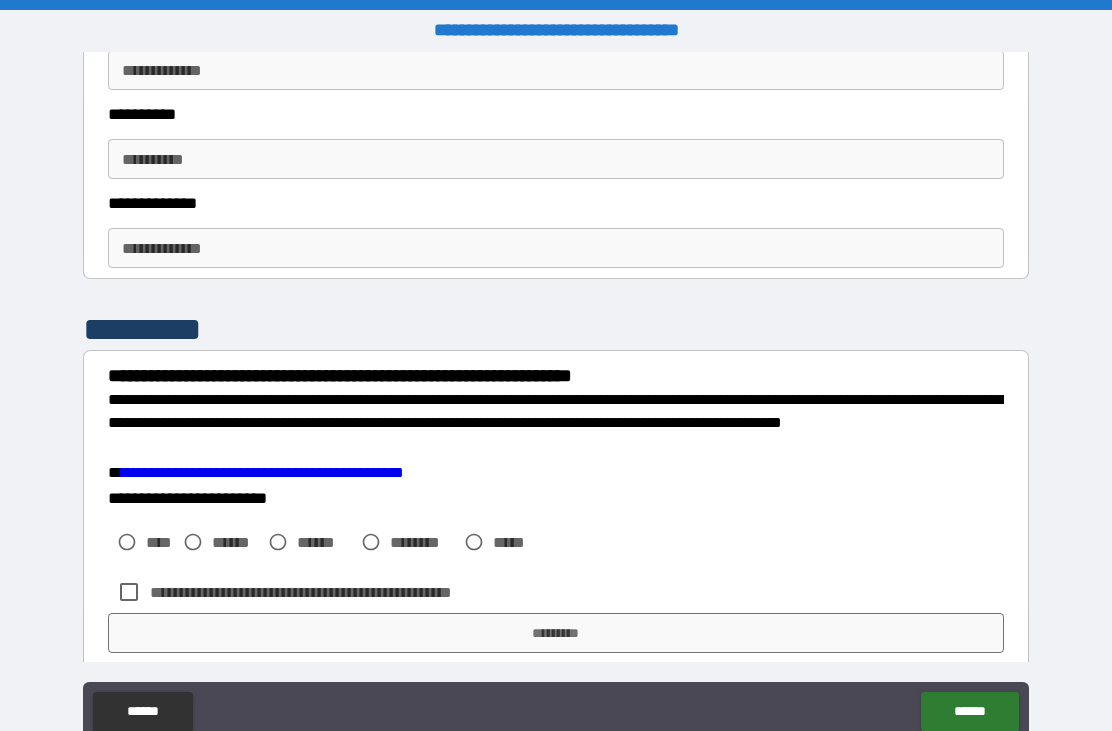 scroll, scrollTop: 2887, scrollLeft: 0, axis: vertical 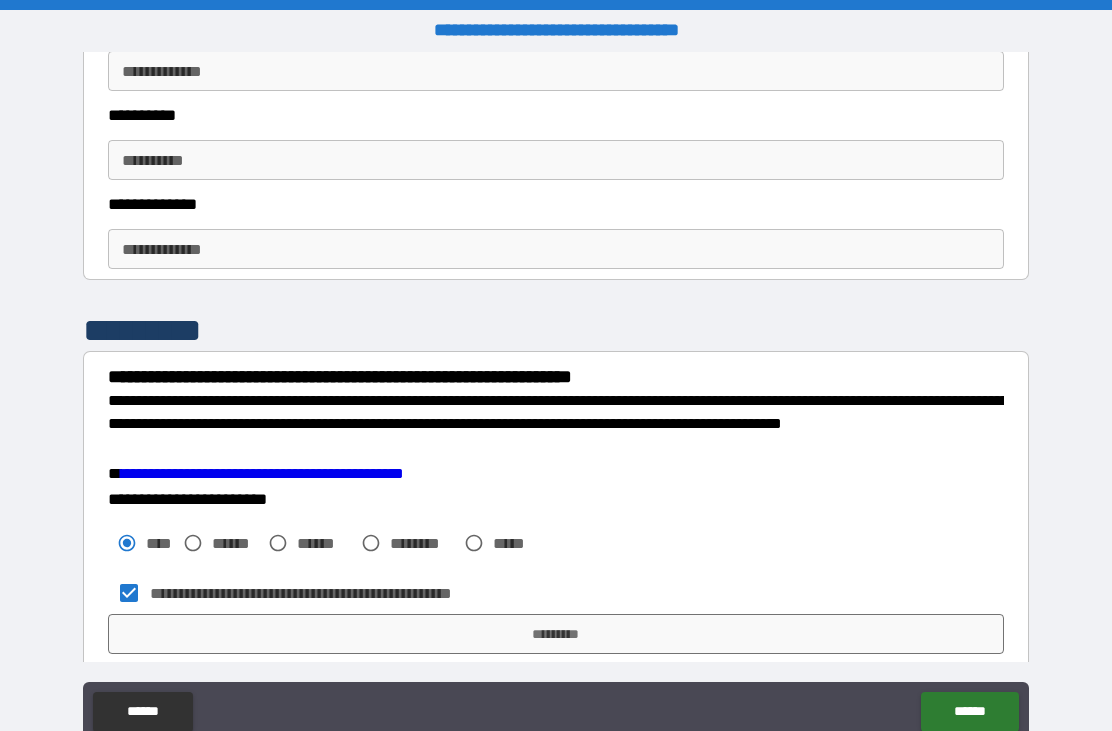 click on "*********" at bounding box center [556, 634] 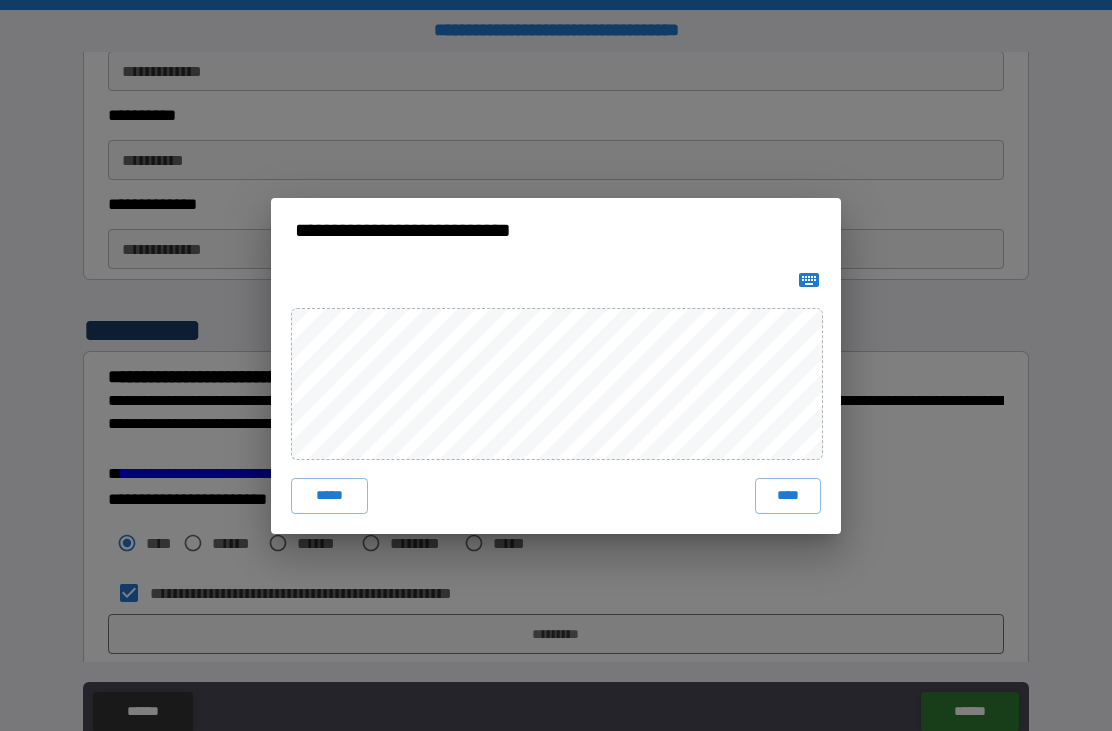 click on "****" at bounding box center (788, 496) 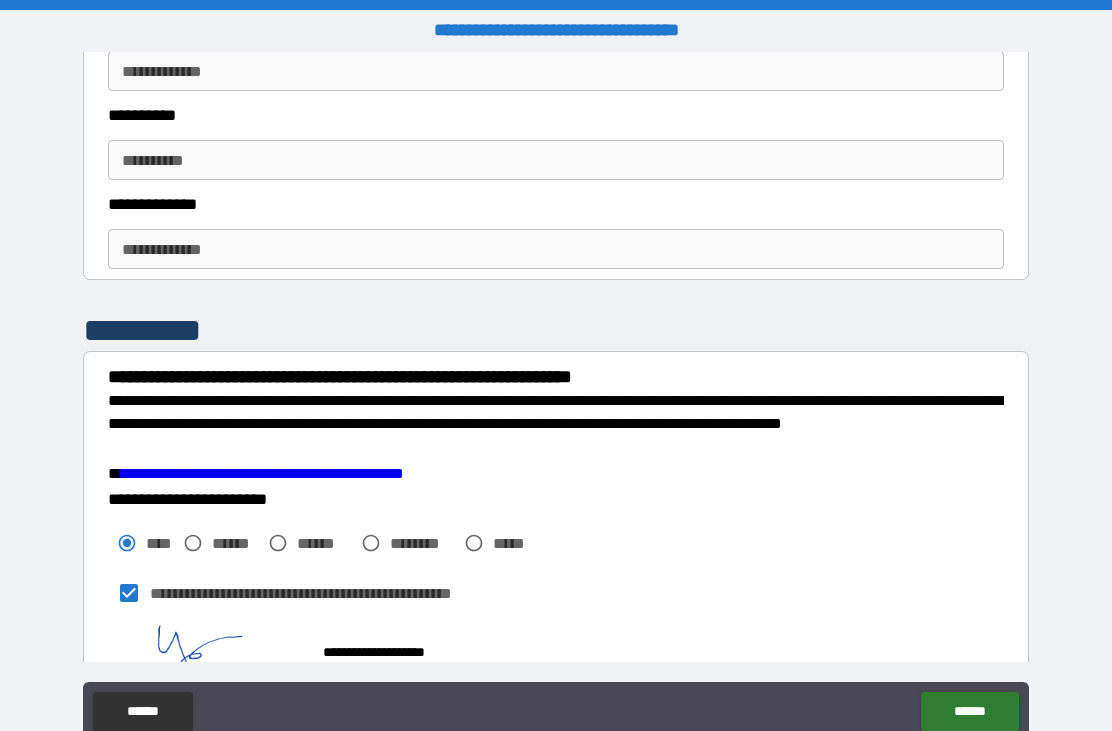 scroll, scrollTop: 2877, scrollLeft: 0, axis: vertical 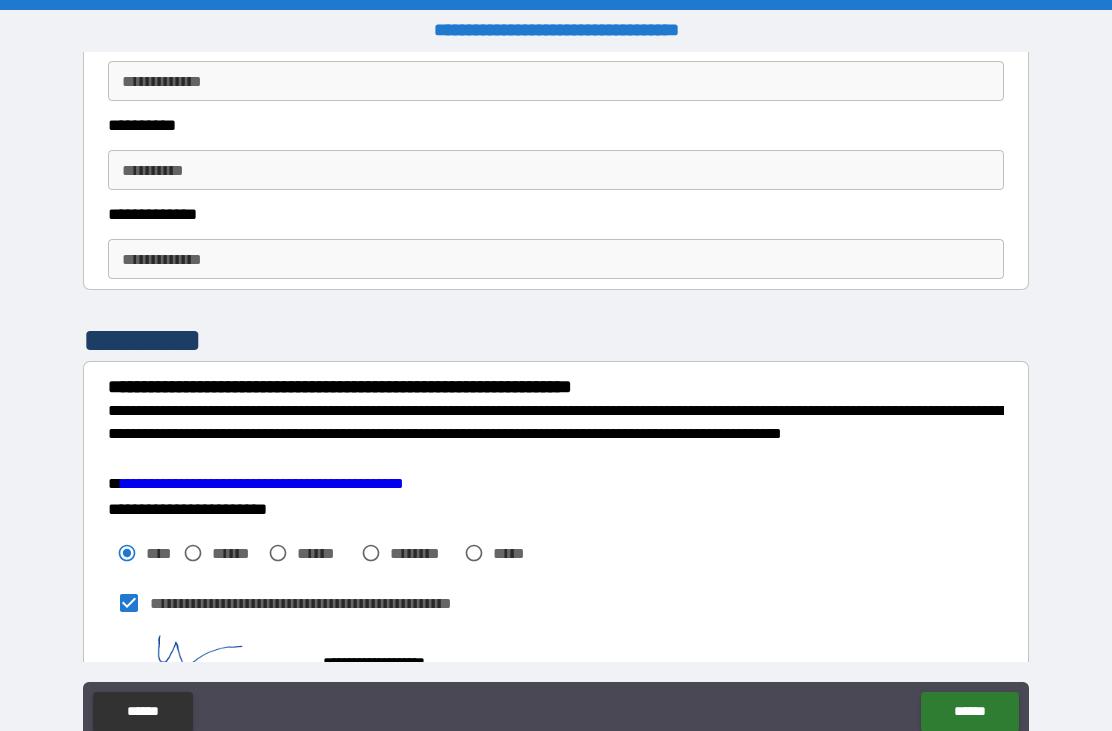 click on "******" at bounding box center (969, 712) 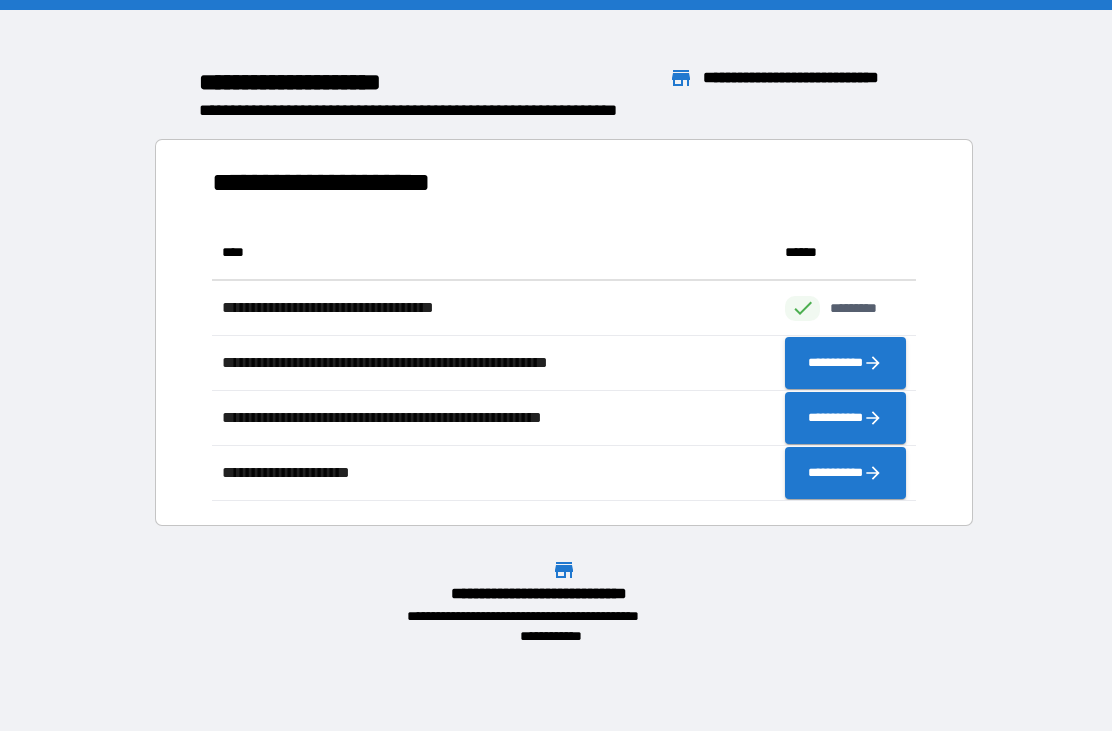 scroll, scrollTop: 1, scrollLeft: 1, axis: both 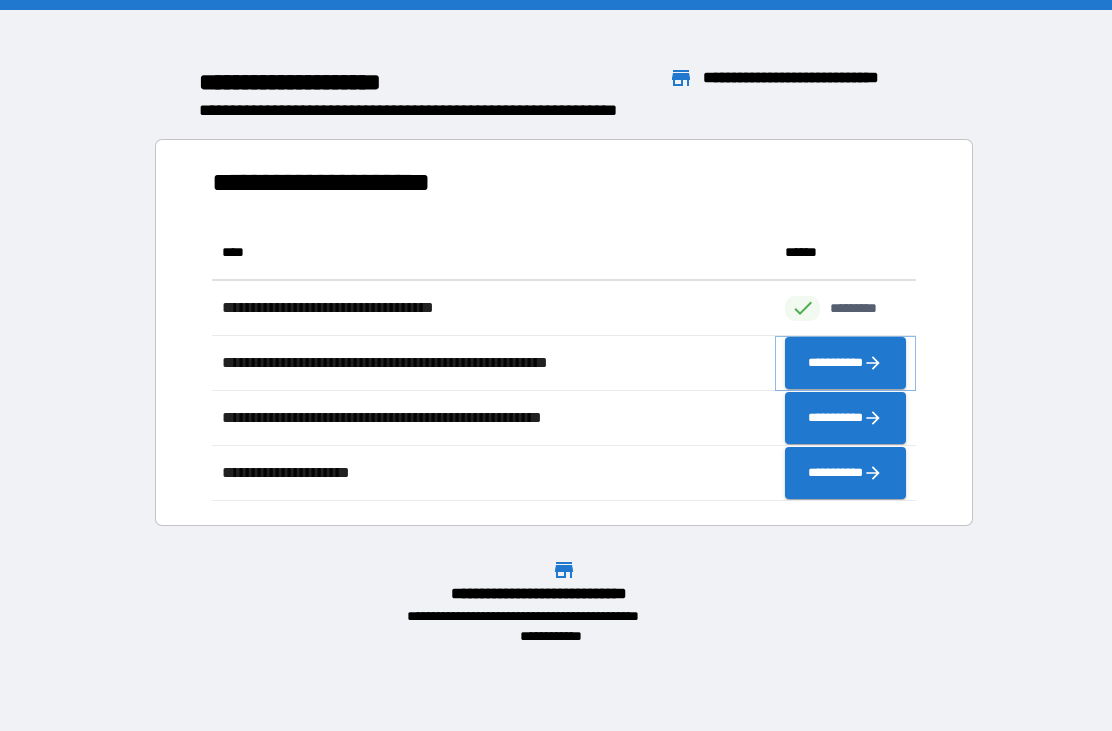click on "**********" at bounding box center (845, 363) 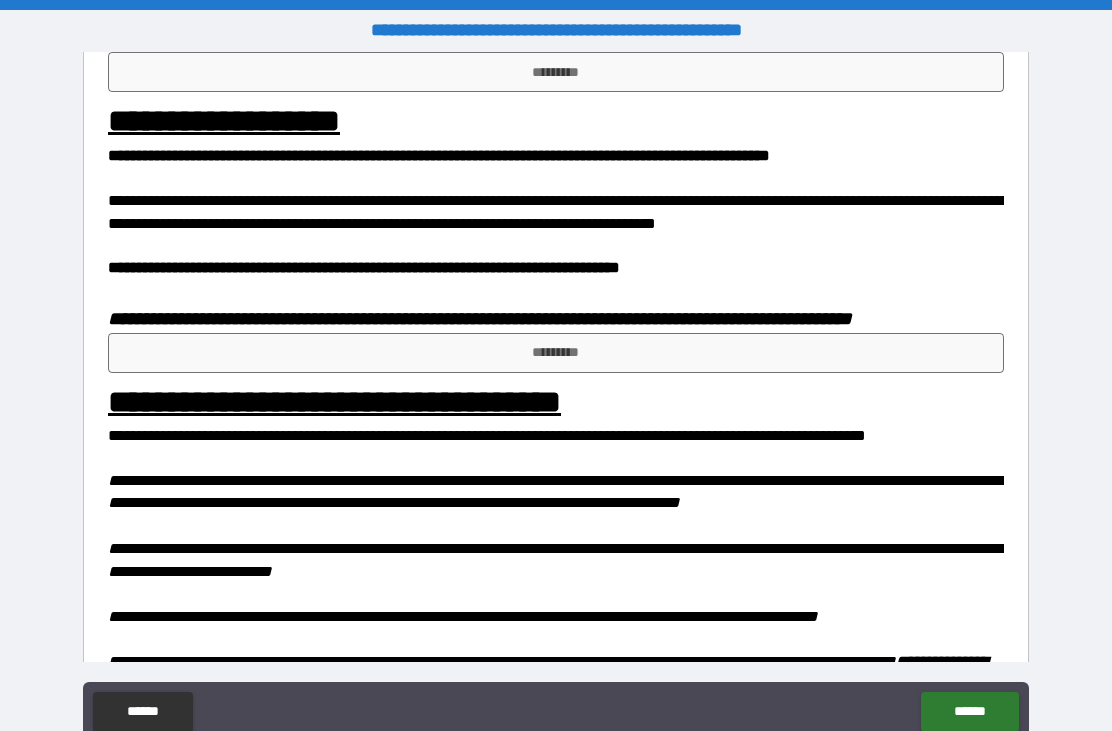 scroll, scrollTop: 1156, scrollLeft: 0, axis: vertical 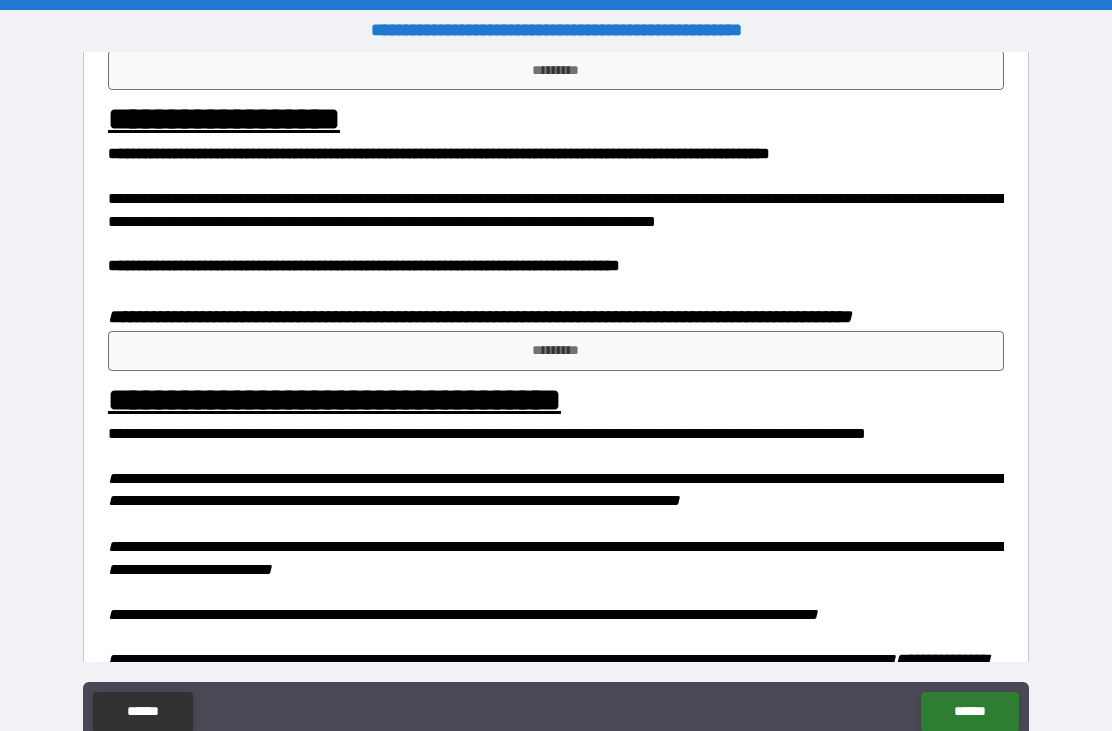click on "*********" at bounding box center (556, 70) 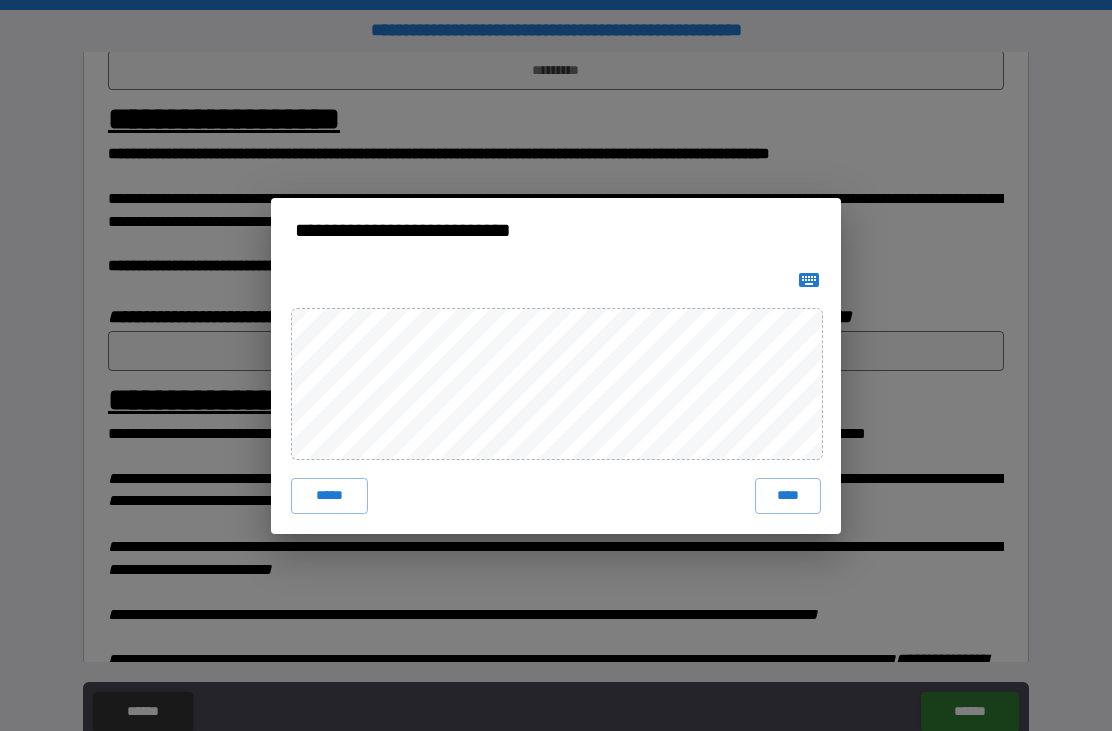 click on "****" at bounding box center [788, 496] 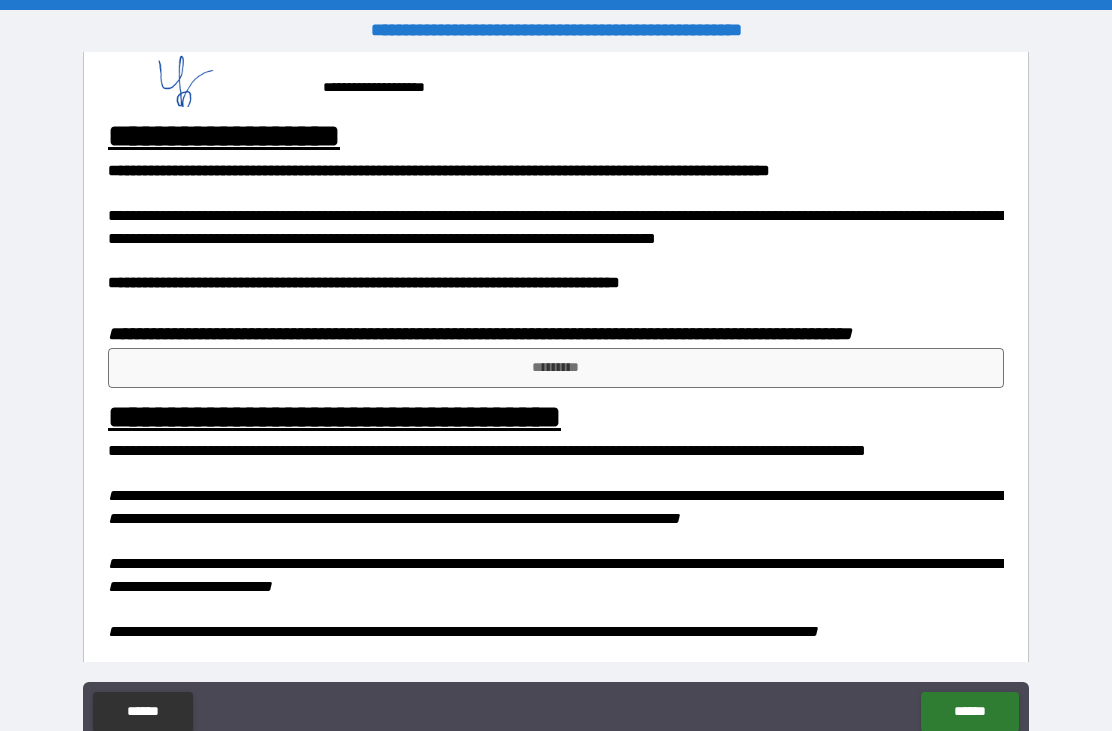 click on "*********" at bounding box center [556, 368] 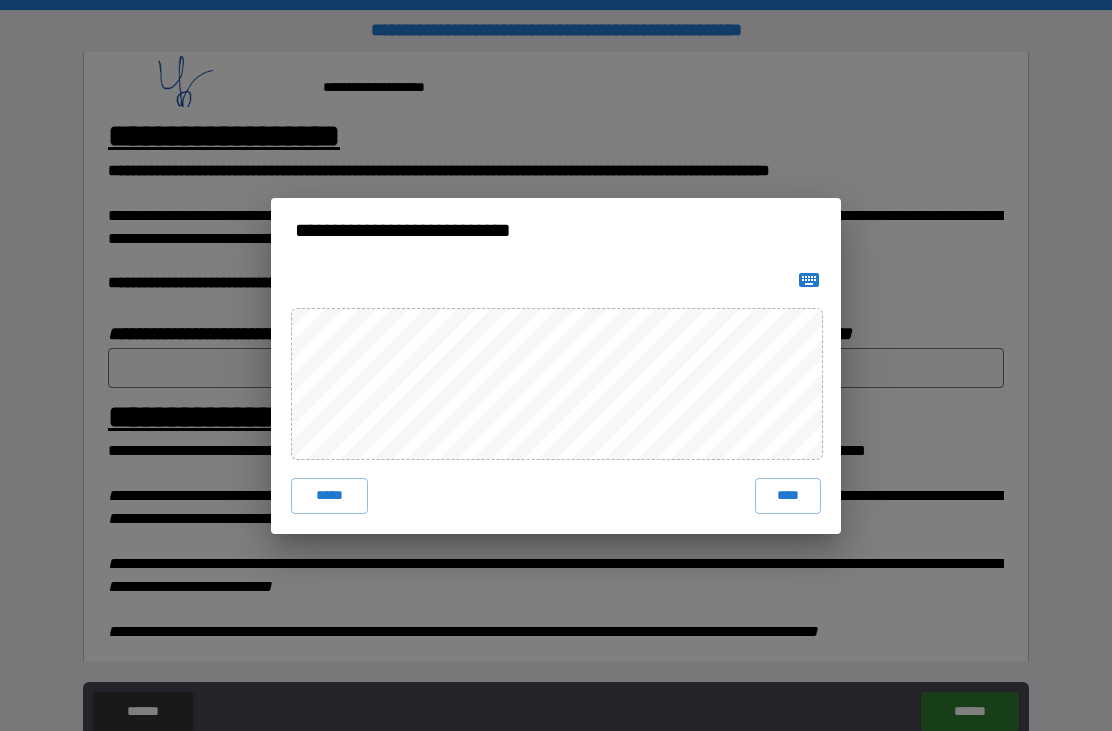 click on "****" at bounding box center [788, 496] 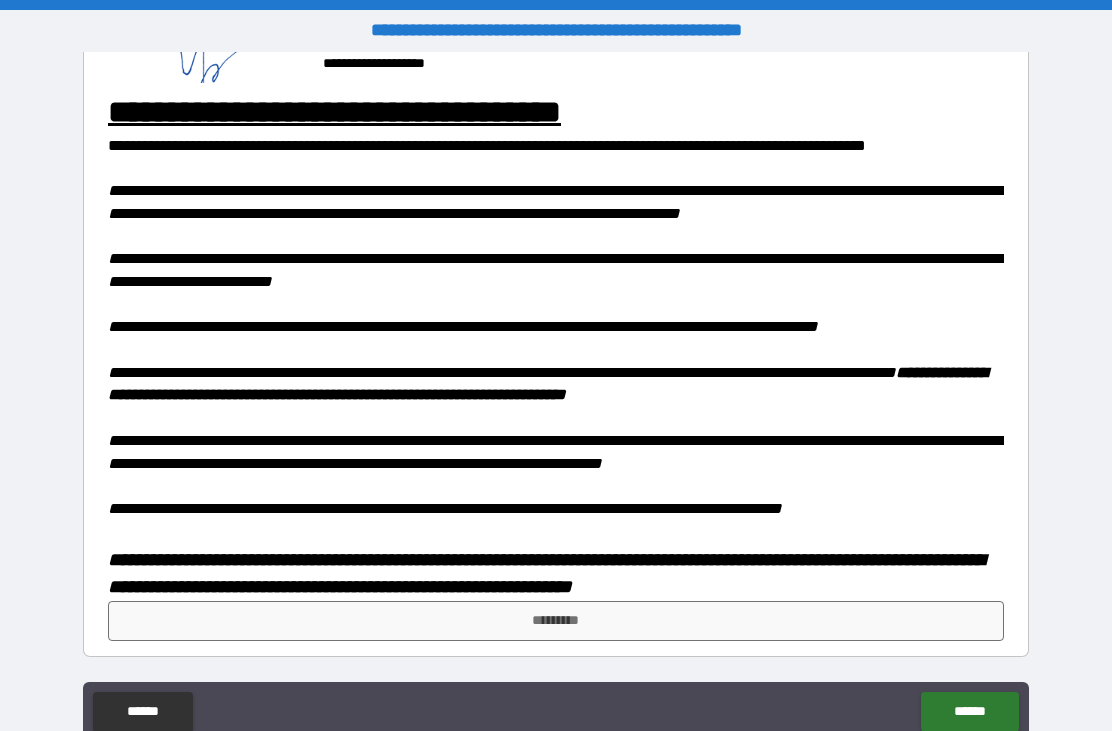 scroll, scrollTop: 1522, scrollLeft: 0, axis: vertical 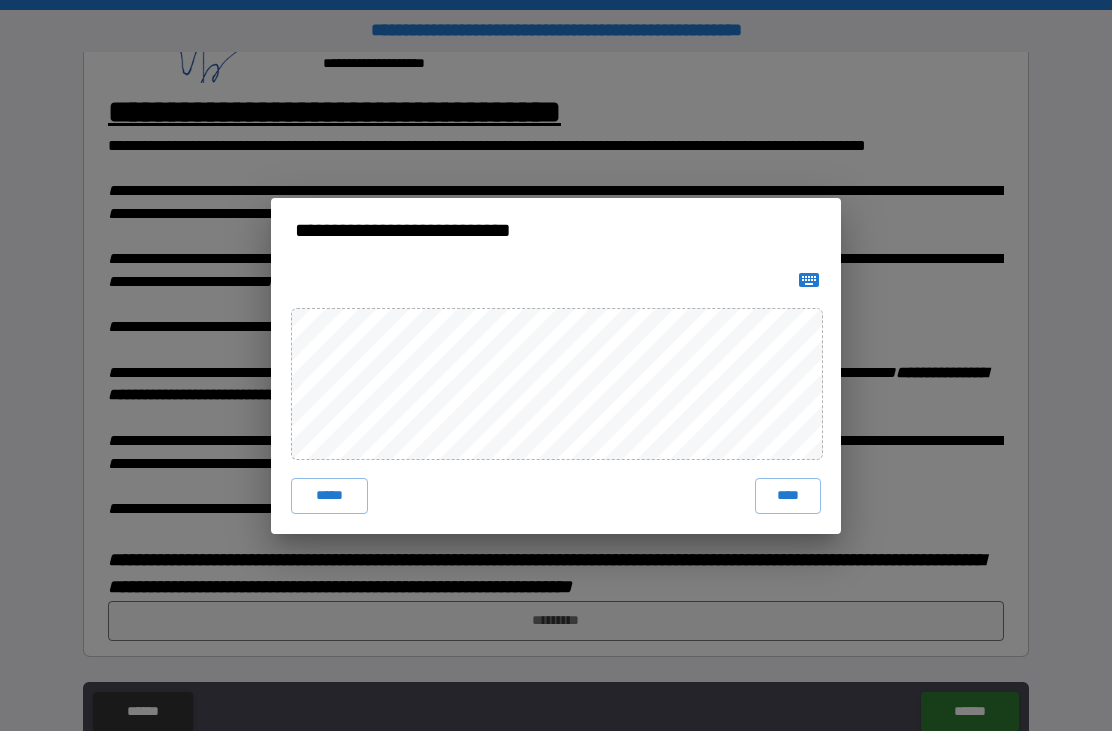 click on "****" at bounding box center [788, 496] 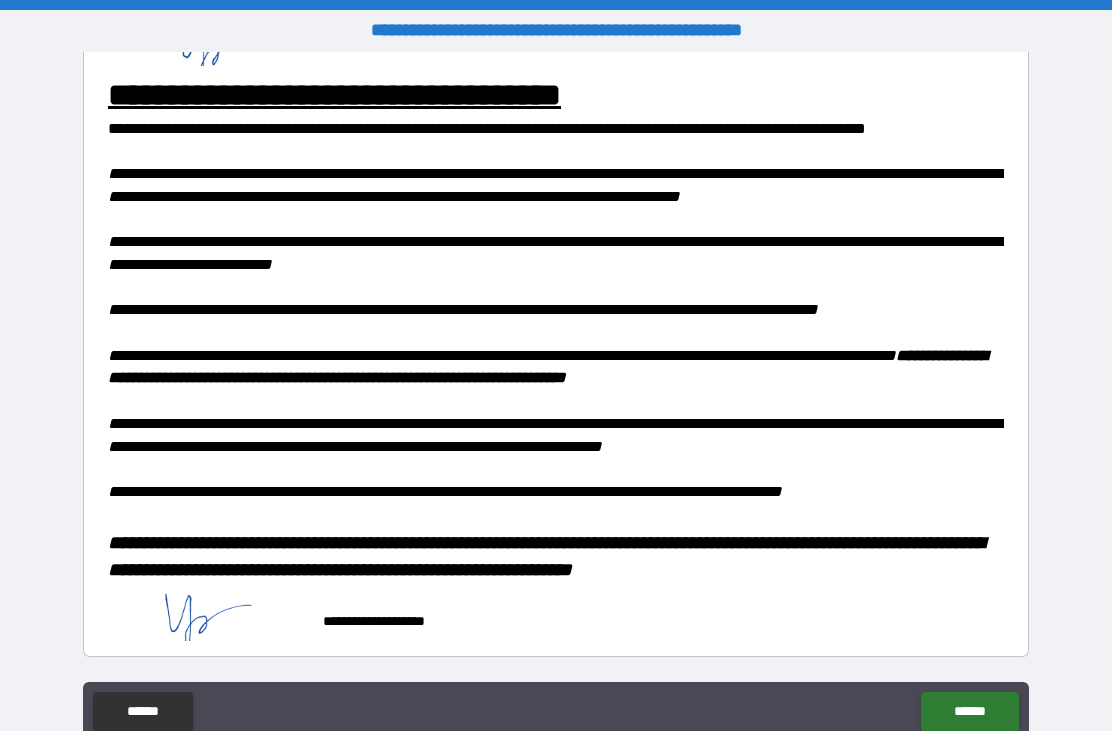 click on "******" at bounding box center [969, 712] 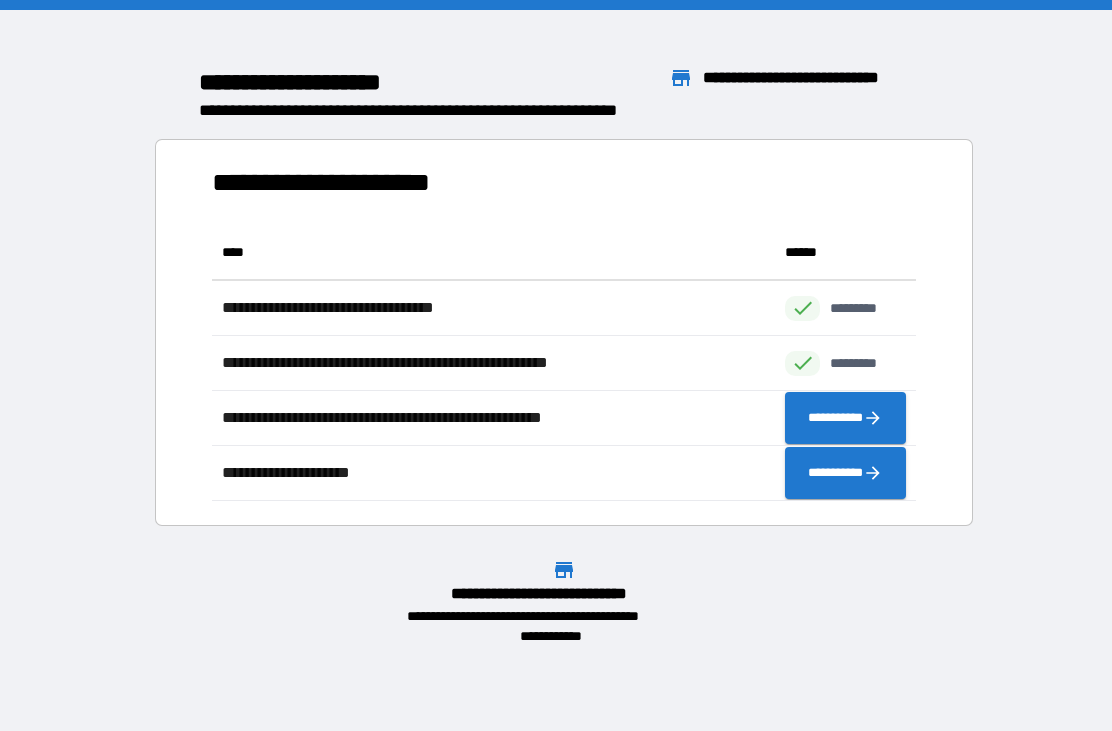 scroll, scrollTop: 1, scrollLeft: 1, axis: both 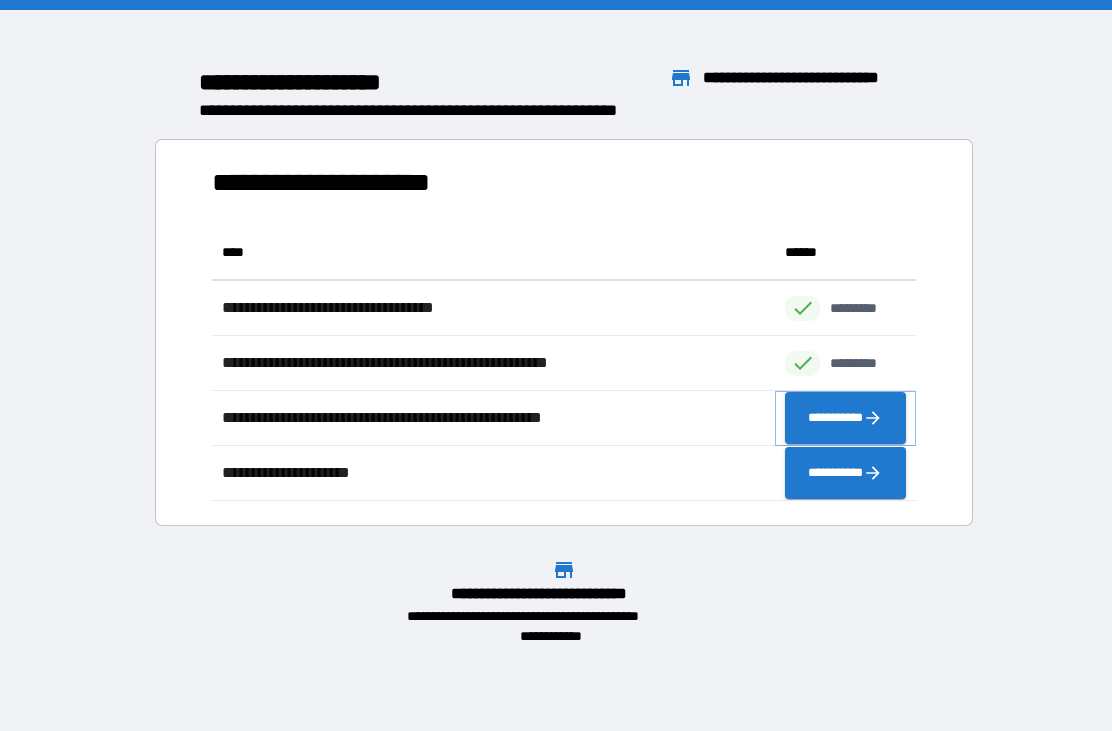 click on "**********" at bounding box center [845, 418] 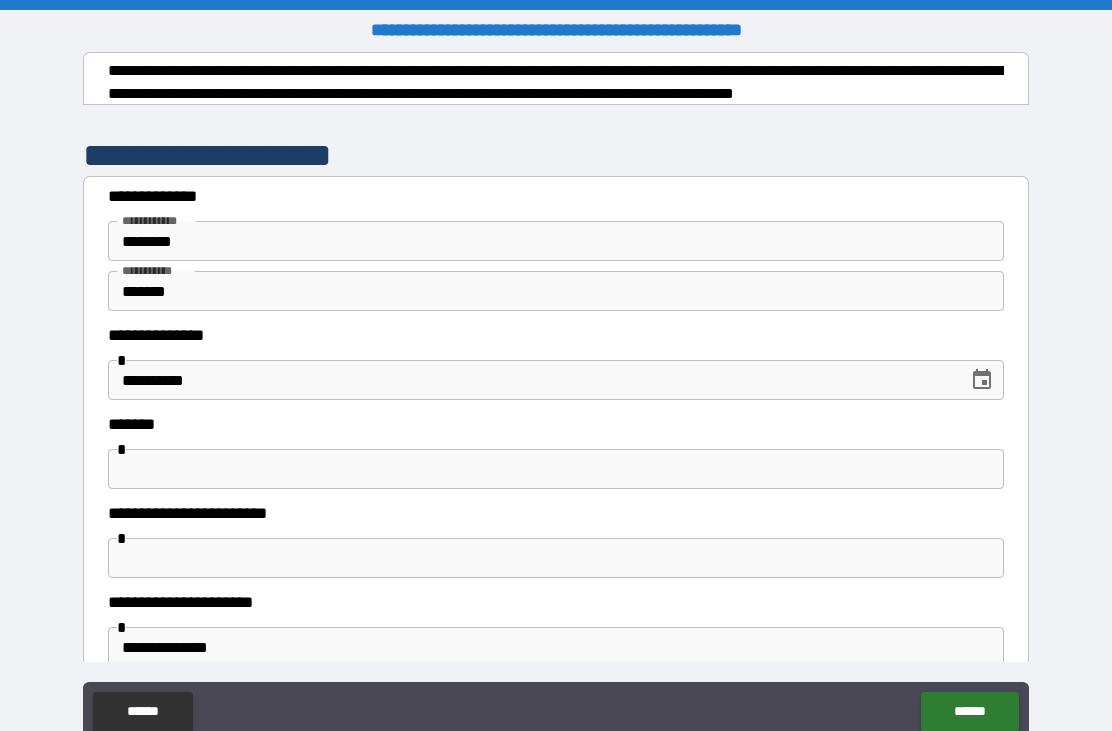 click at bounding box center (556, 469) 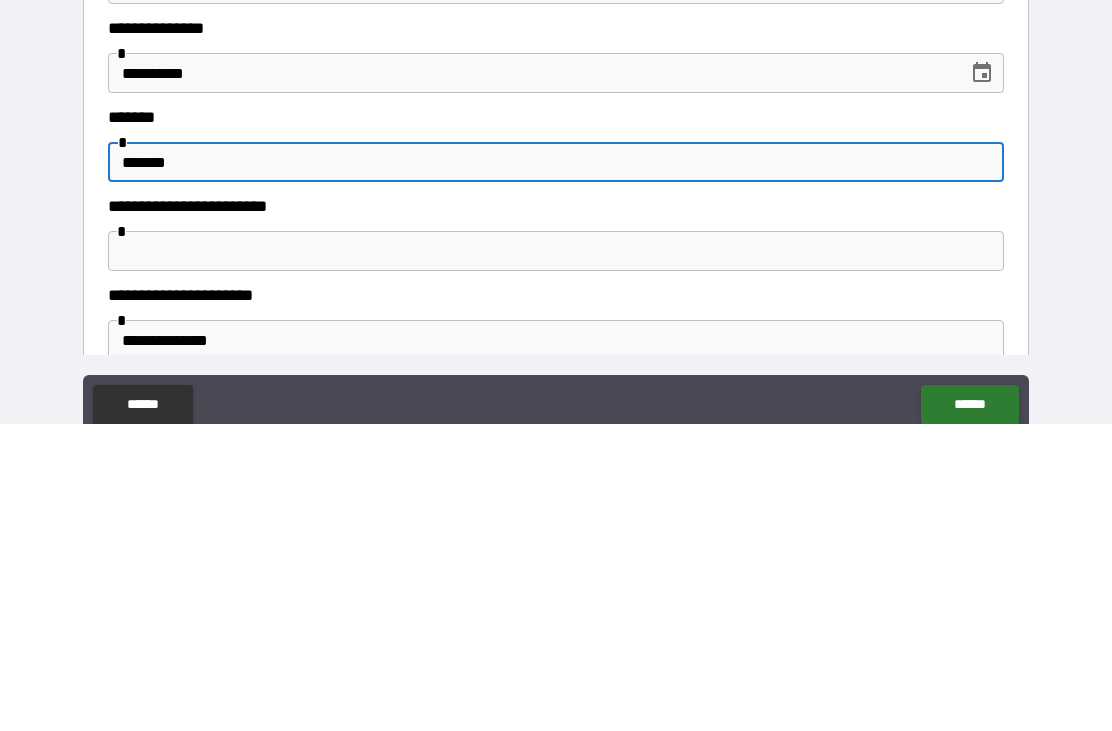 type on "******" 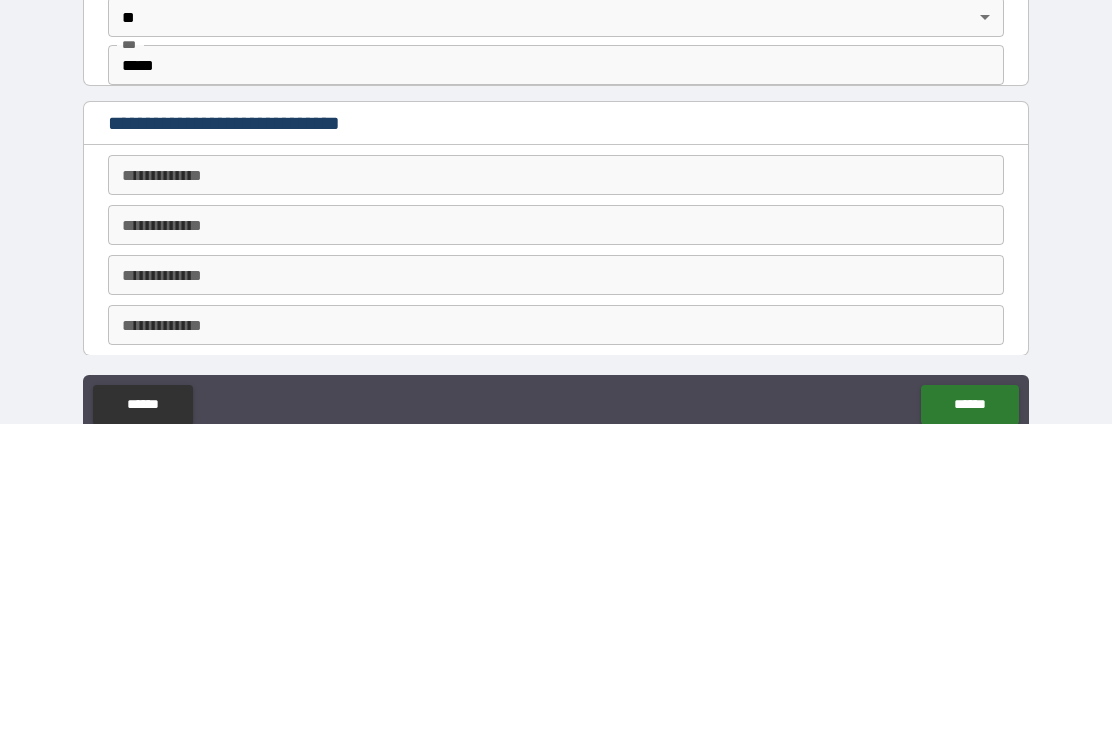 scroll, scrollTop: 629, scrollLeft: 0, axis: vertical 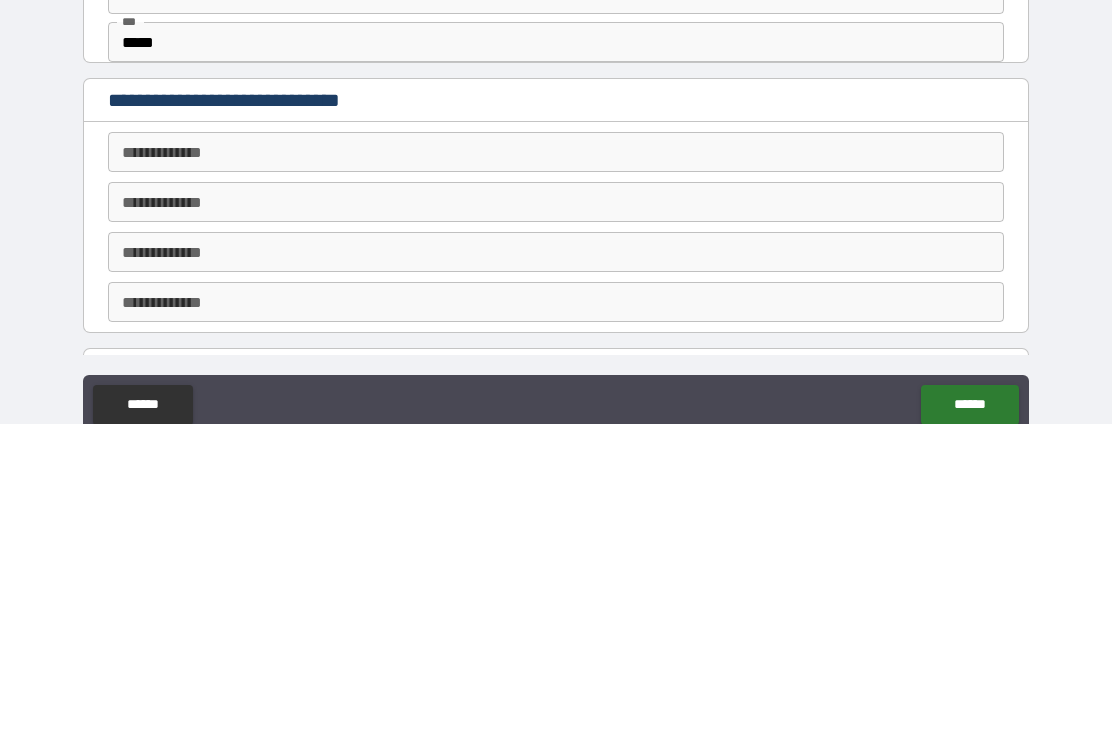 type on "**********" 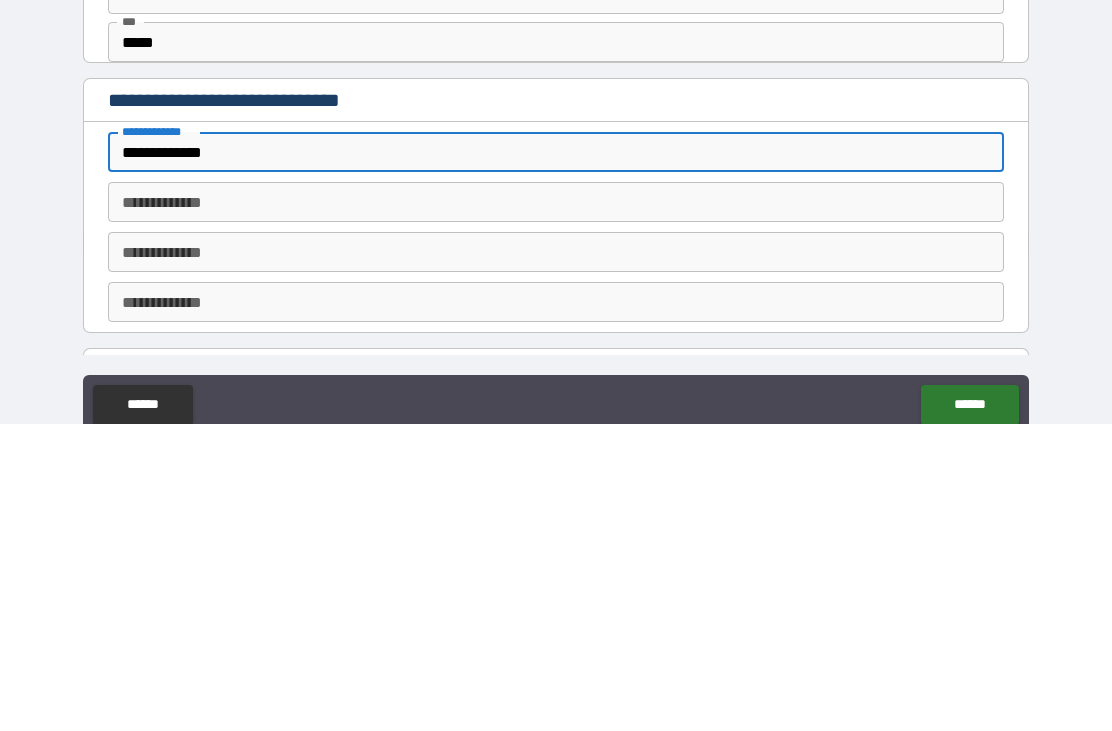 type on "**********" 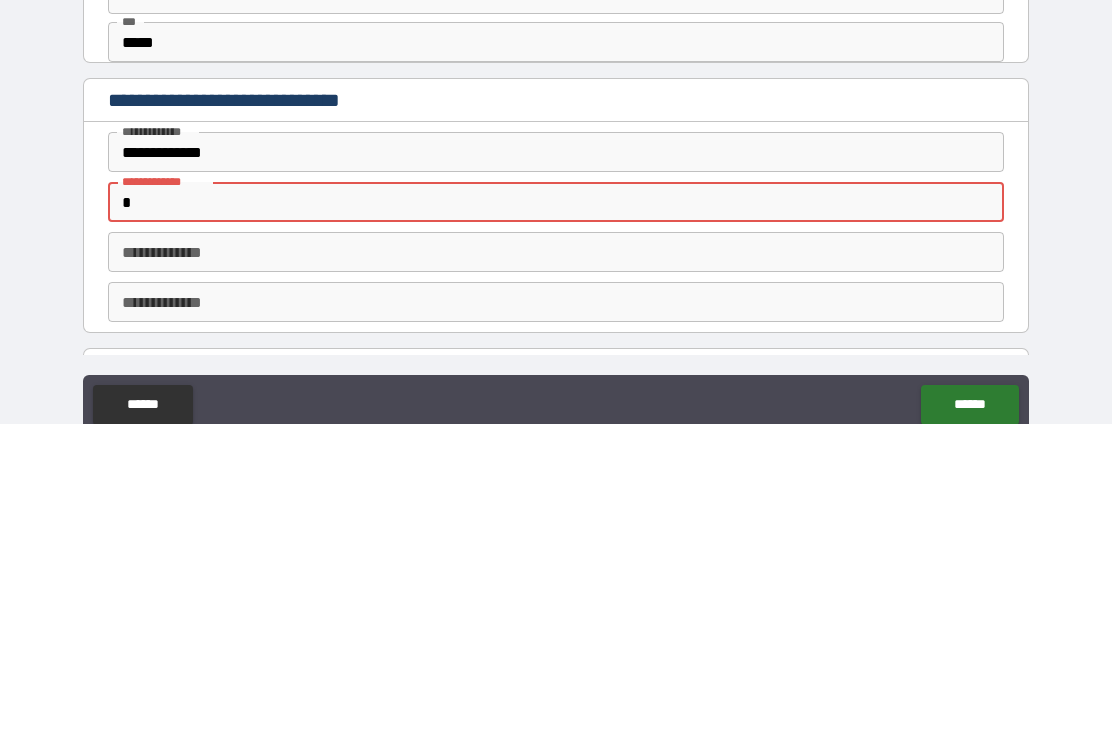 type on "**********" 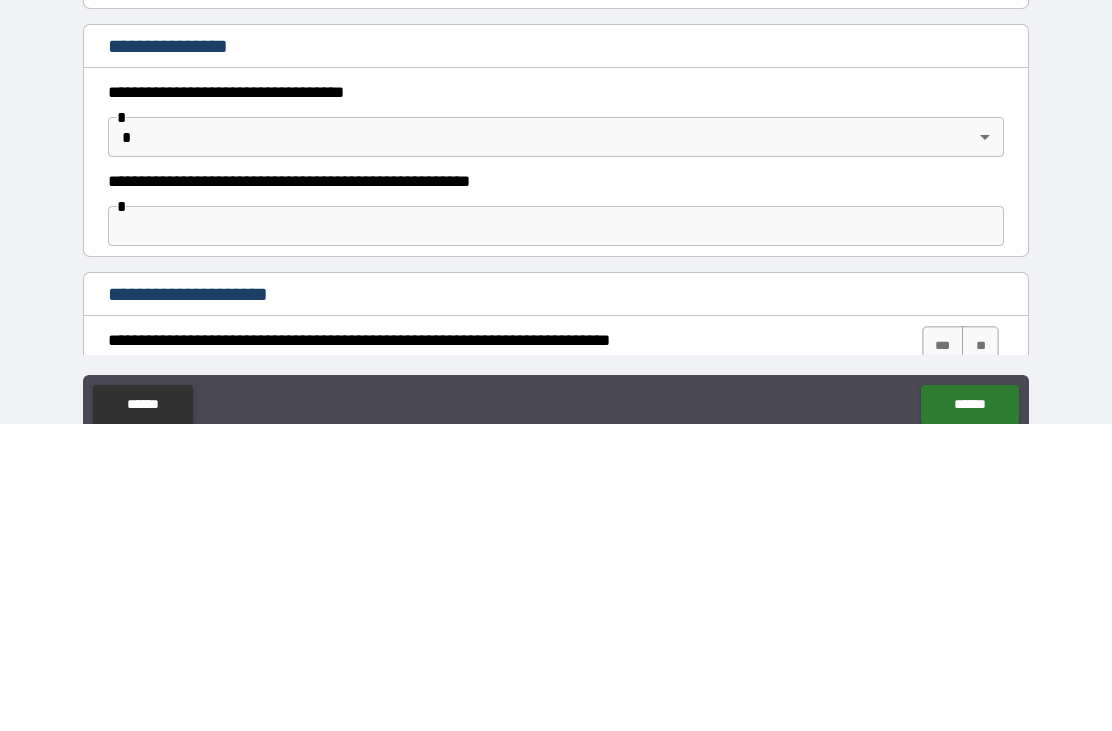 scroll, scrollTop: 955, scrollLeft: 0, axis: vertical 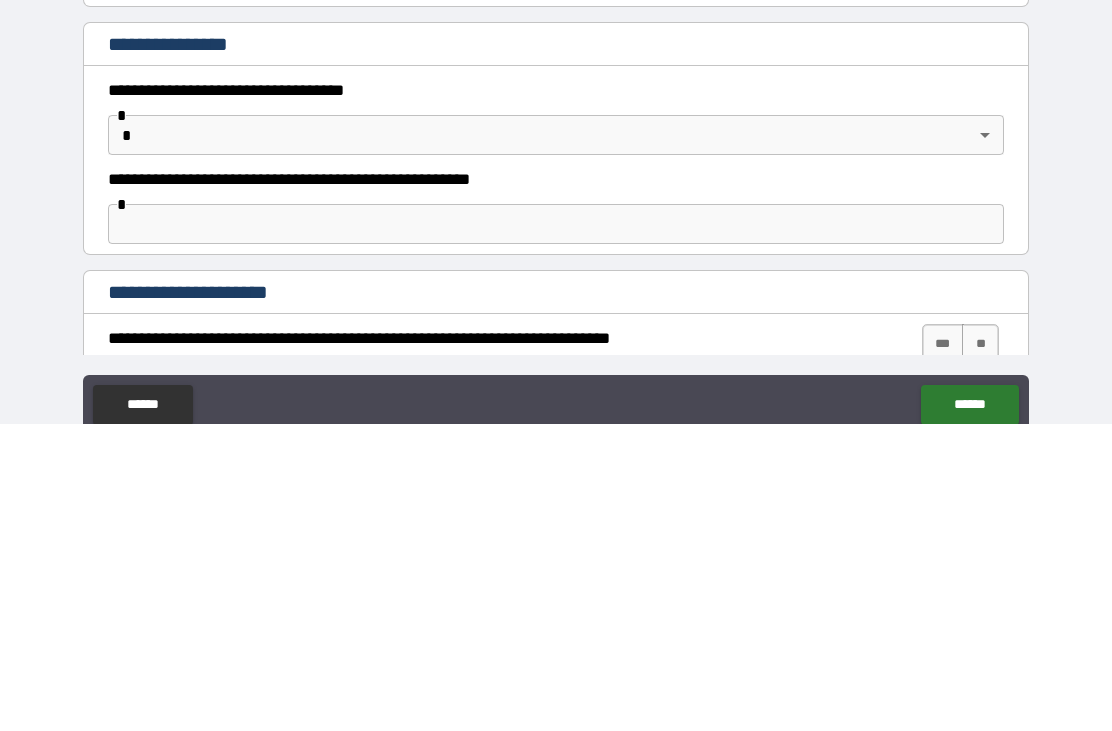 click on "**********" at bounding box center (556, 397) 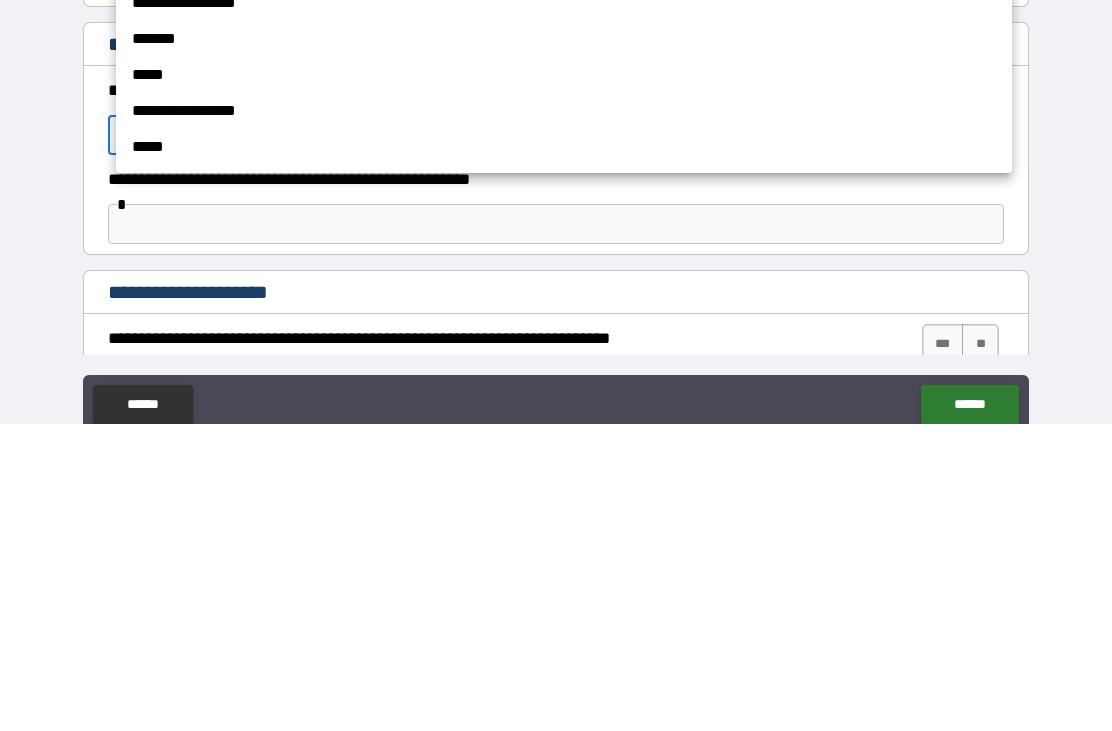 scroll, scrollTop: 64, scrollLeft: 0, axis: vertical 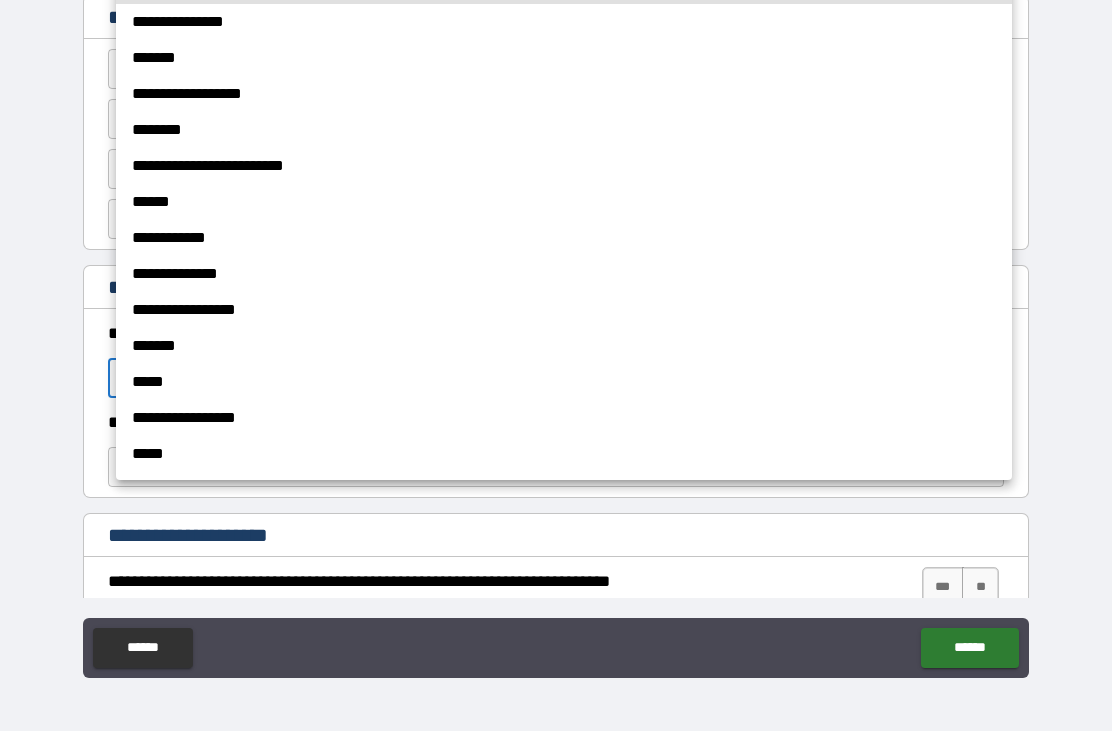 click on "**********" at bounding box center [564, 22] 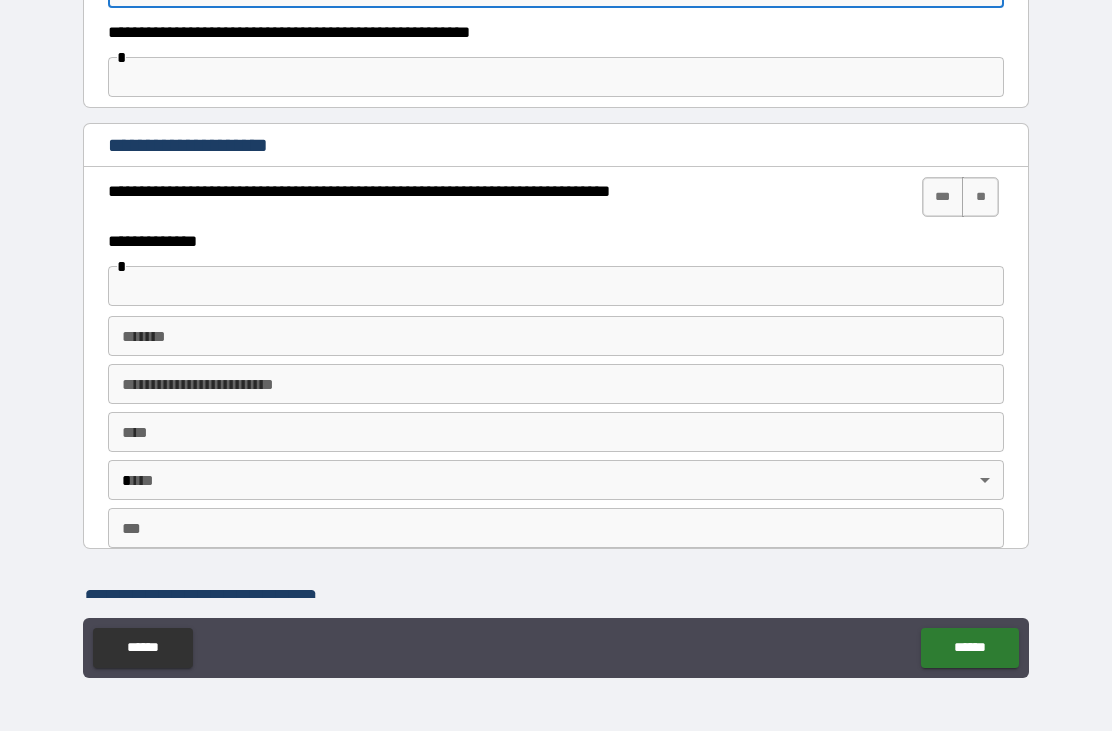 scroll, scrollTop: 1346, scrollLeft: 0, axis: vertical 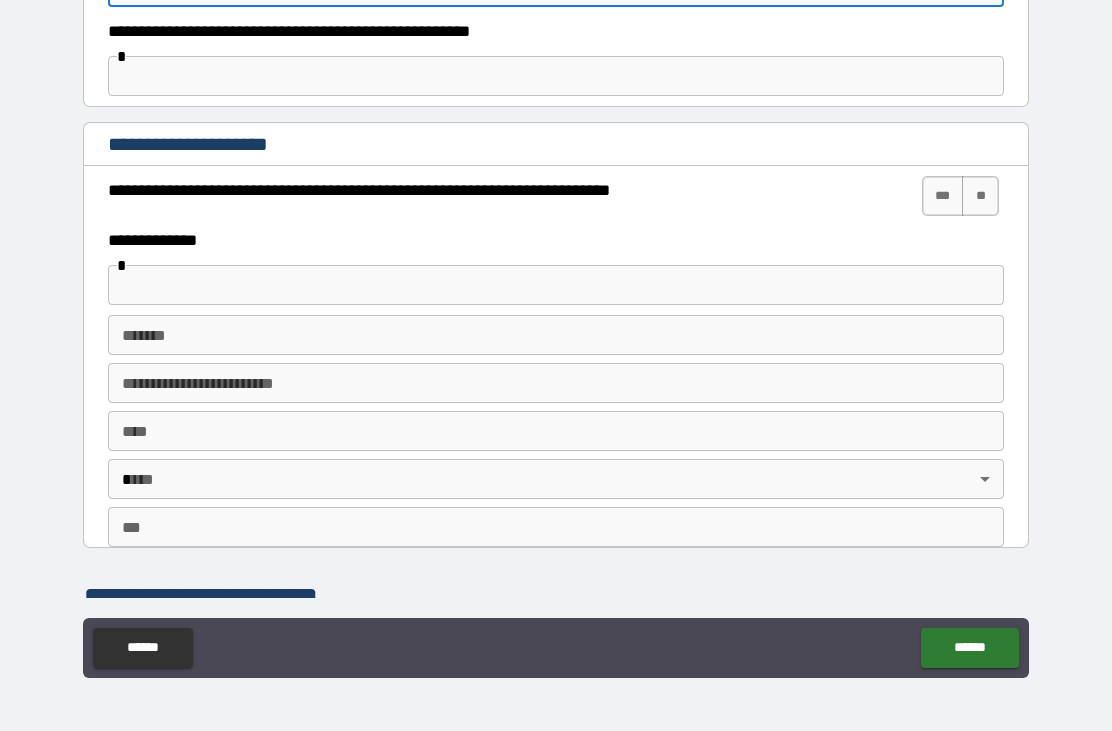 click at bounding box center (556, 285) 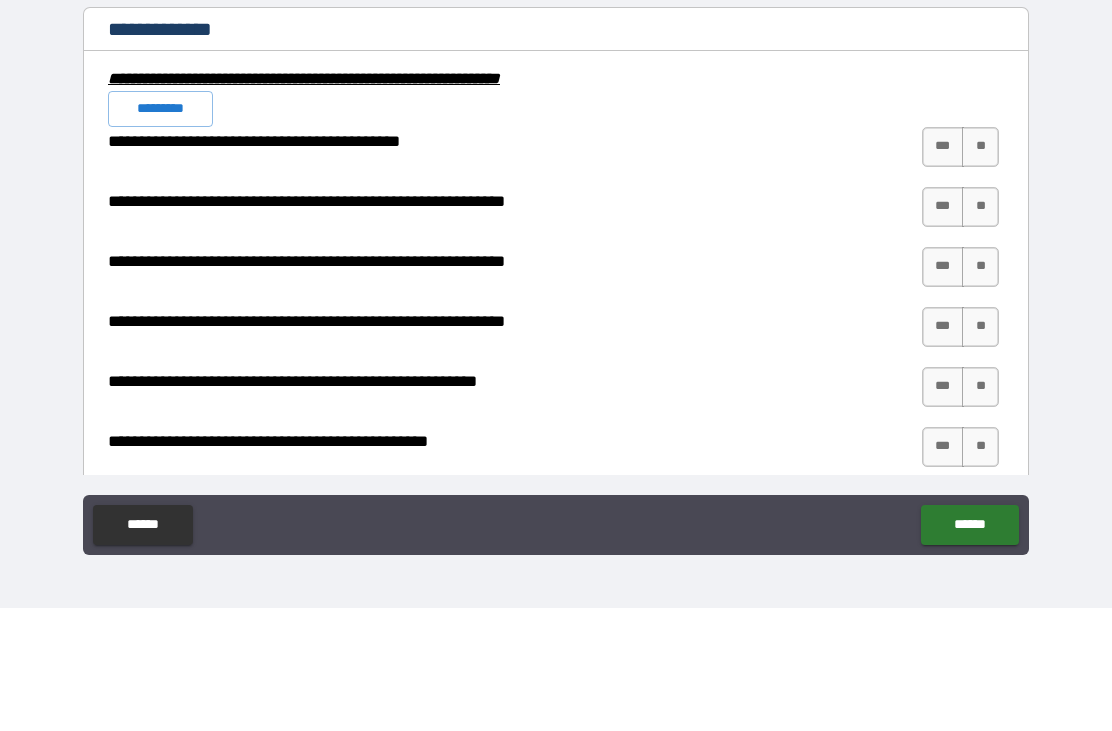 scroll, scrollTop: 1851, scrollLeft: 0, axis: vertical 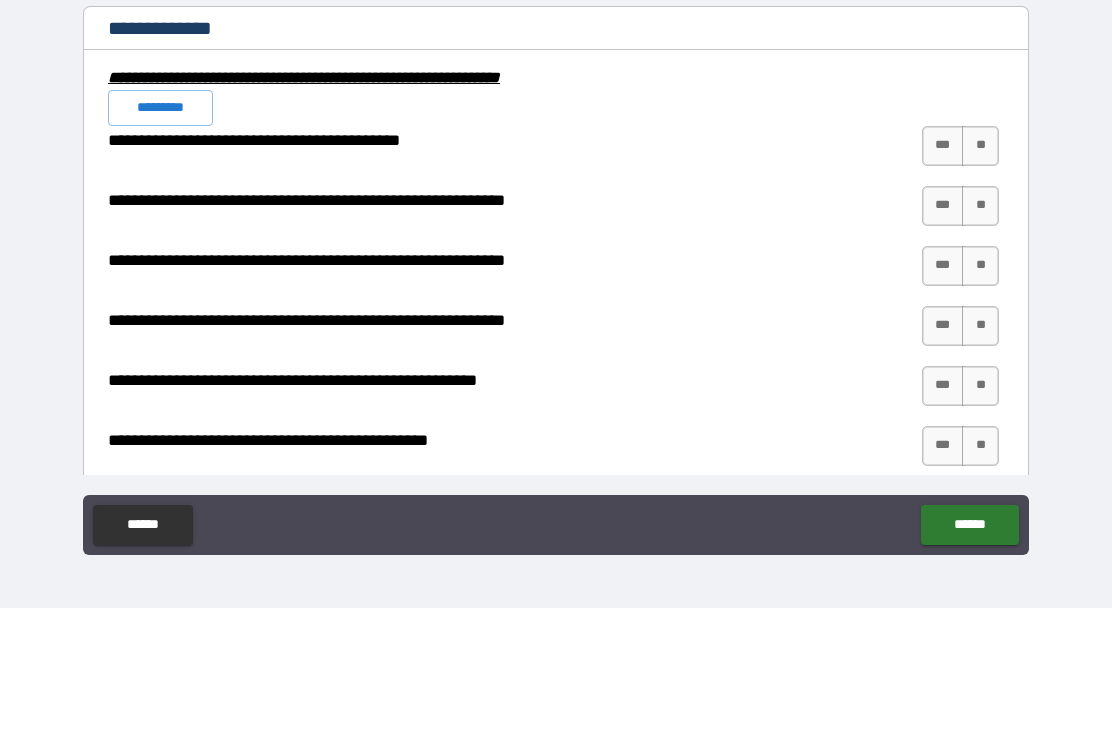 type on "**********" 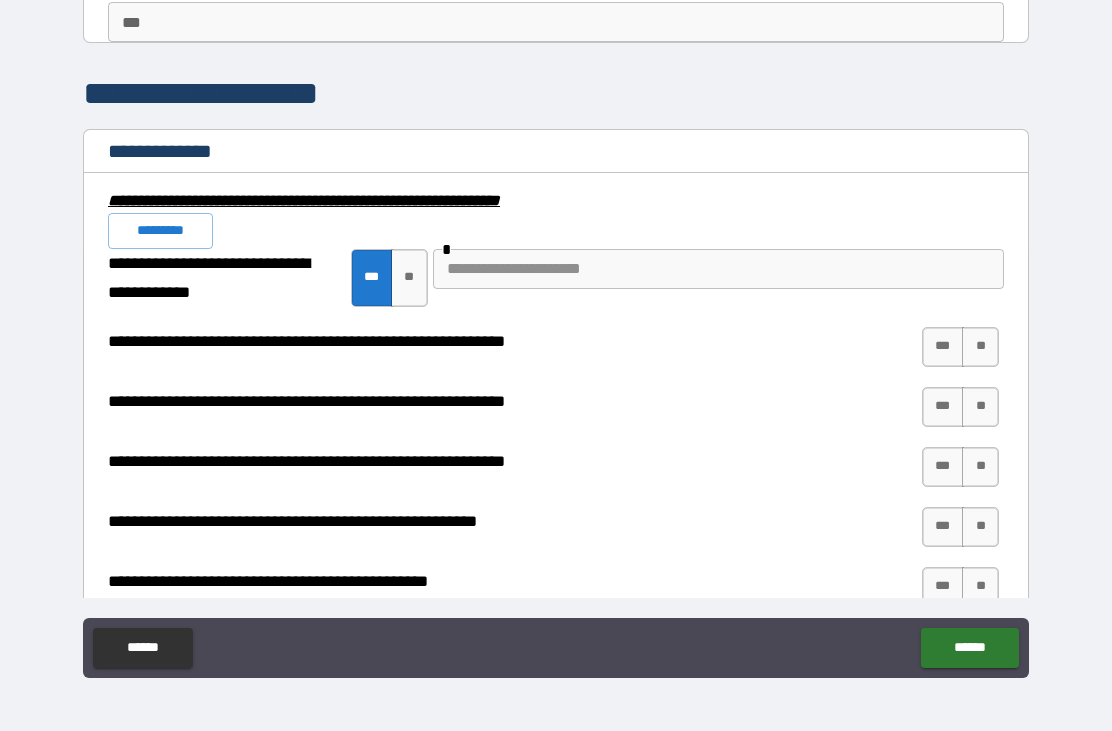 click at bounding box center (718, 269) 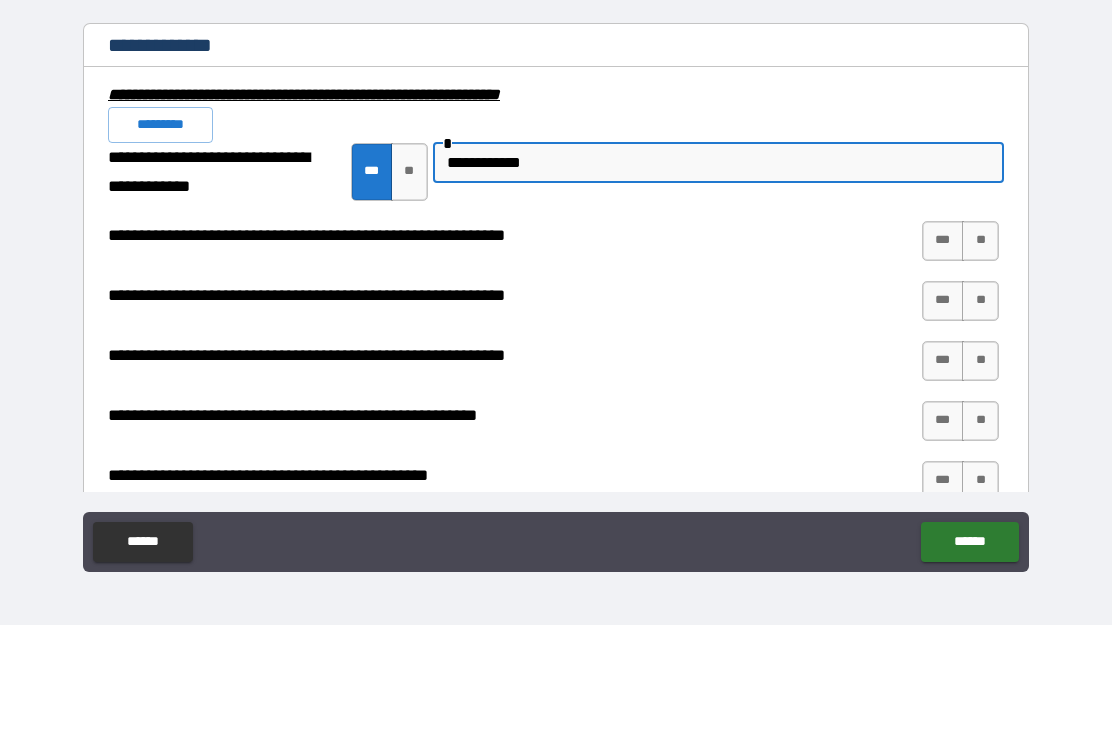 type on "**********" 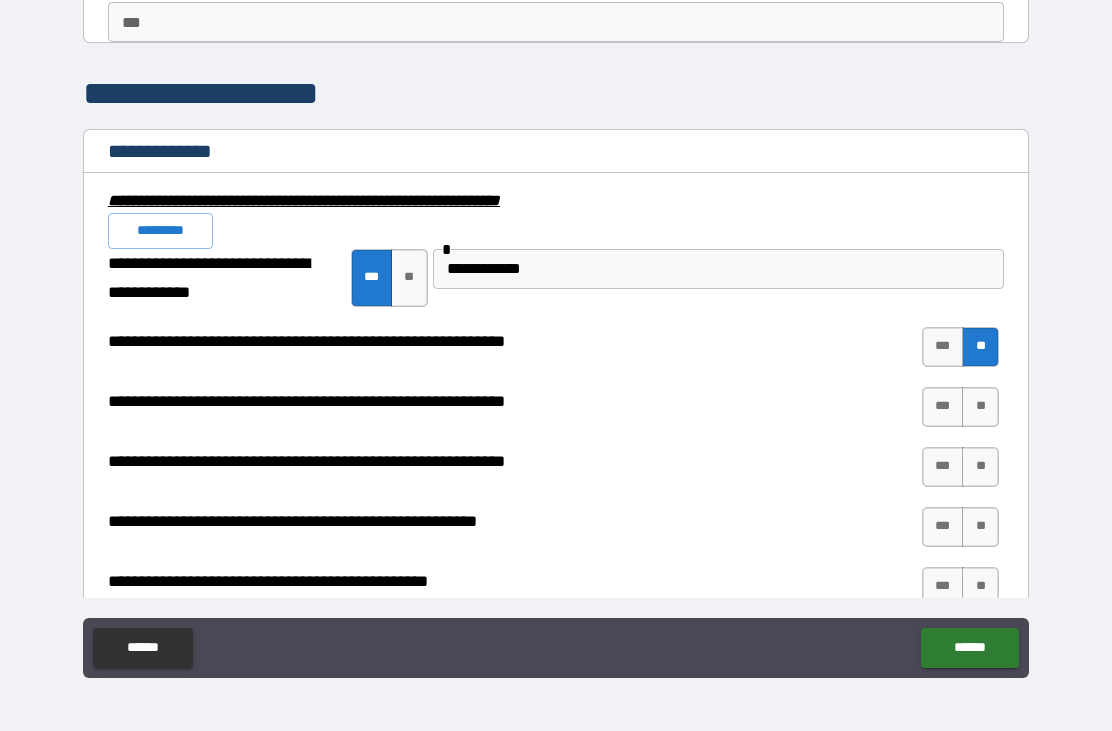 click on "**" at bounding box center (980, 407) 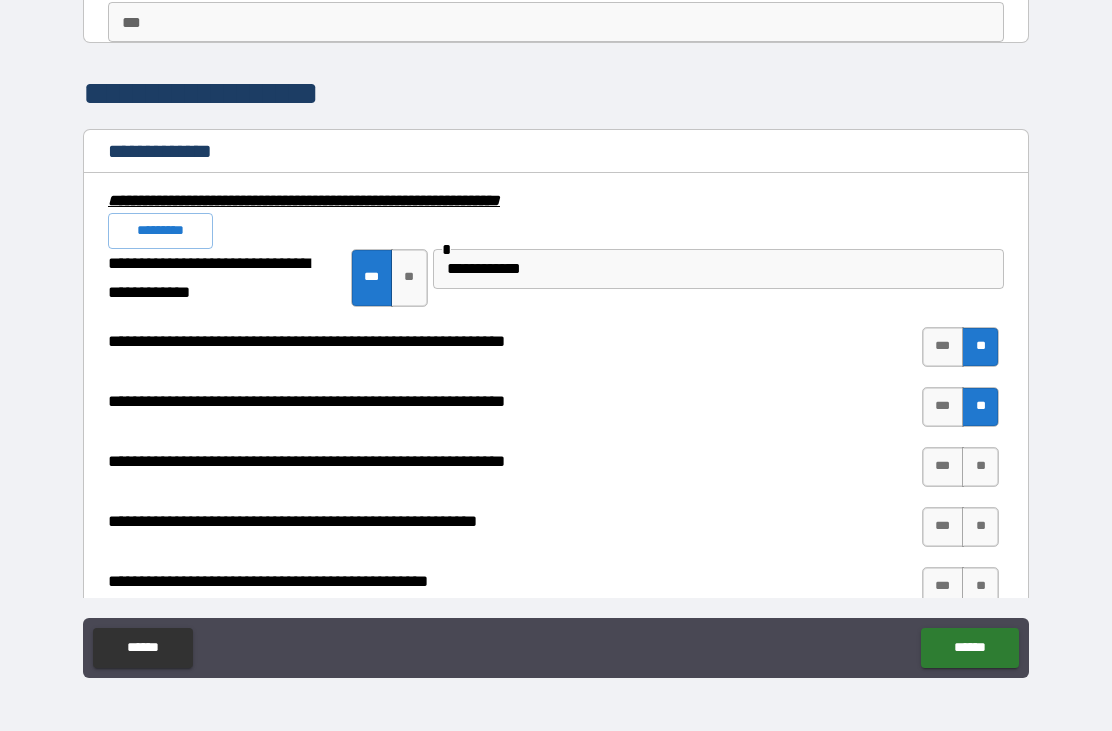 click on "**" at bounding box center [980, 467] 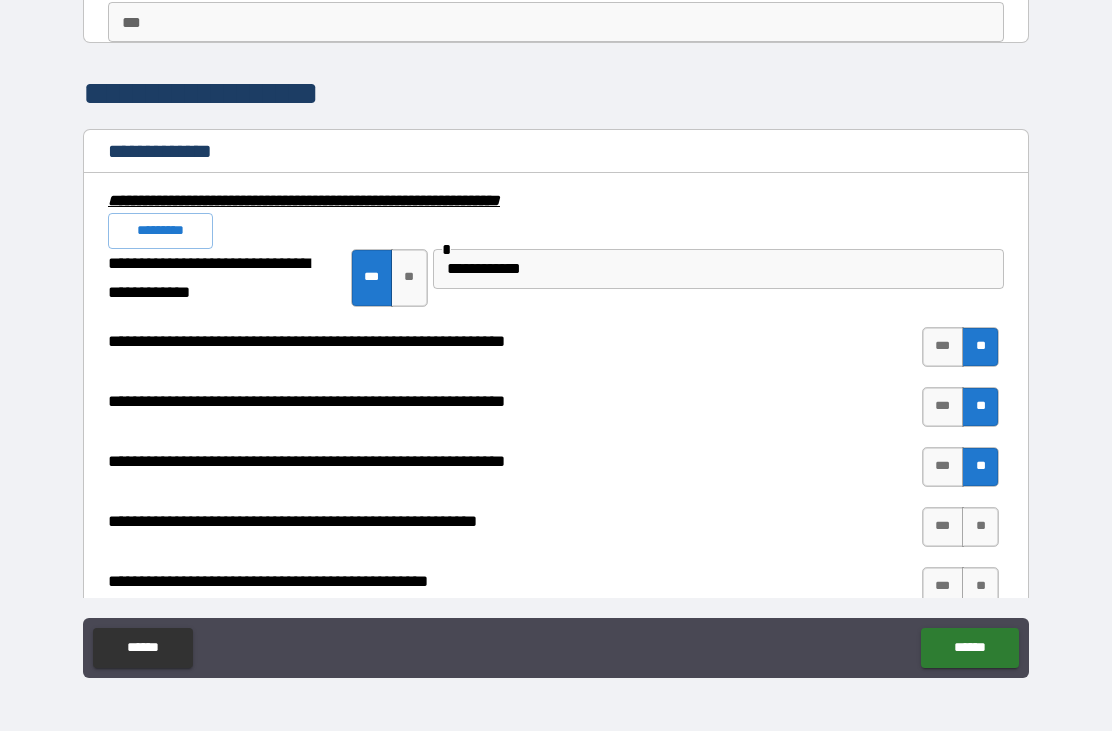 click on "**" at bounding box center (980, 527) 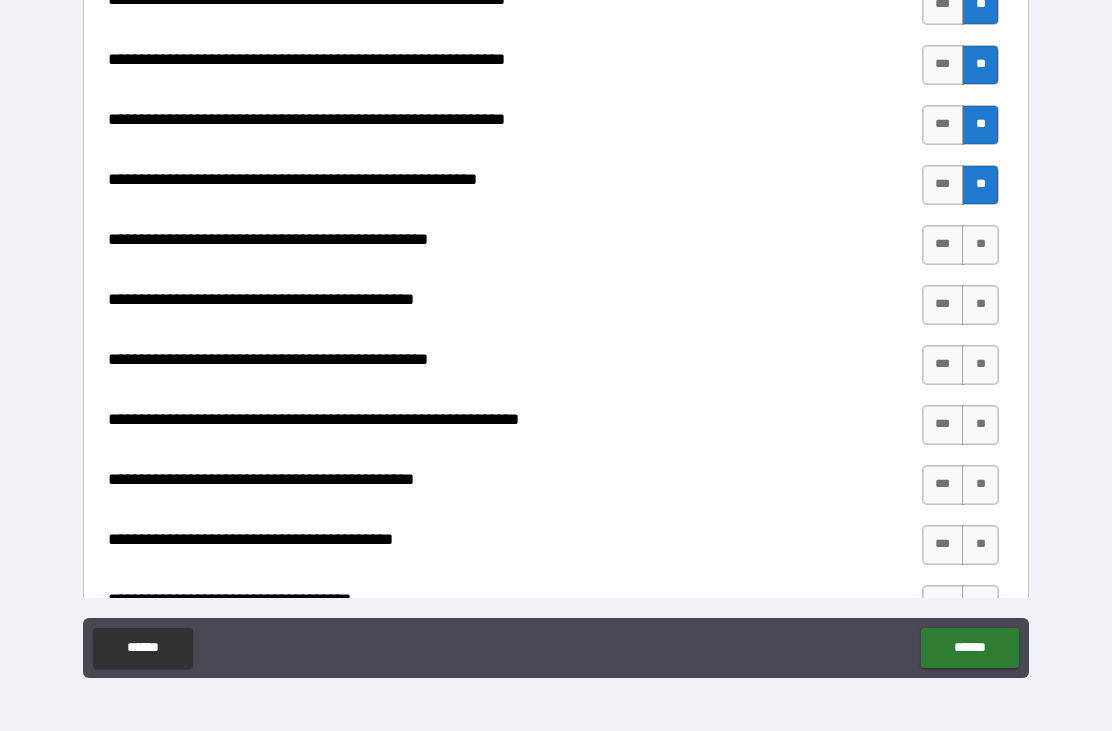 scroll, scrollTop: 2195, scrollLeft: 0, axis: vertical 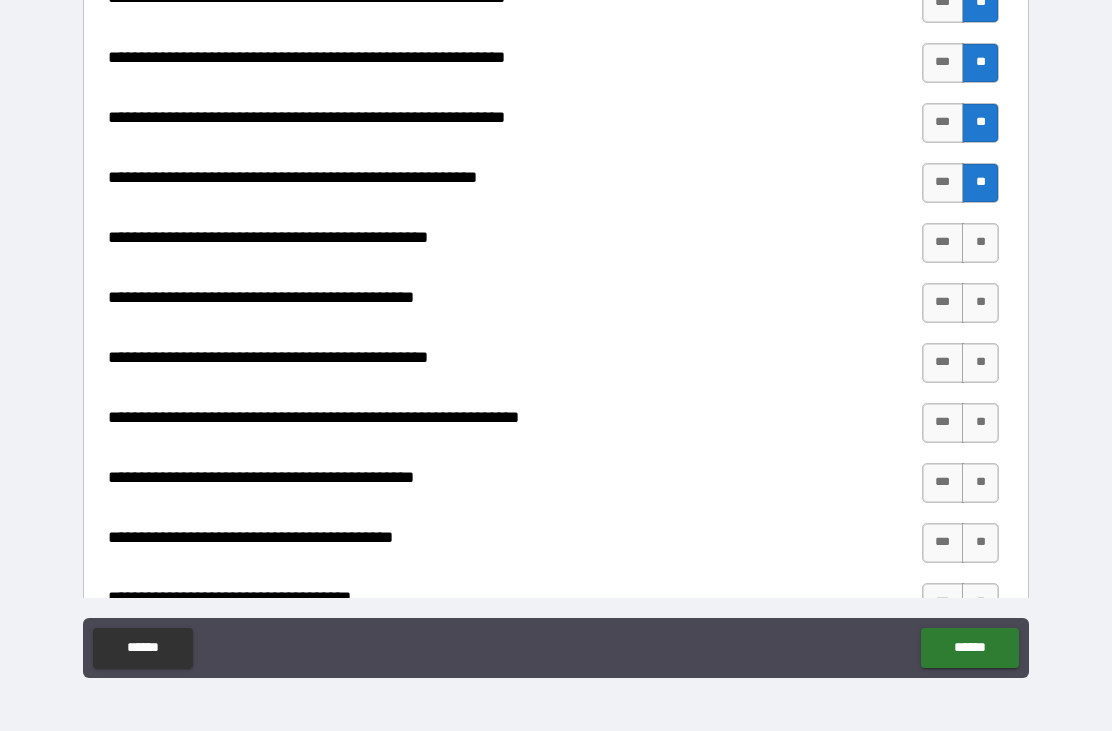 click on "**" at bounding box center [980, 243] 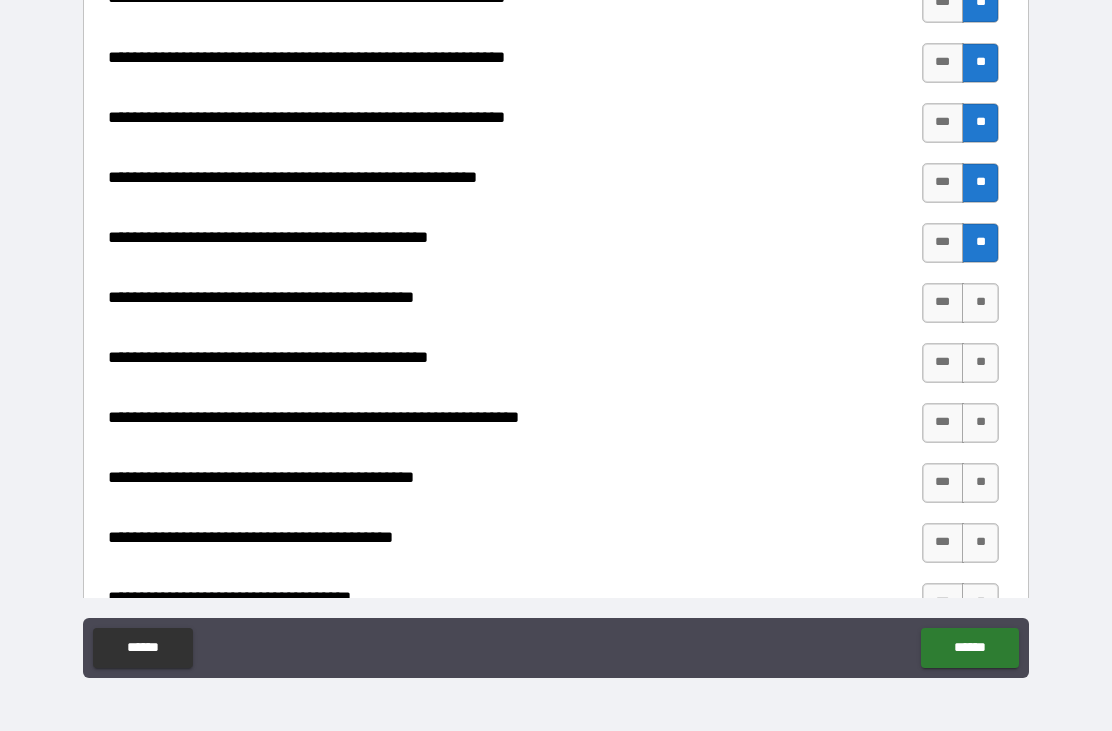 click on "***" at bounding box center [943, 303] 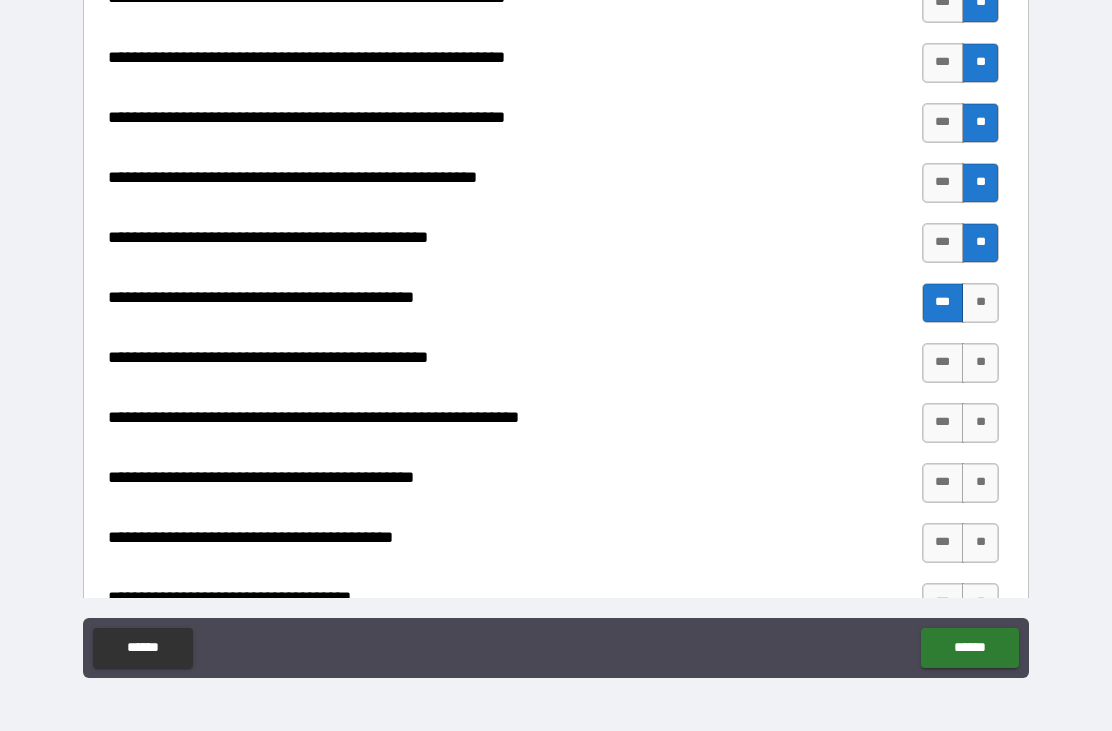 click on "***" at bounding box center (943, 363) 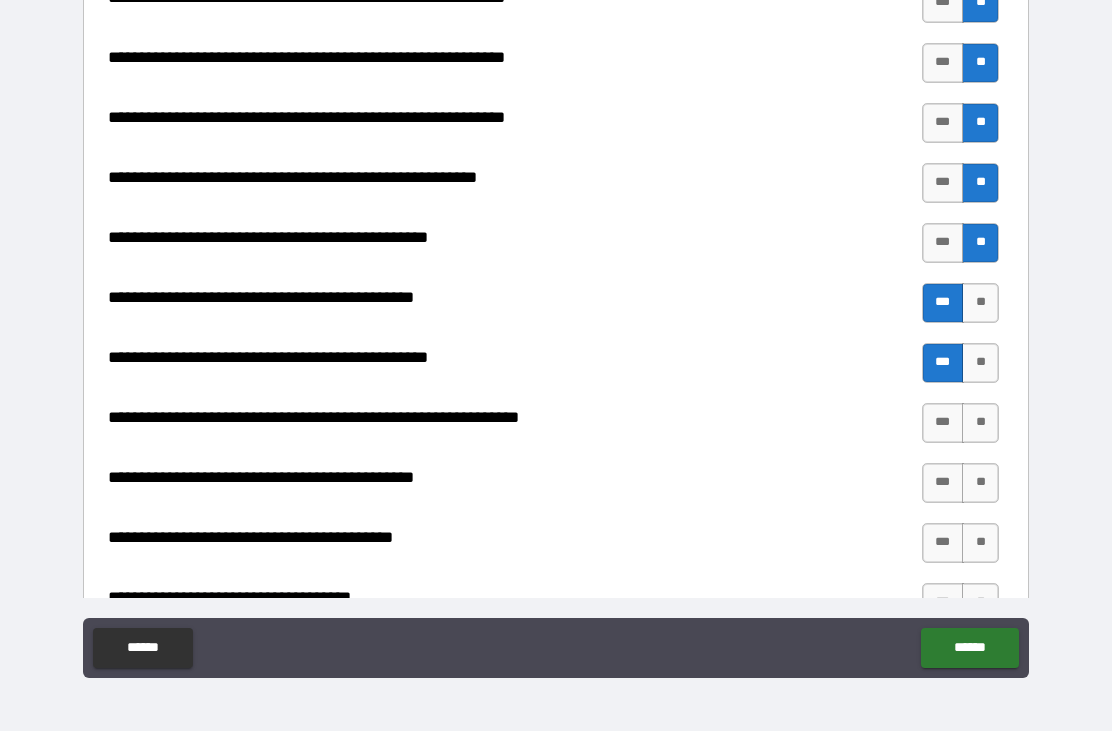 click on "**" at bounding box center (980, 423) 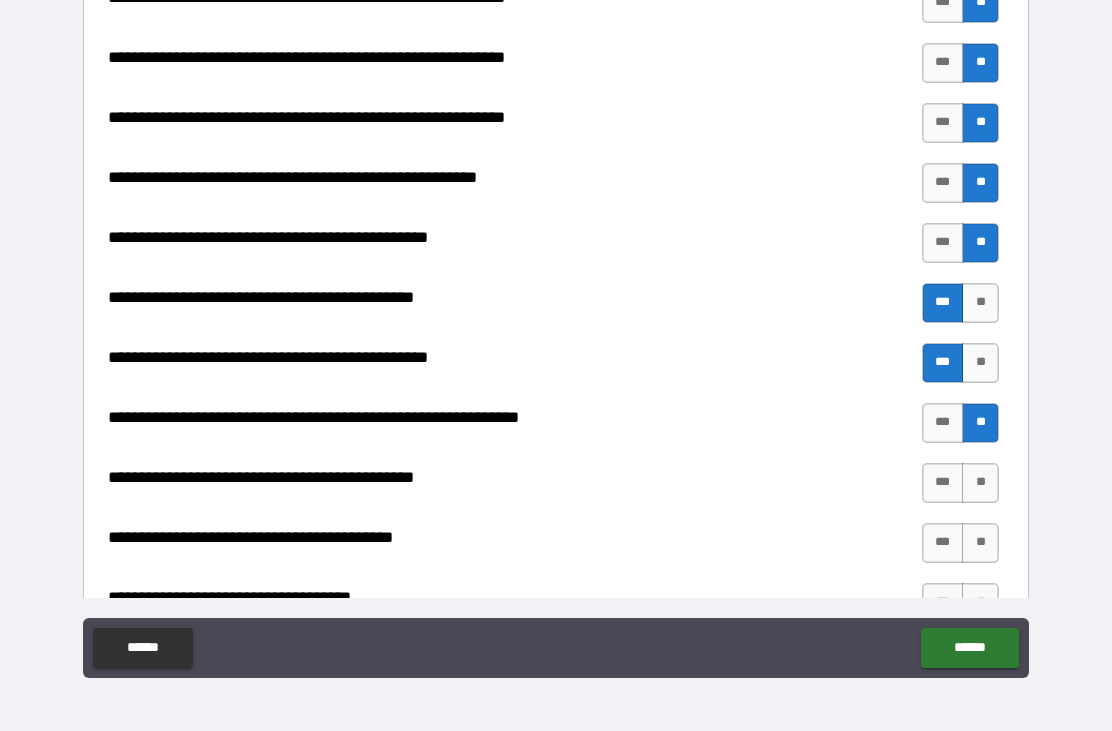 click on "***" at bounding box center (943, 483) 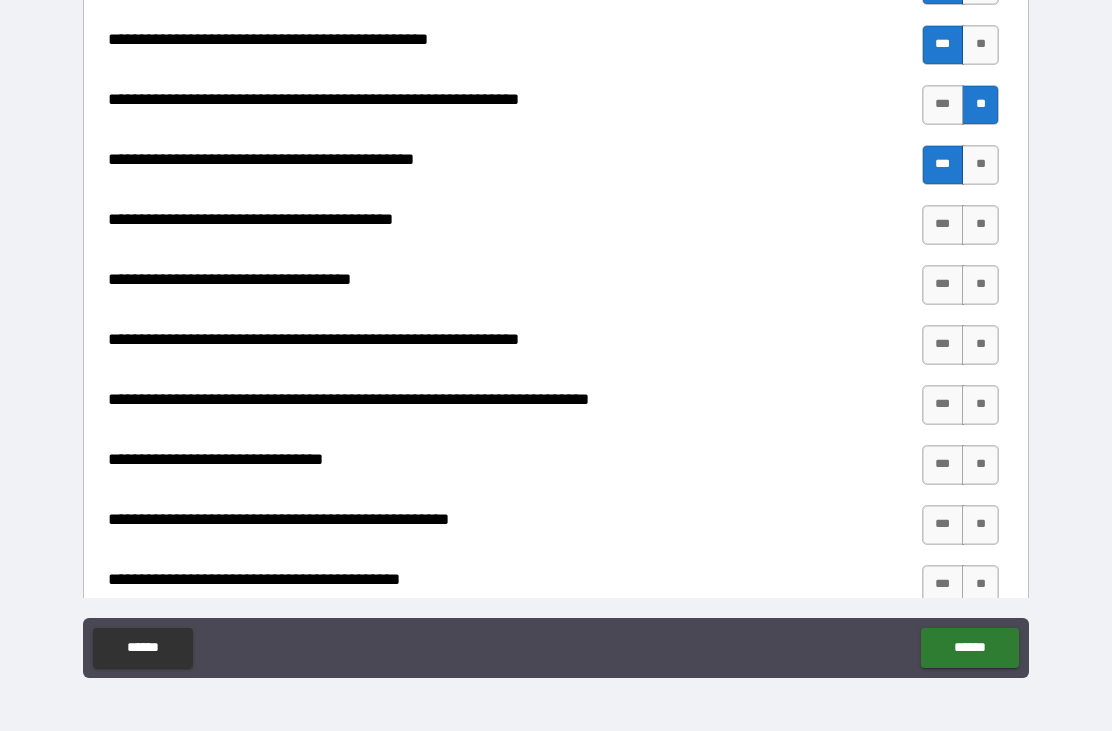 scroll, scrollTop: 2534, scrollLeft: 0, axis: vertical 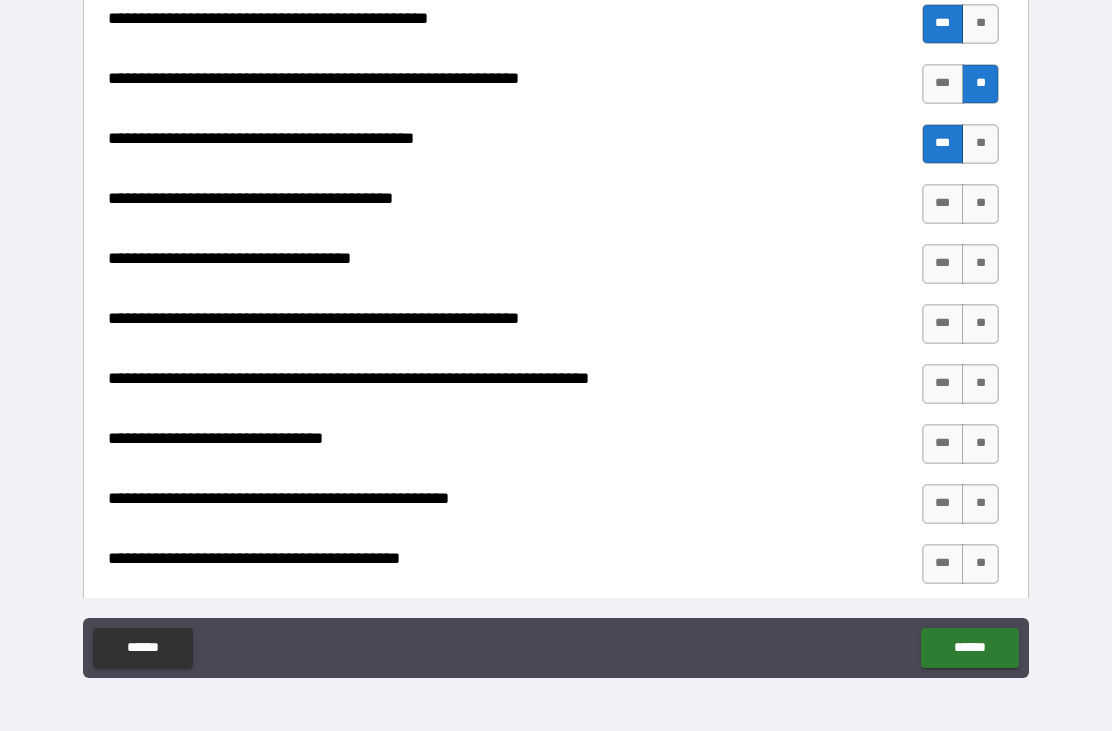 click on "**" at bounding box center (980, 204) 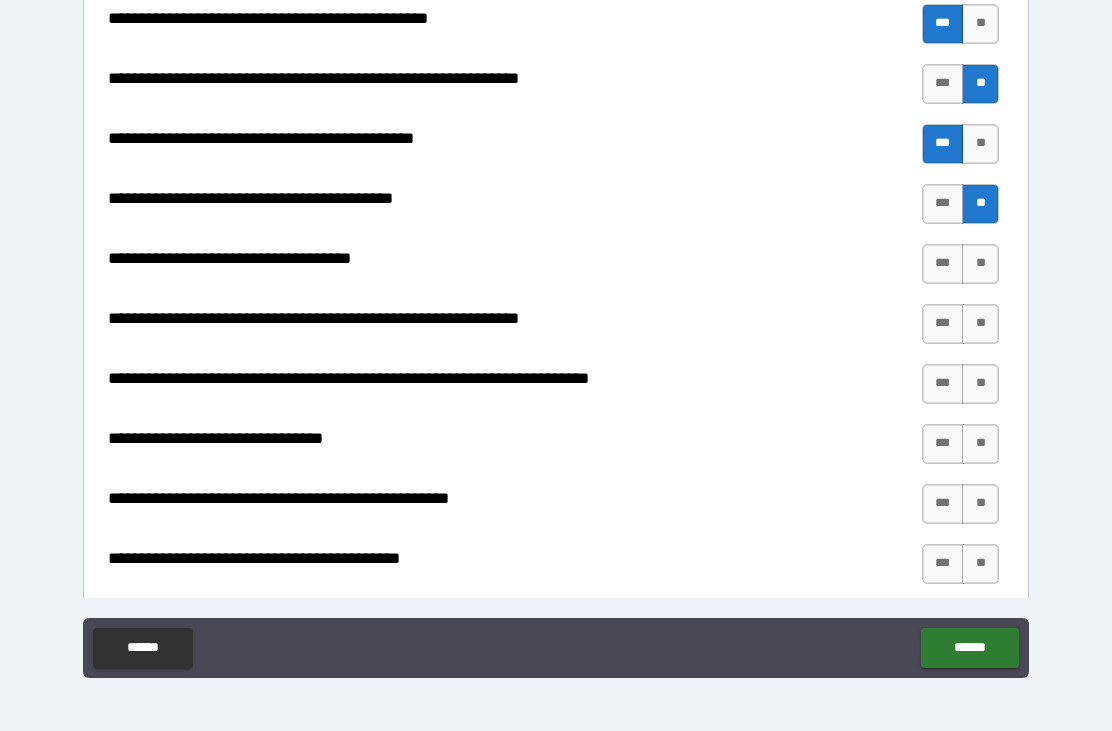 click on "**" at bounding box center (980, 264) 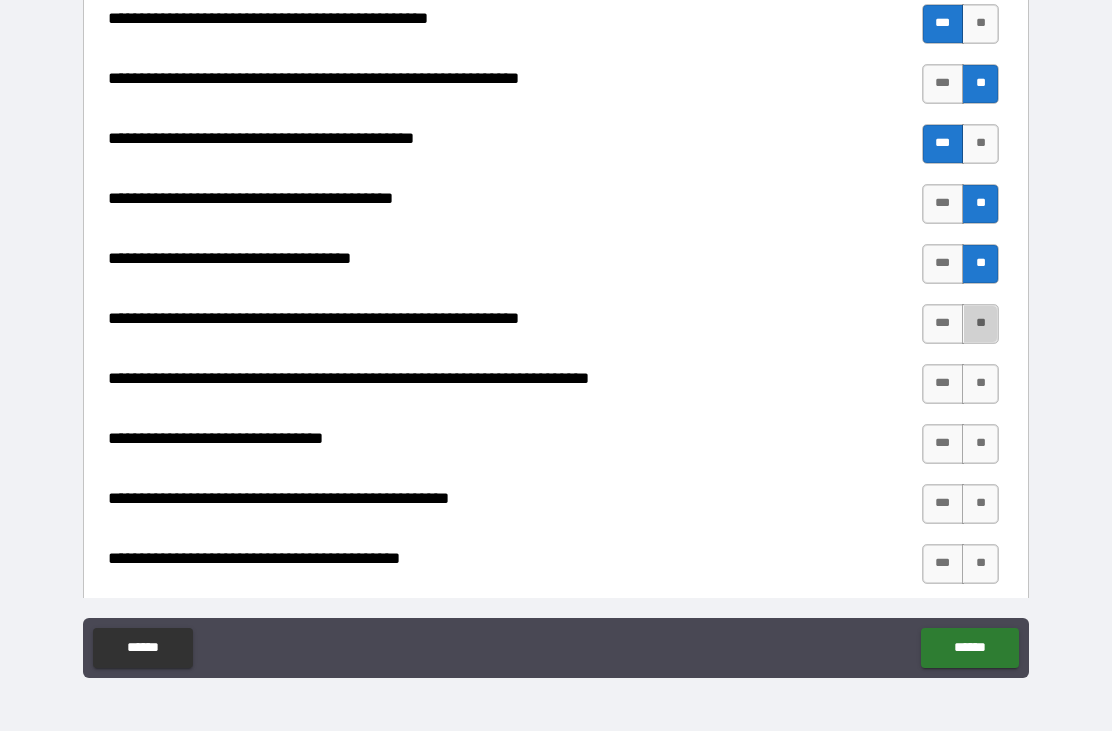 click on "**" at bounding box center [980, 324] 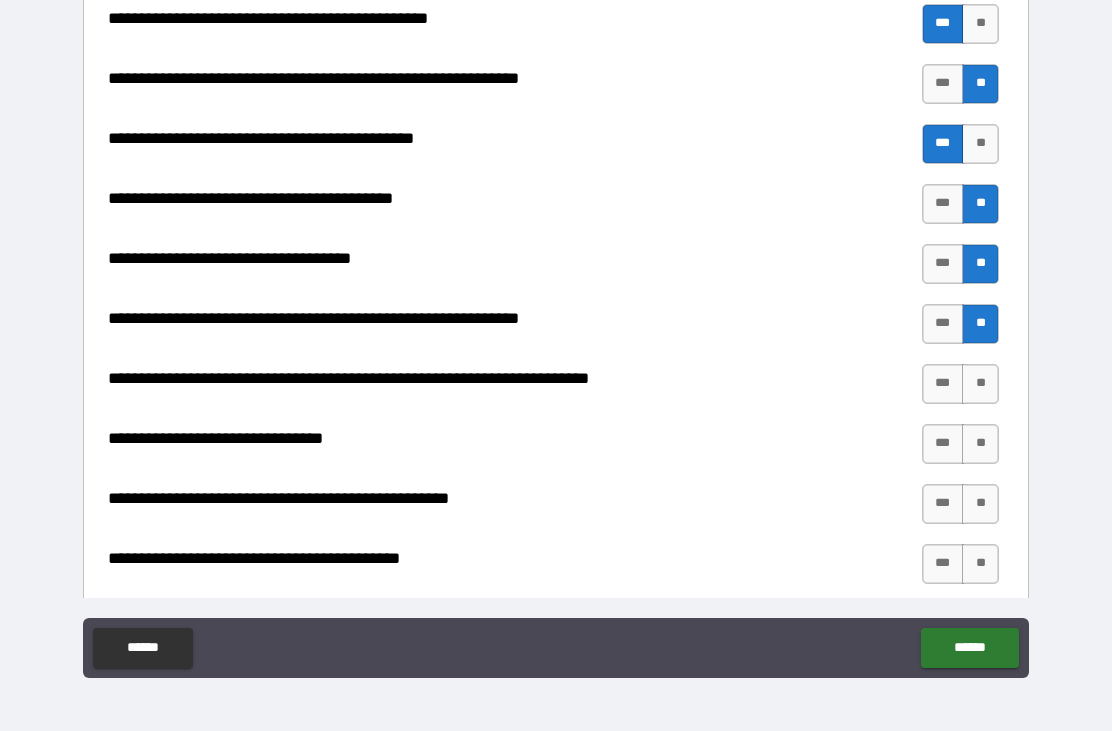 click on "**" at bounding box center [980, 384] 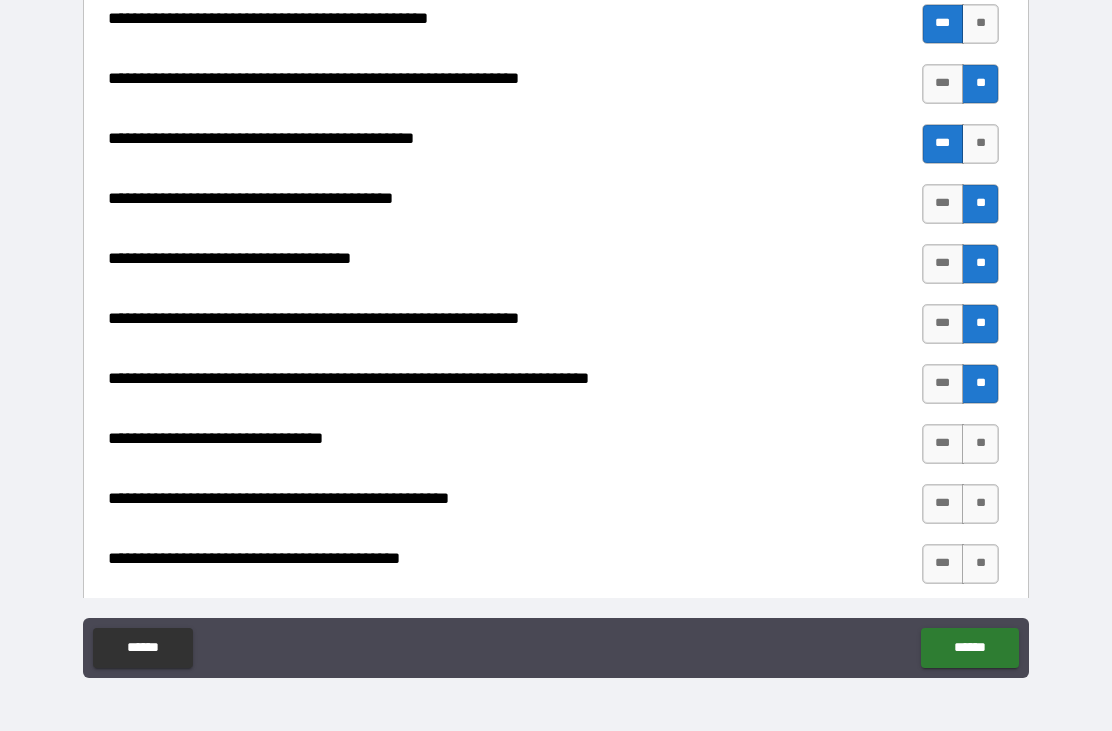 click on "**" at bounding box center (980, 444) 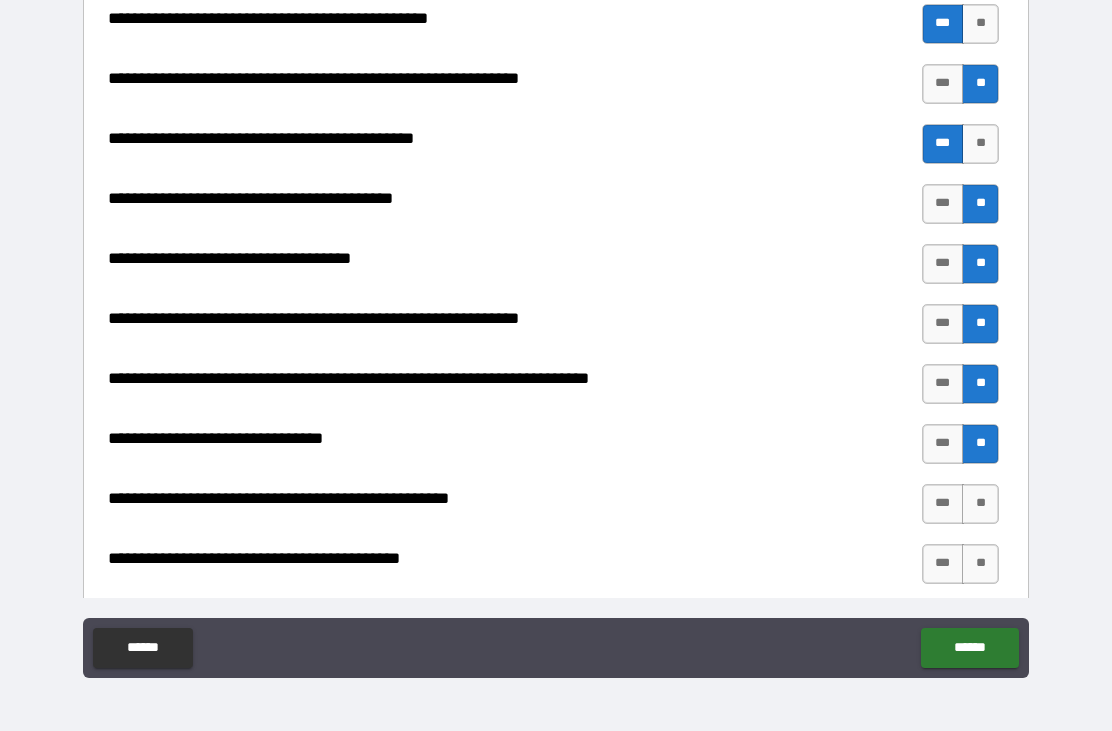 click on "**" at bounding box center [980, 504] 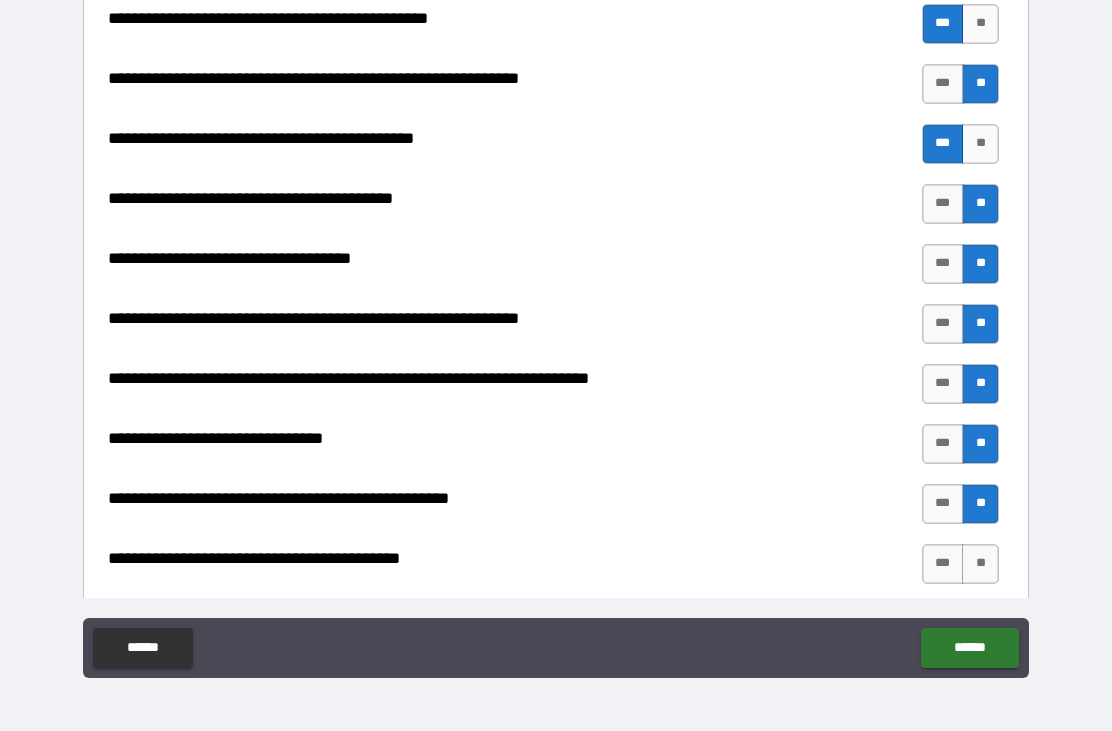 click on "**" at bounding box center [980, 564] 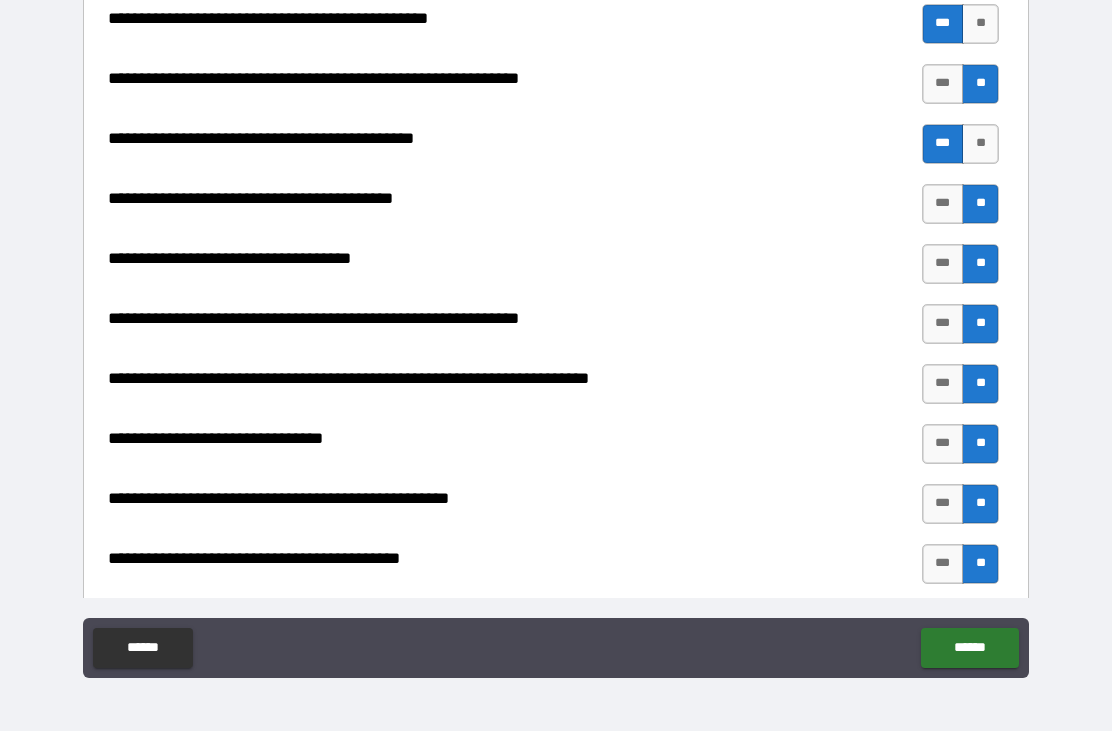 click on "******" at bounding box center (969, 648) 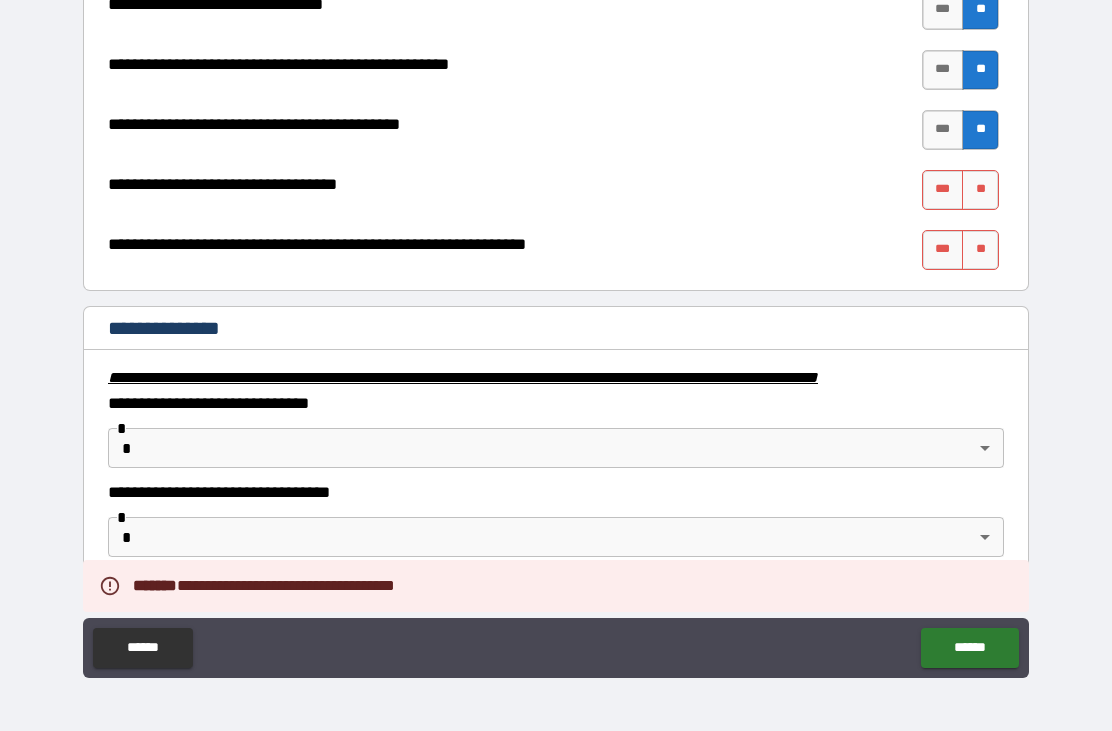 scroll, scrollTop: 2970, scrollLeft: 0, axis: vertical 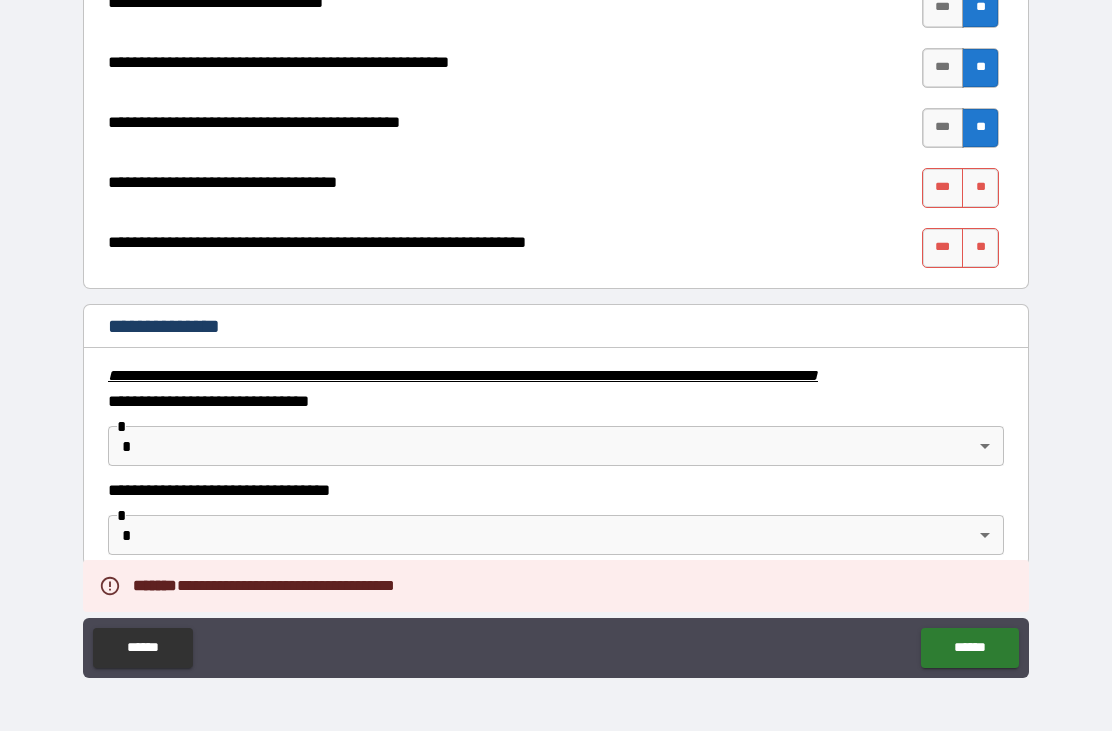 click on "**" at bounding box center [980, 188] 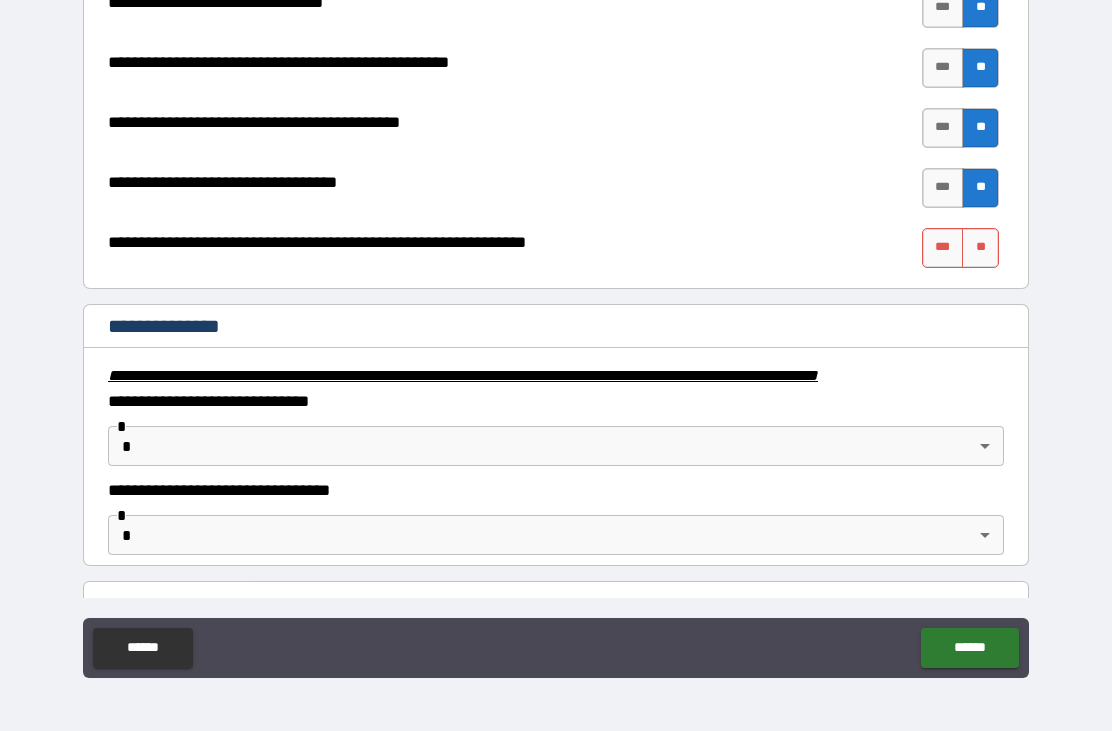 click on "**" at bounding box center [980, 248] 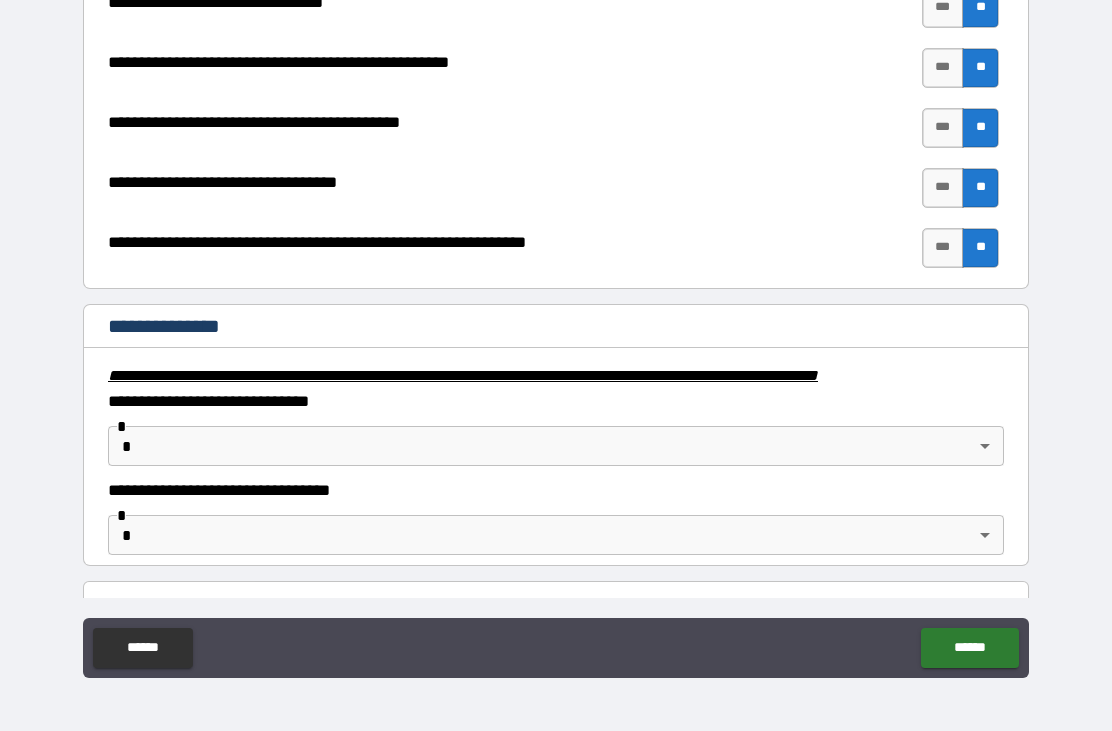 click on "**********" at bounding box center (556, 333) 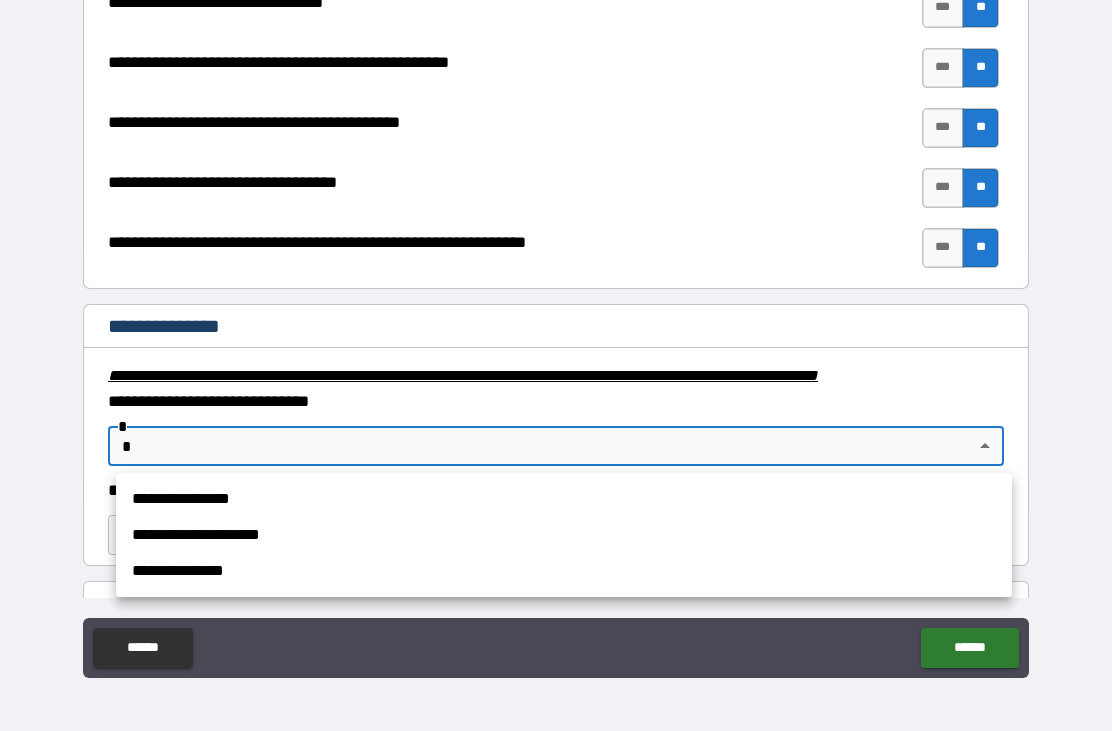 click on "**********" at bounding box center (564, 571) 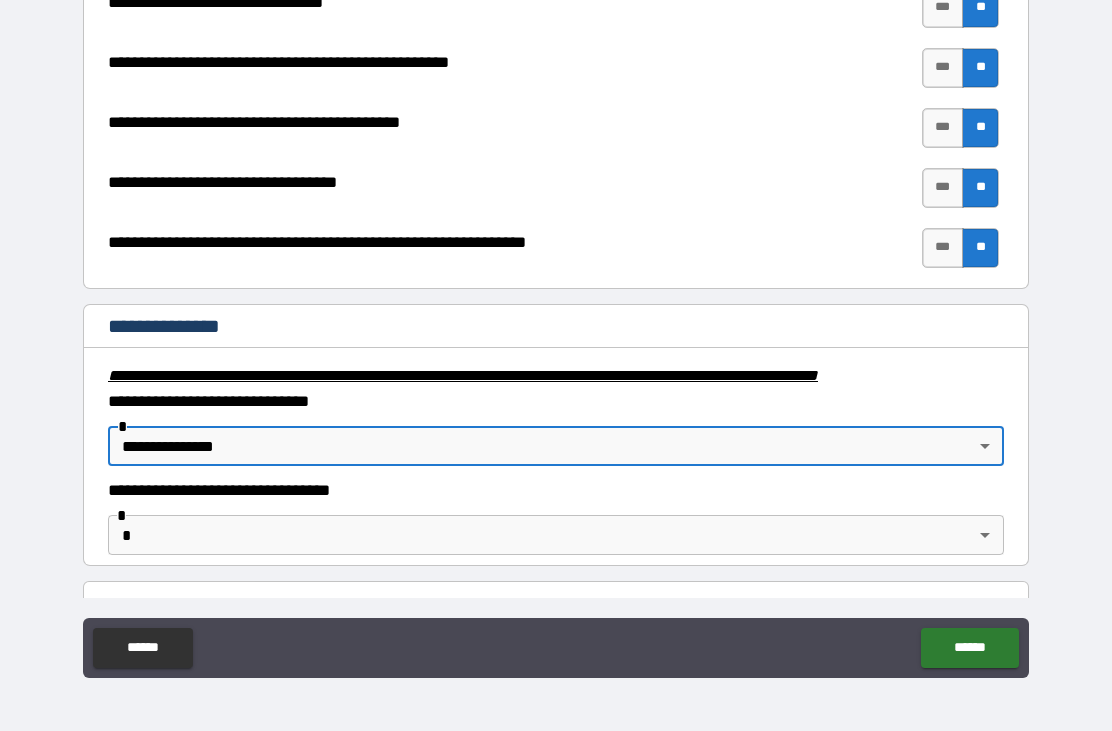 click on "**********" at bounding box center (556, 333) 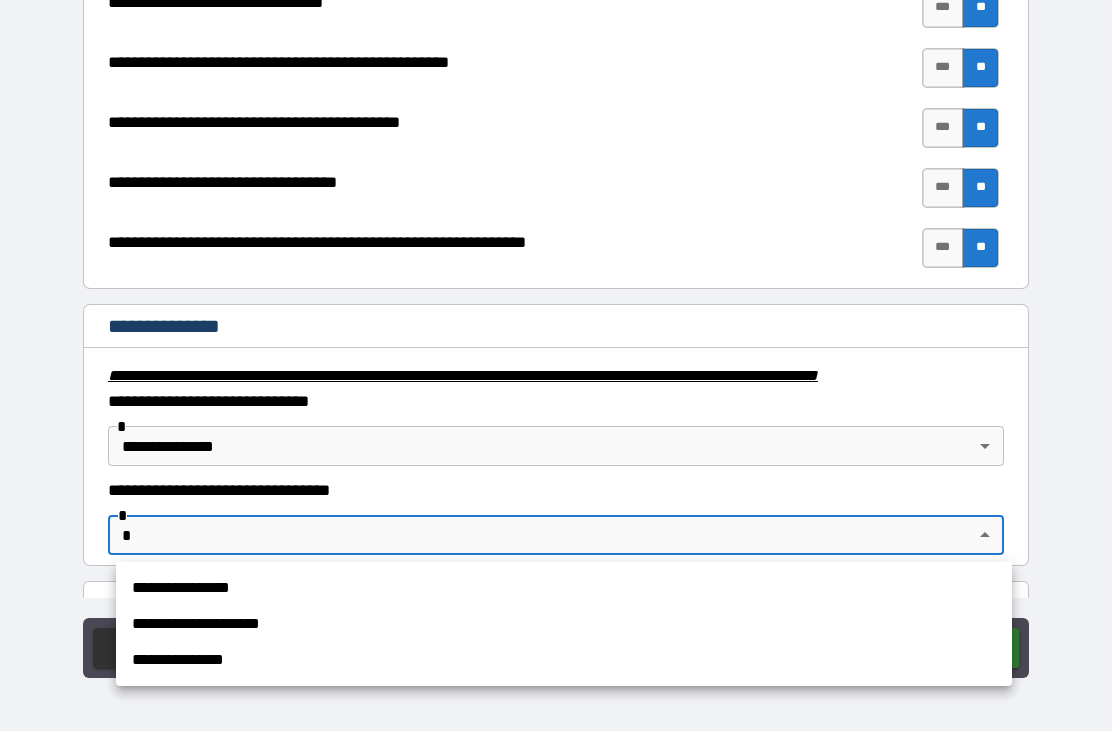 click on "**********" at bounding box center (564, 660) 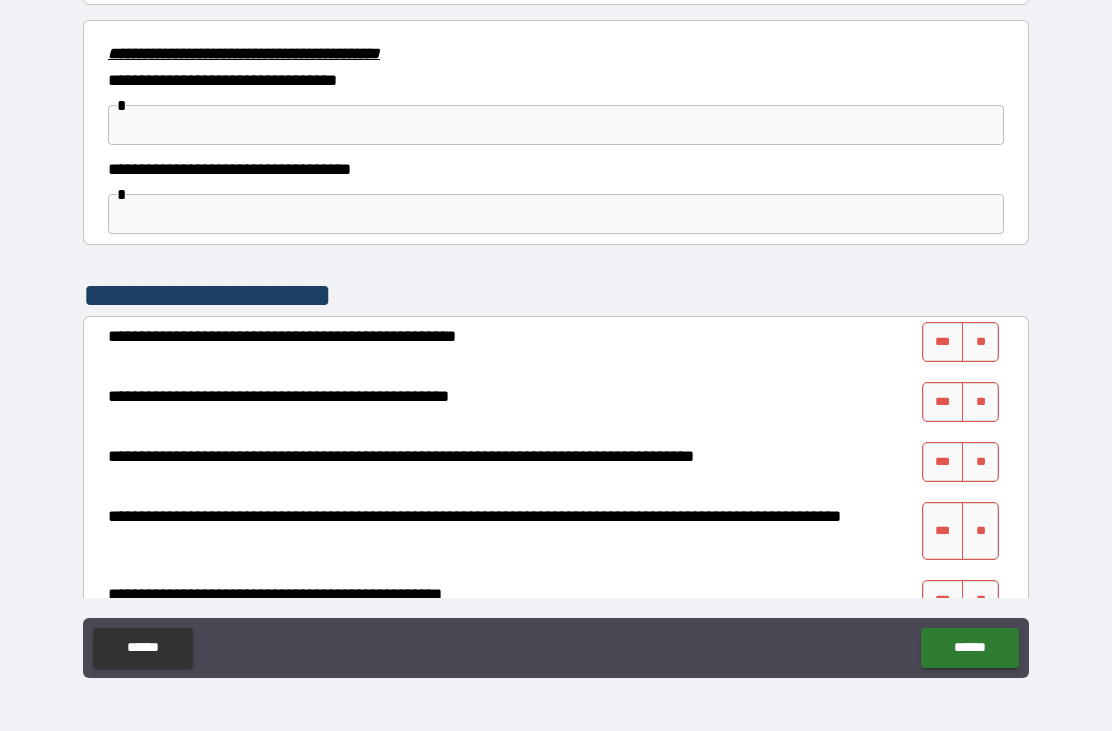 scroll, scrollTop: 3532, scrollLeft: 0, axis: vertical 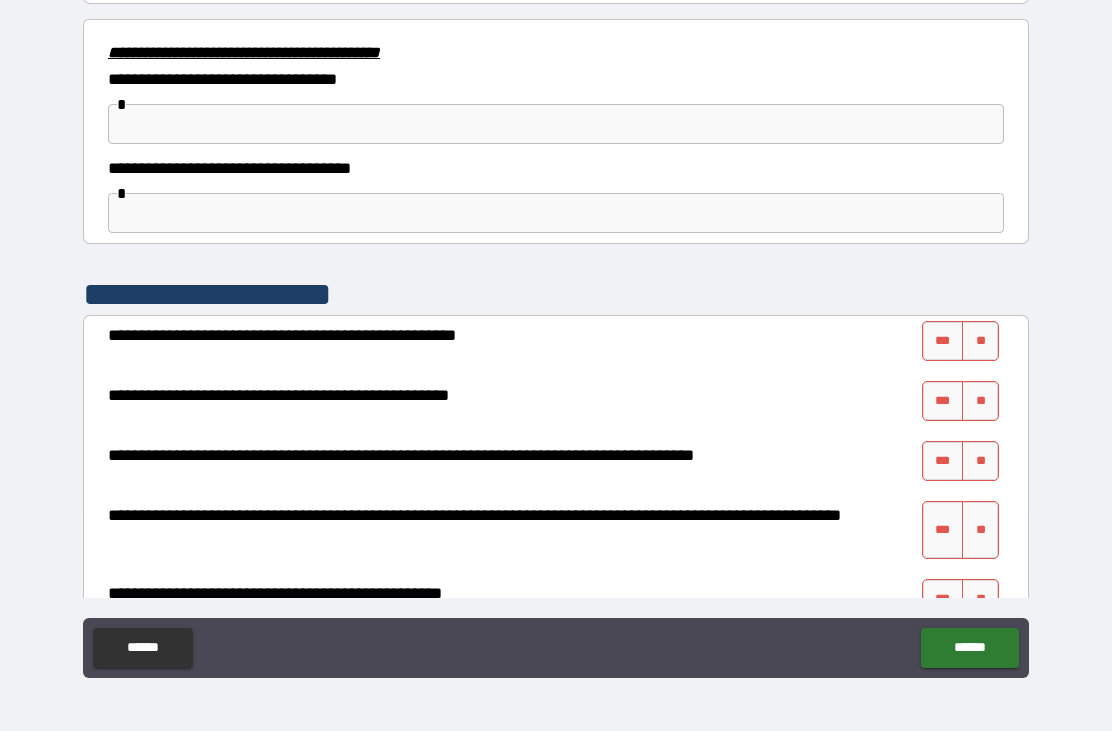 click on "***" at bounding box center (943, 341) 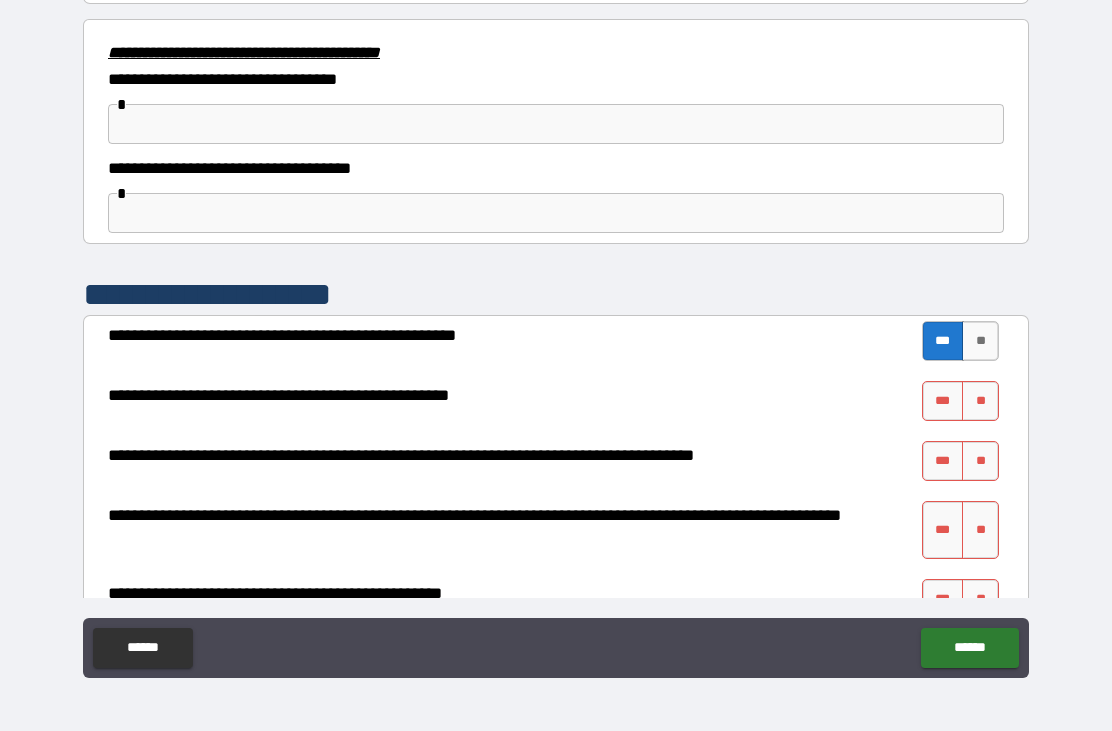 click on "***" at bounding box center [943, 401] 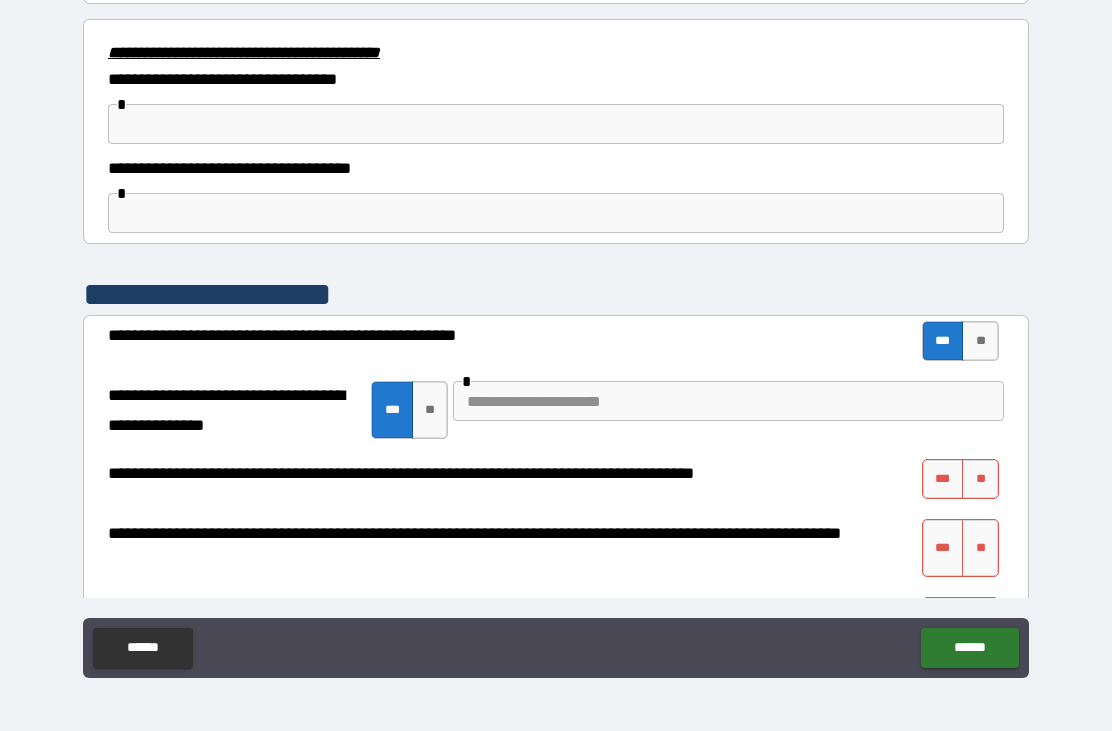 click on "**" at bounding box center (430, 410) 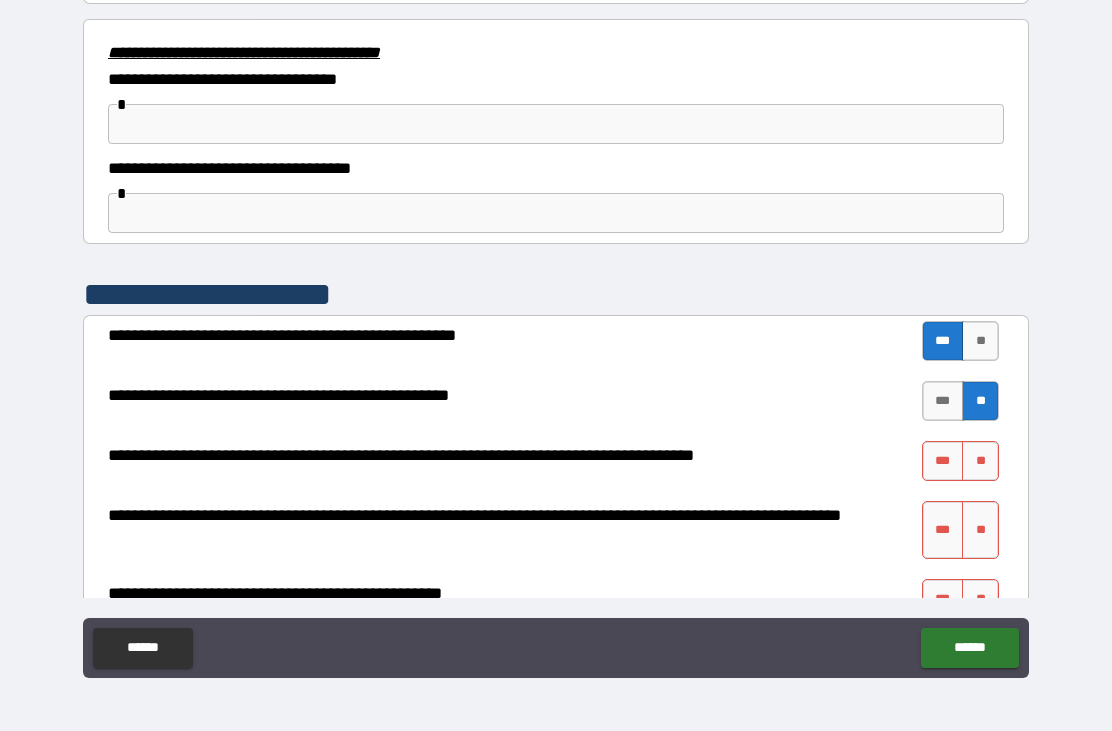 click on "**" at bounding box center [980, 461] 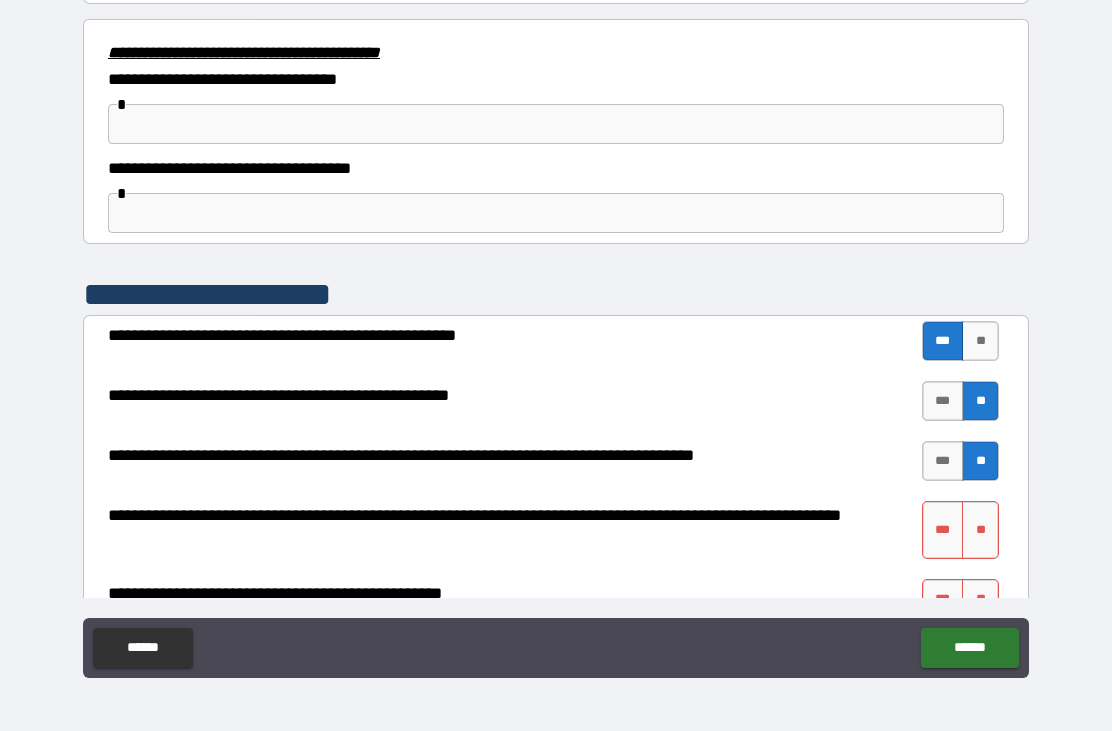 click on "**" at bounding box center (980, 530) 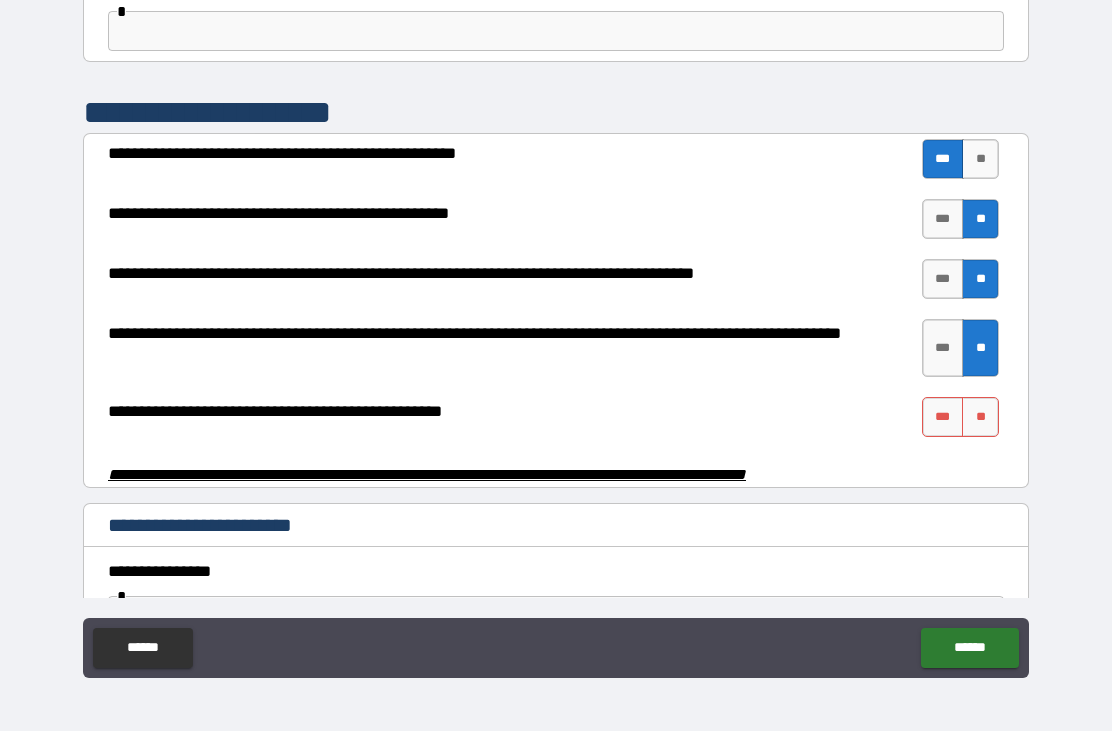 scroll, scrollTop: 3731, scrollLeft: 0, axis: vertical 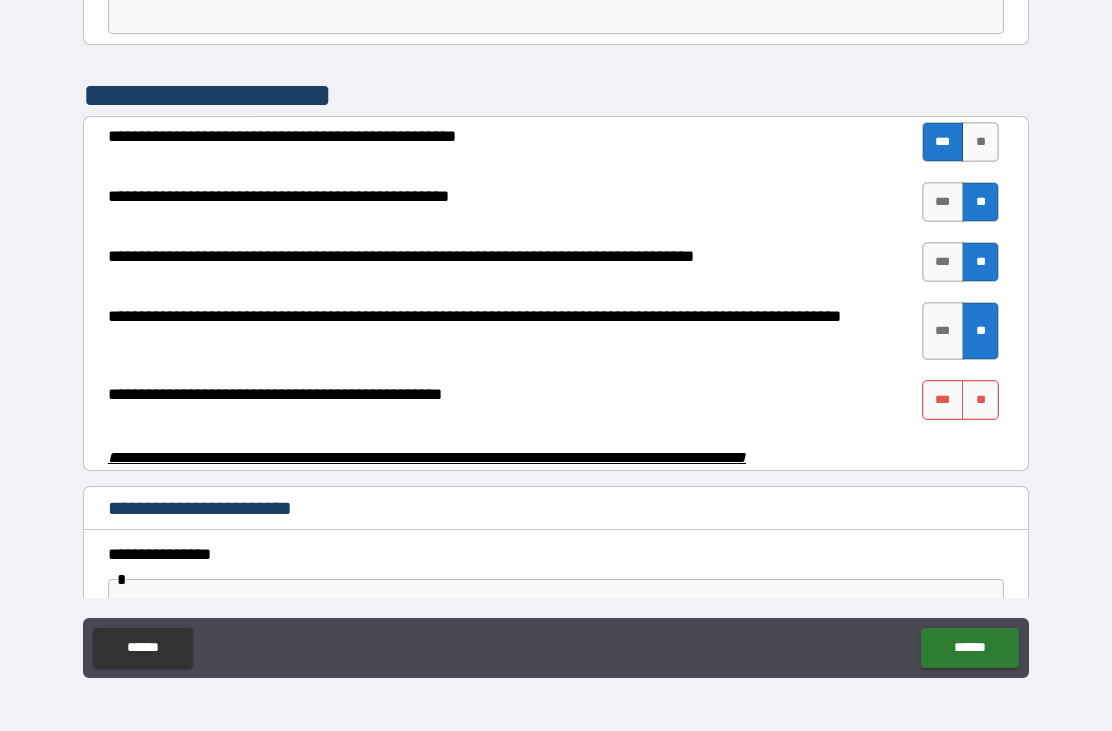 click on "**" at bounding box center [980, 400] 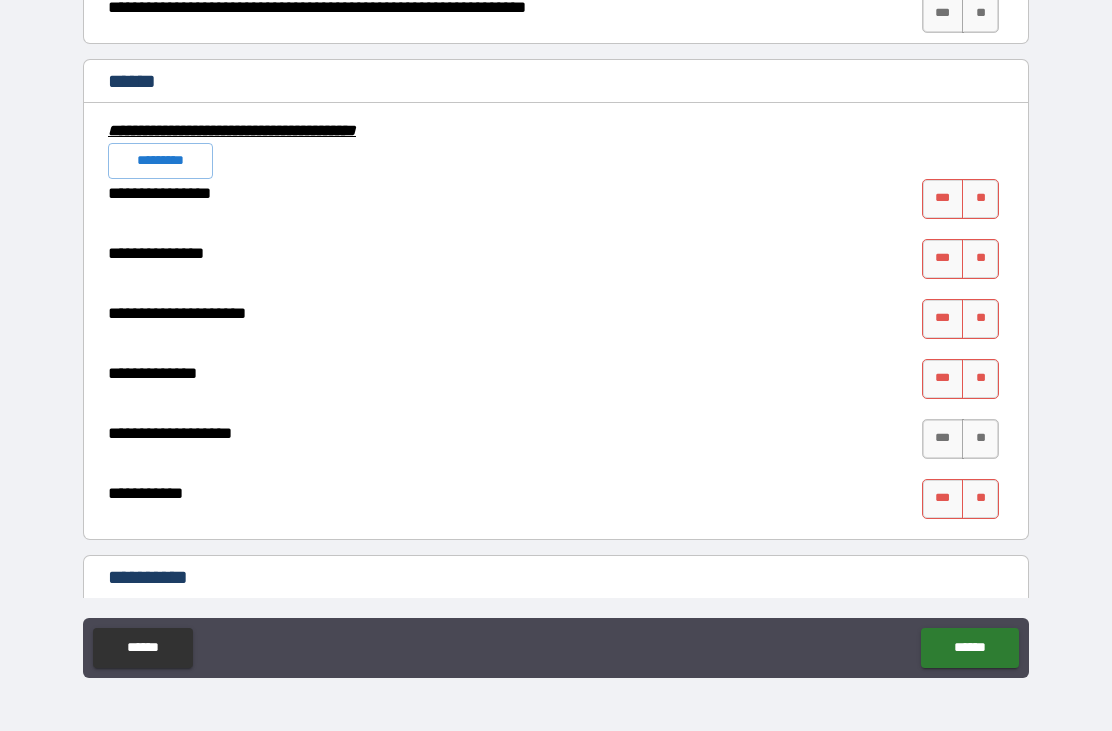 scroll, scrollTop: 4547, scrollLeft: 0, axis: vertical 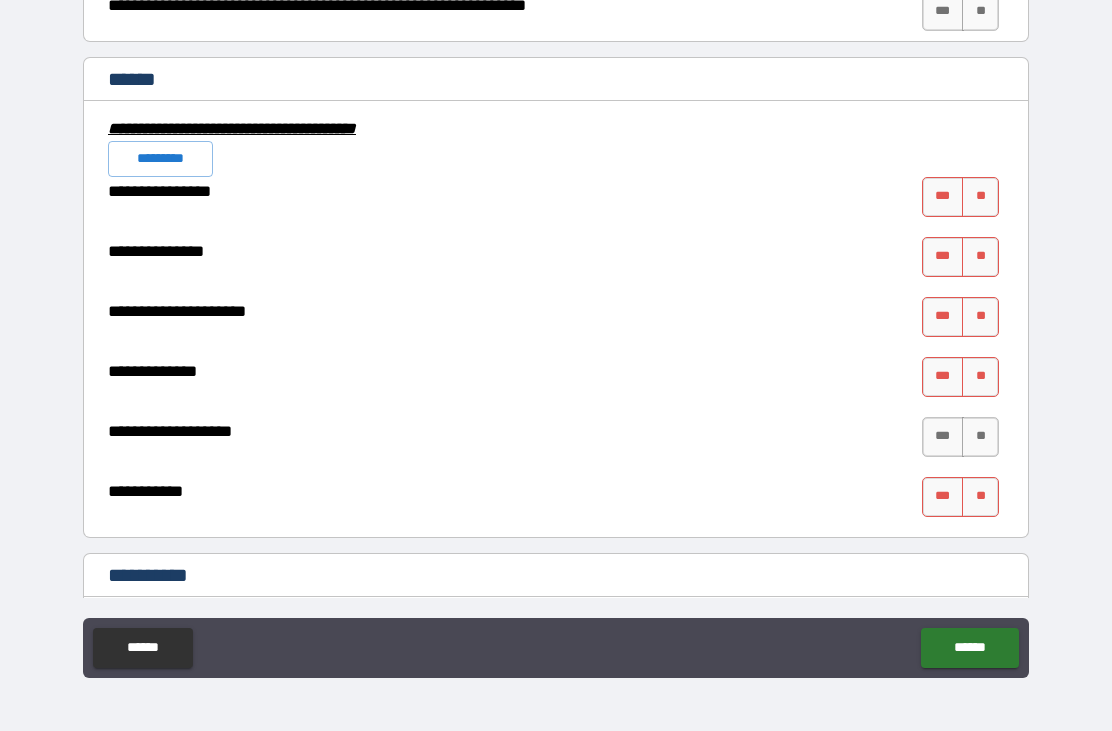 click on "**" at bounding box center [980, 197] 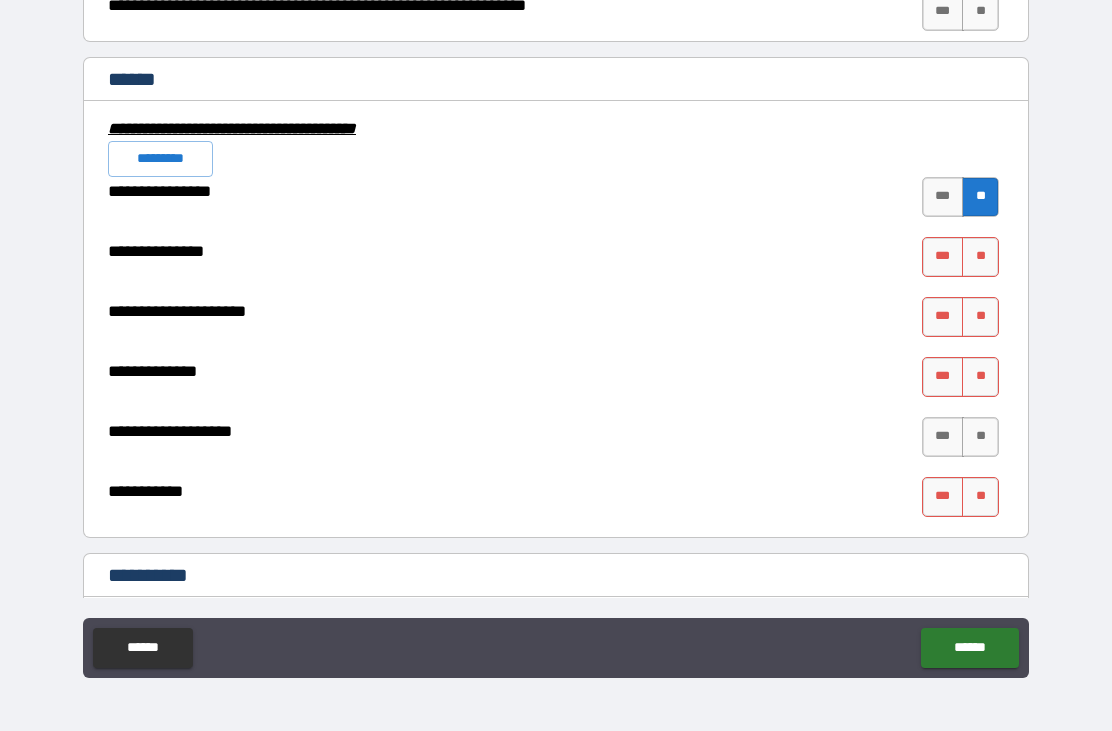 click on "**" at bounding box center [980, 257] 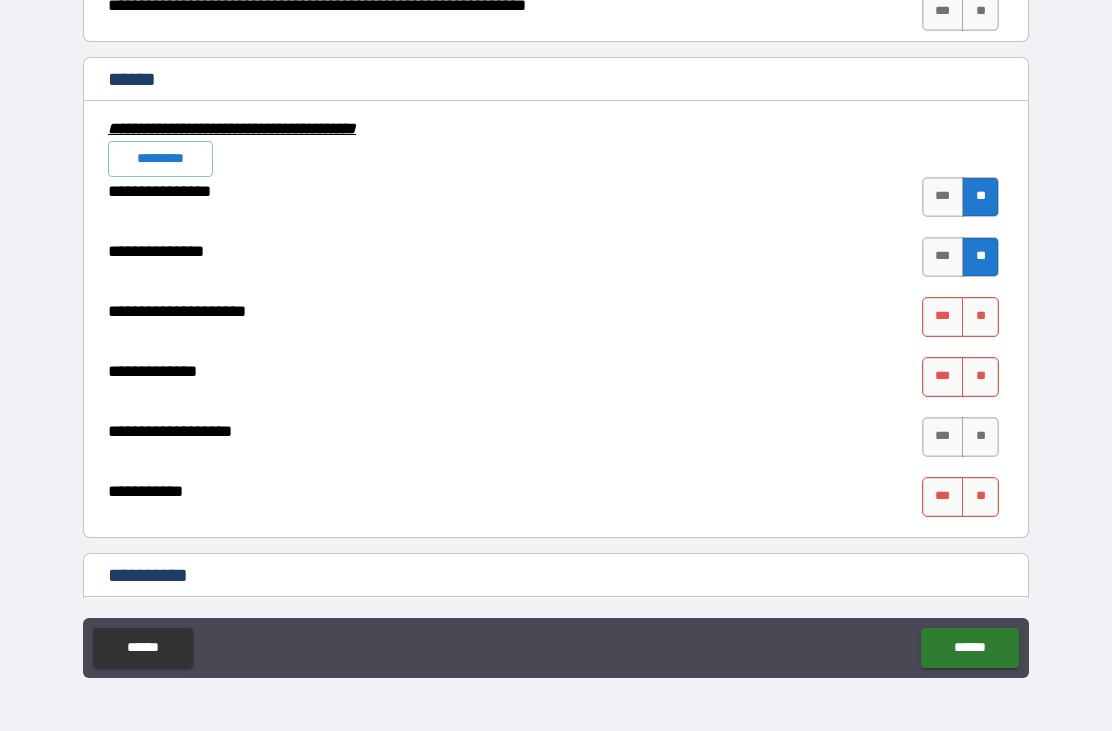 click on "**" at bounding box center (980, 317) 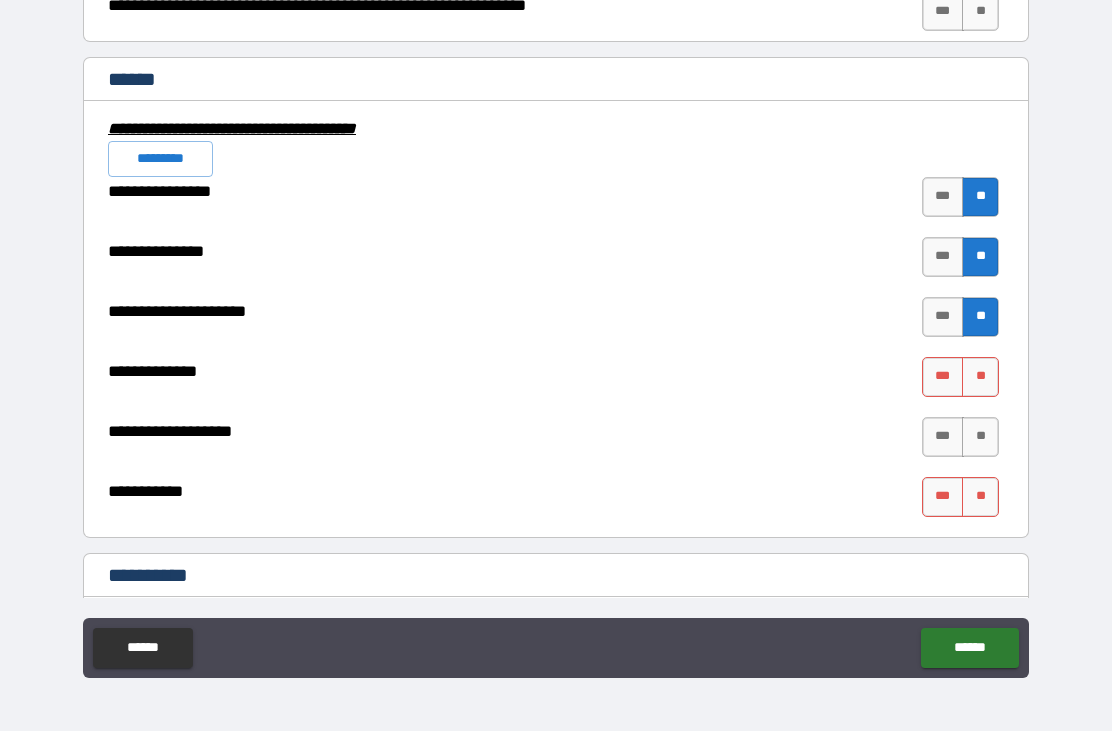 click on "**" at bounding box center (980, 377) 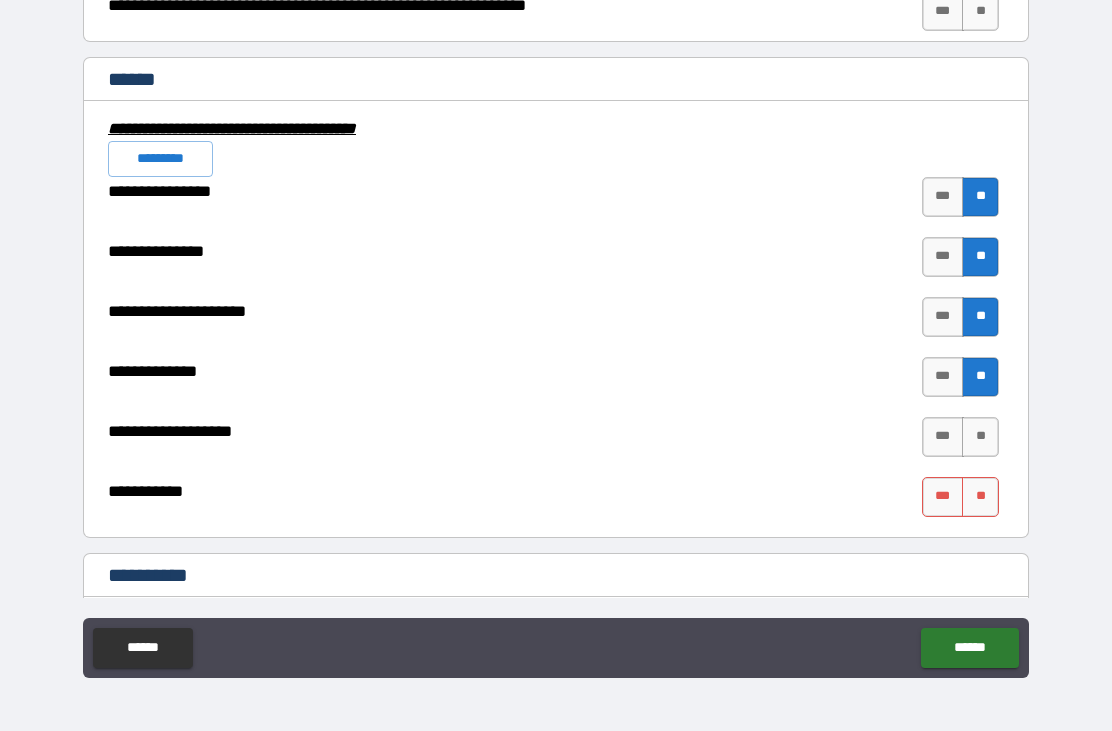 click on "**" at bounding box center [980, 437] 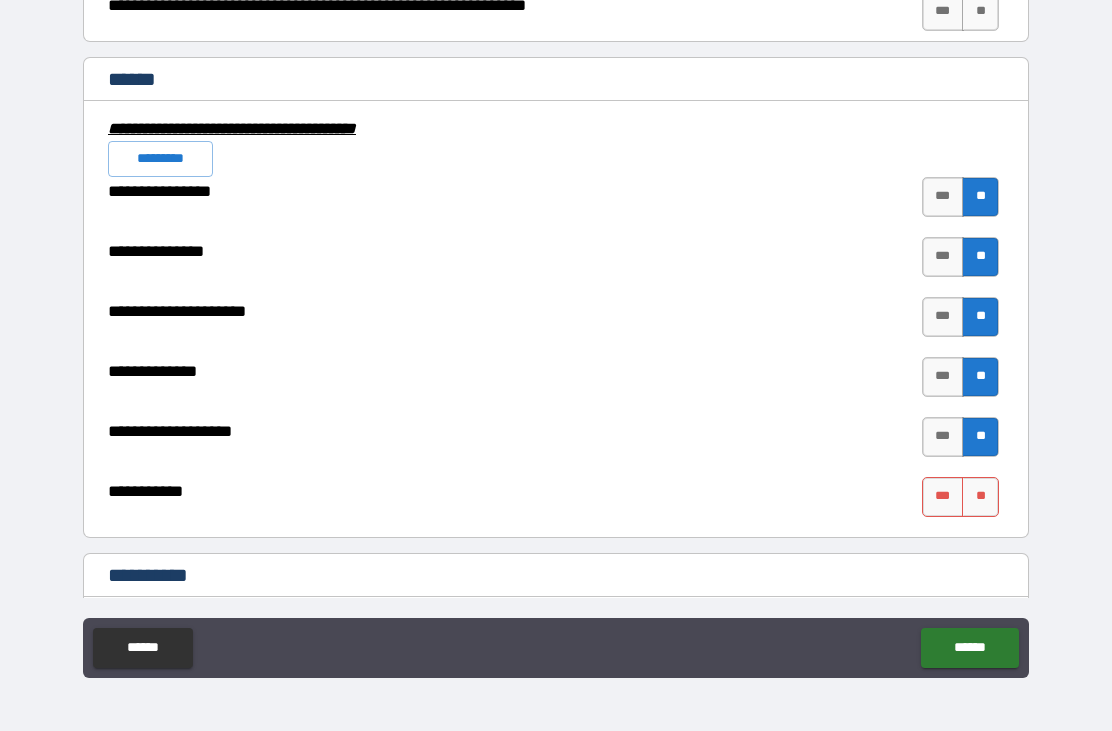 click on "**" at bounding box center [980, 497] 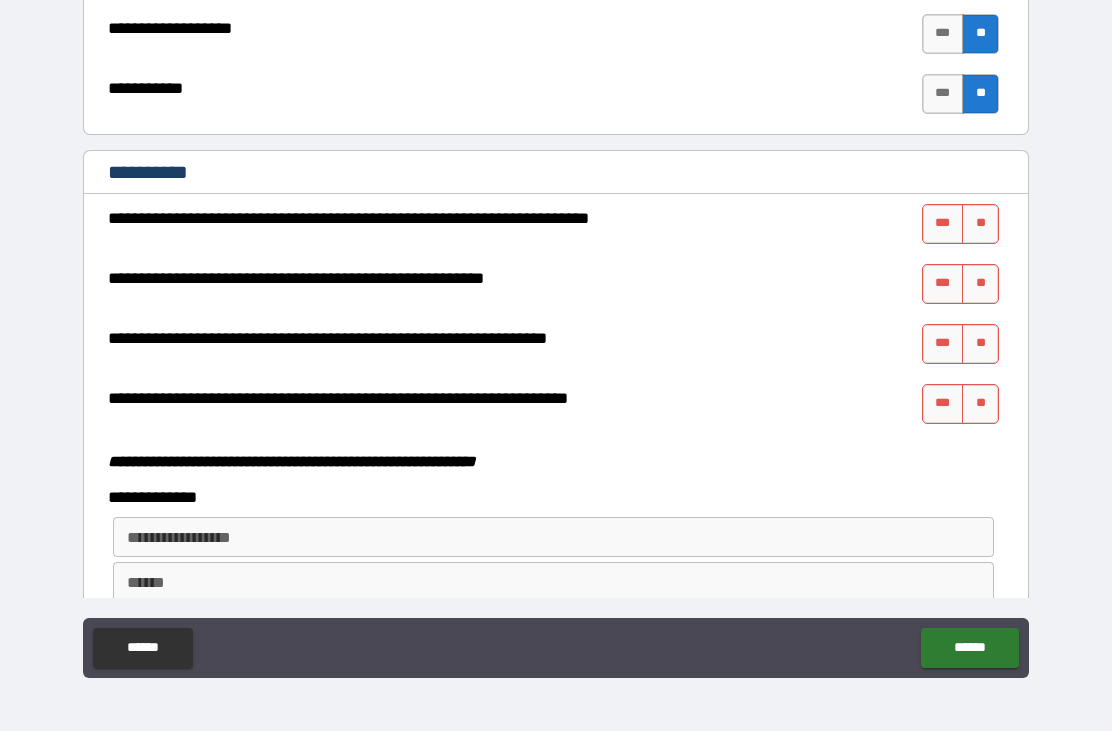 scroll, scrollTop: 4951, scrollLeft: 0, axis: vertical 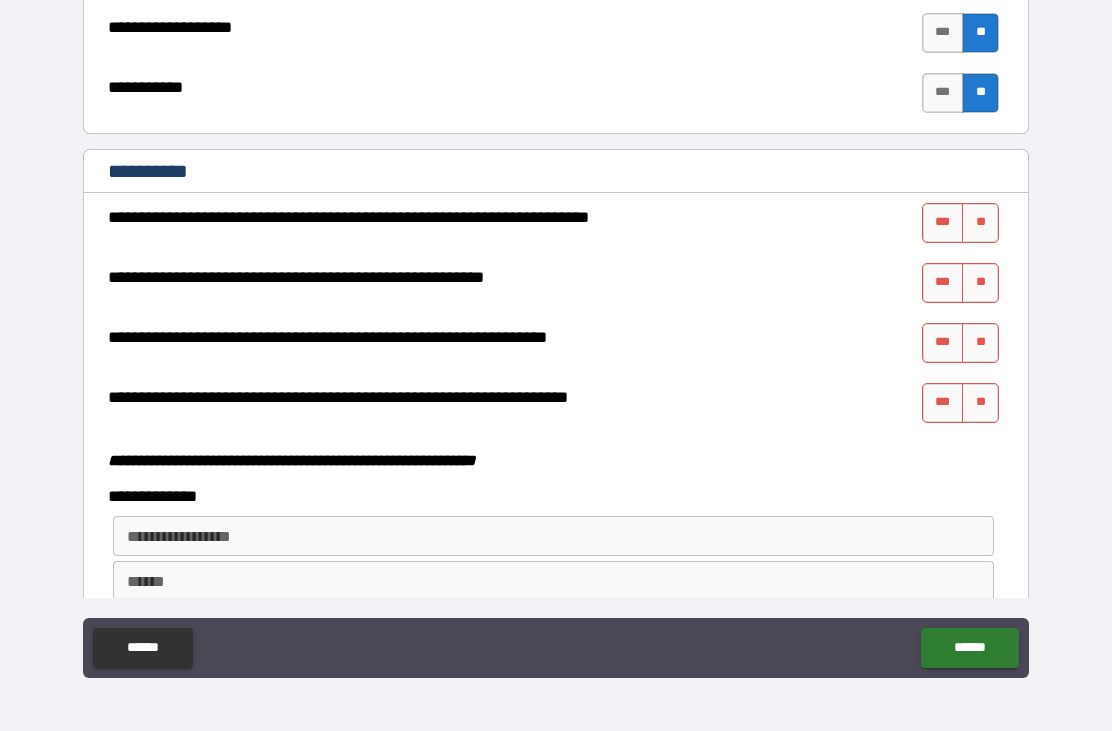 click on "**" at bounding box center (980, 223) 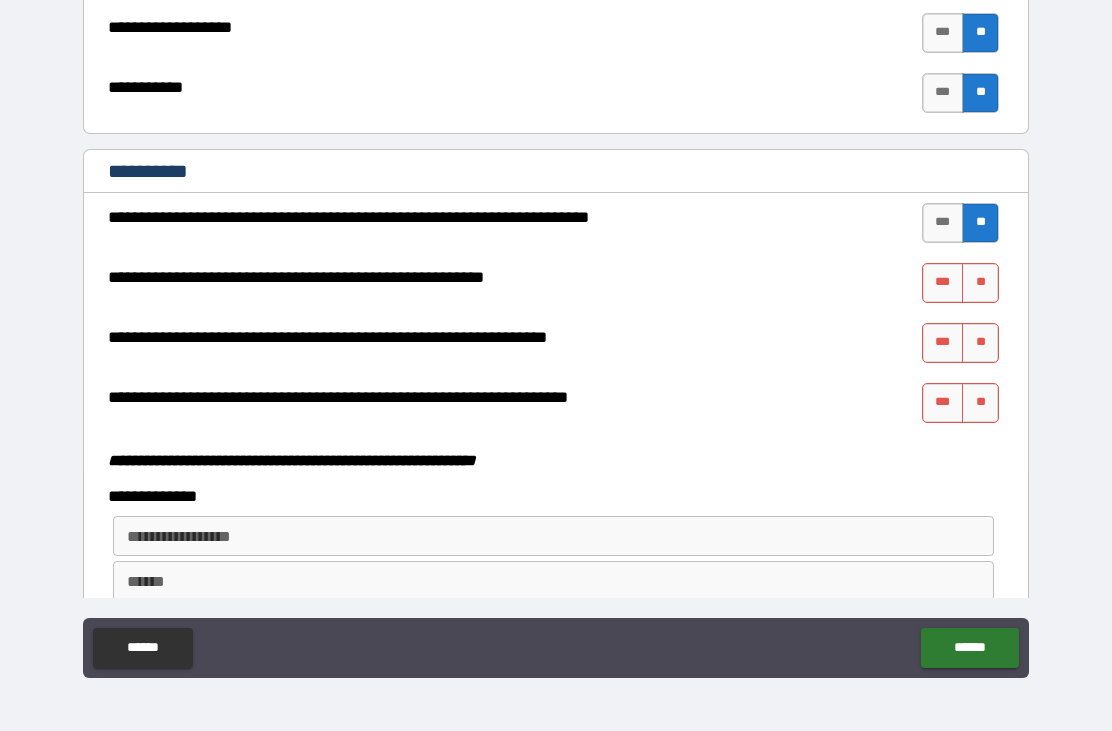 click on "**" at bounding box center (980, 283) 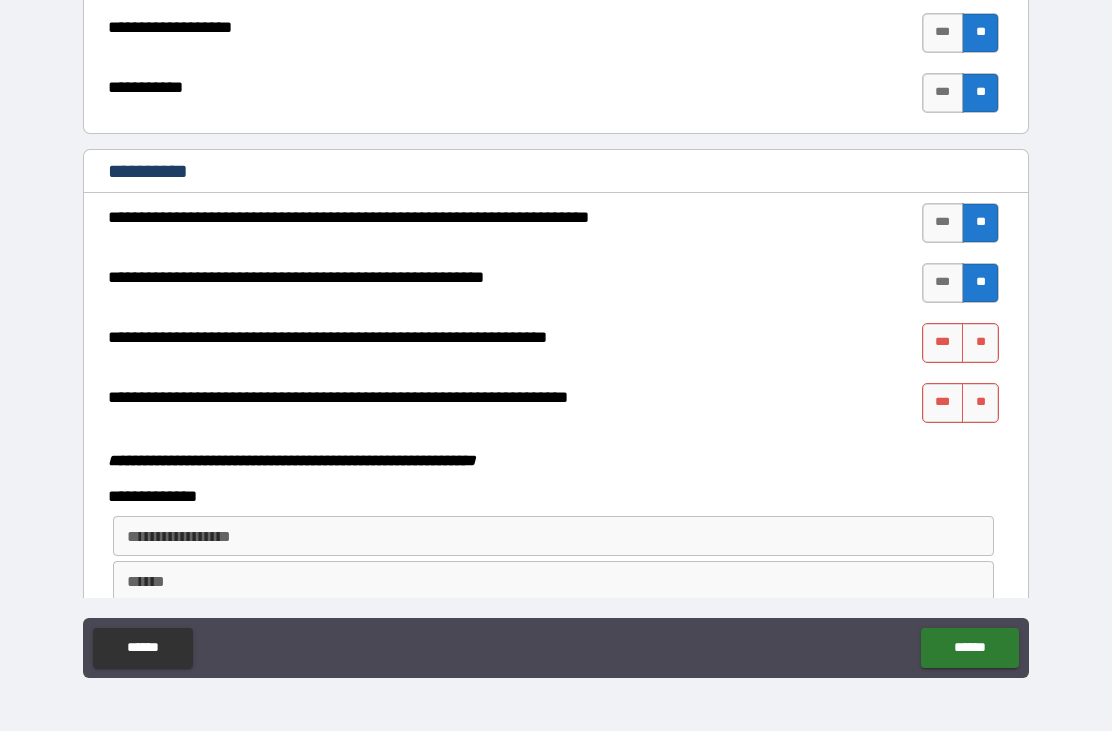 click on "**" at bounding box center (980, 343) 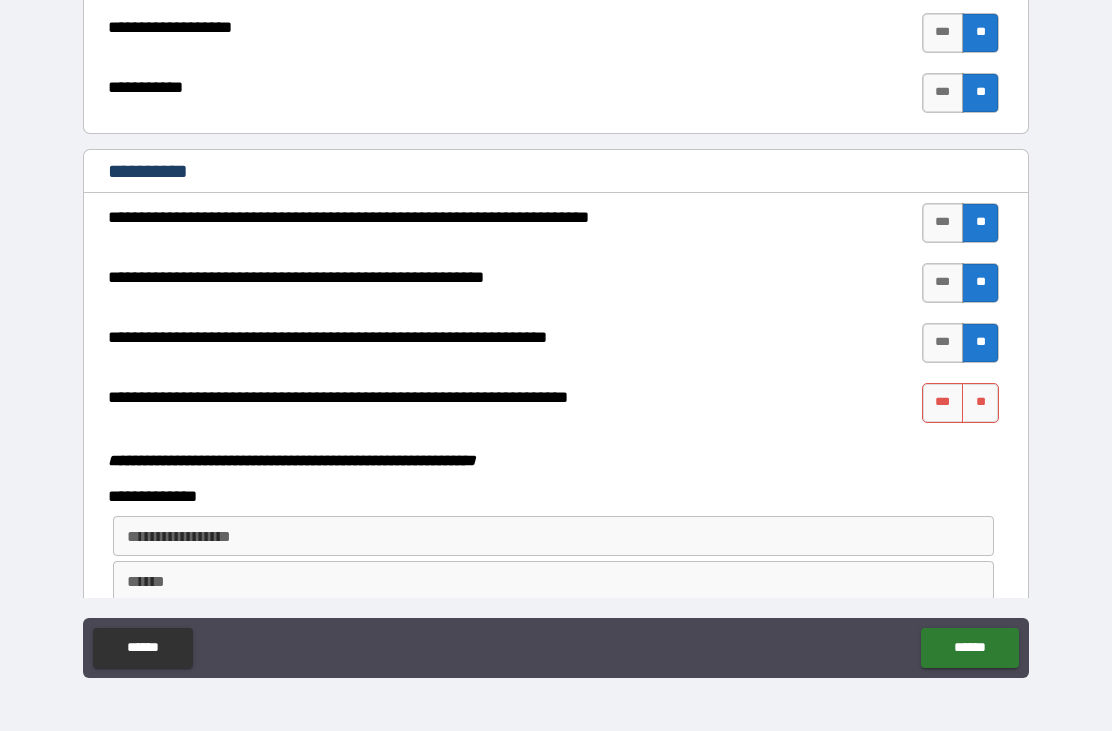click on "**" at bounding box center (980, 403) 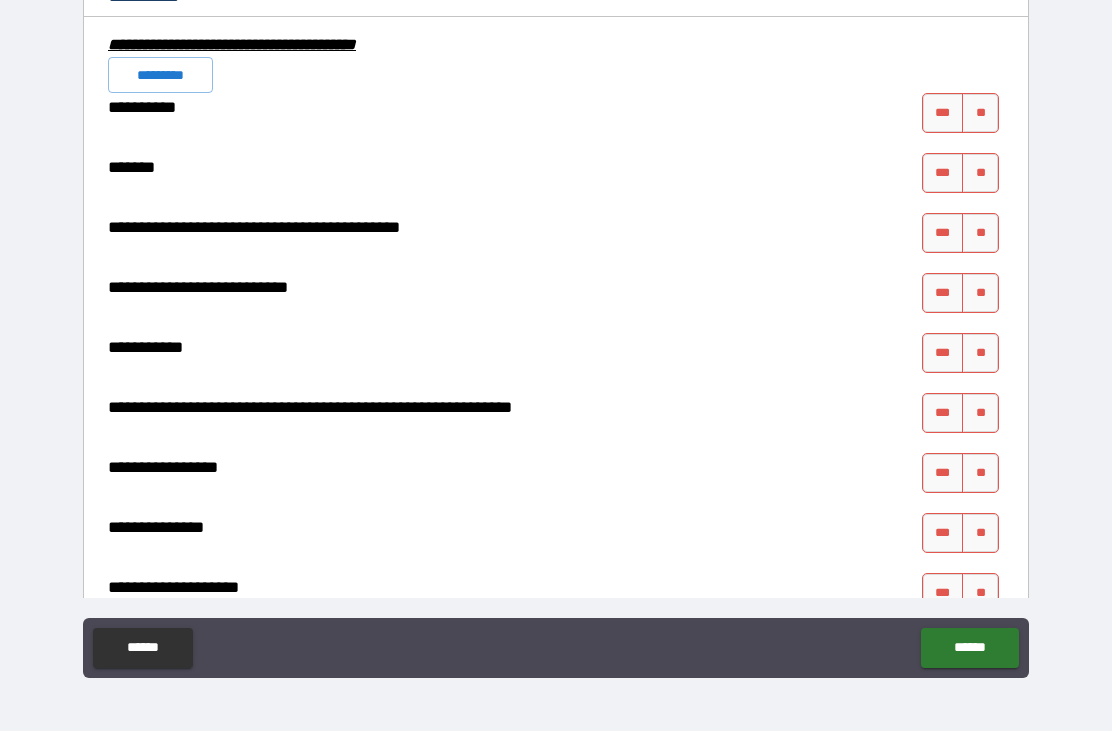 scroll, scrollTop: 5691, scrollLeft: 0, axis: vertical 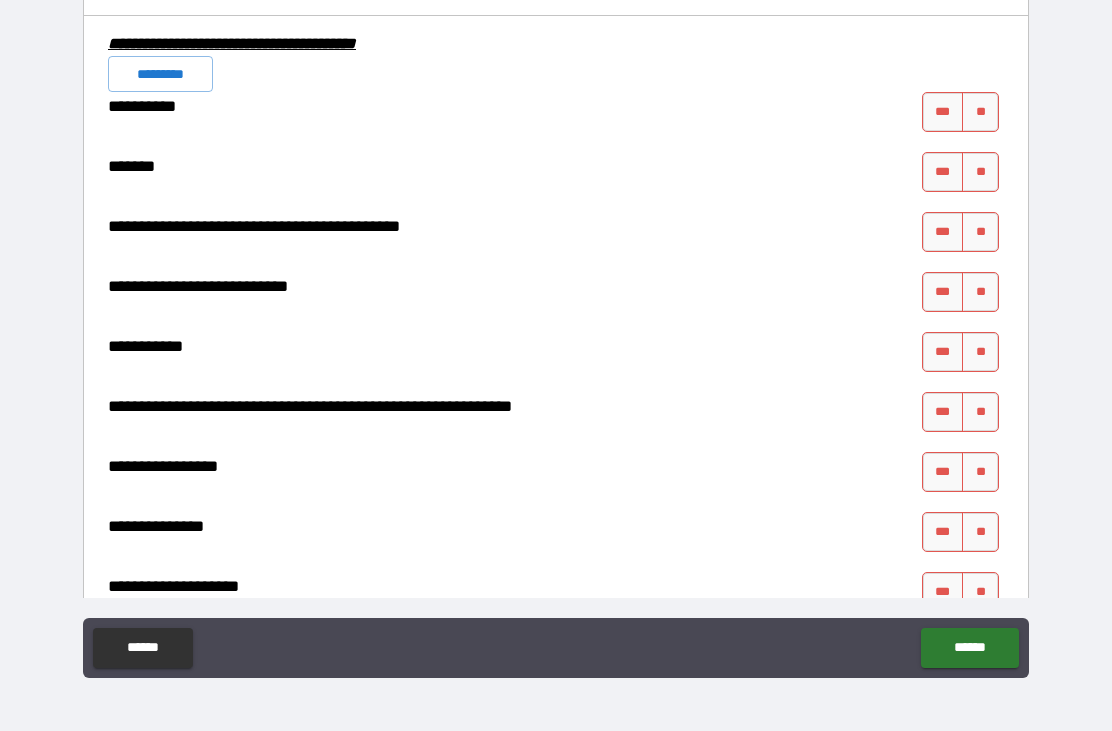 click on "**" at bounding box center [980, 112] 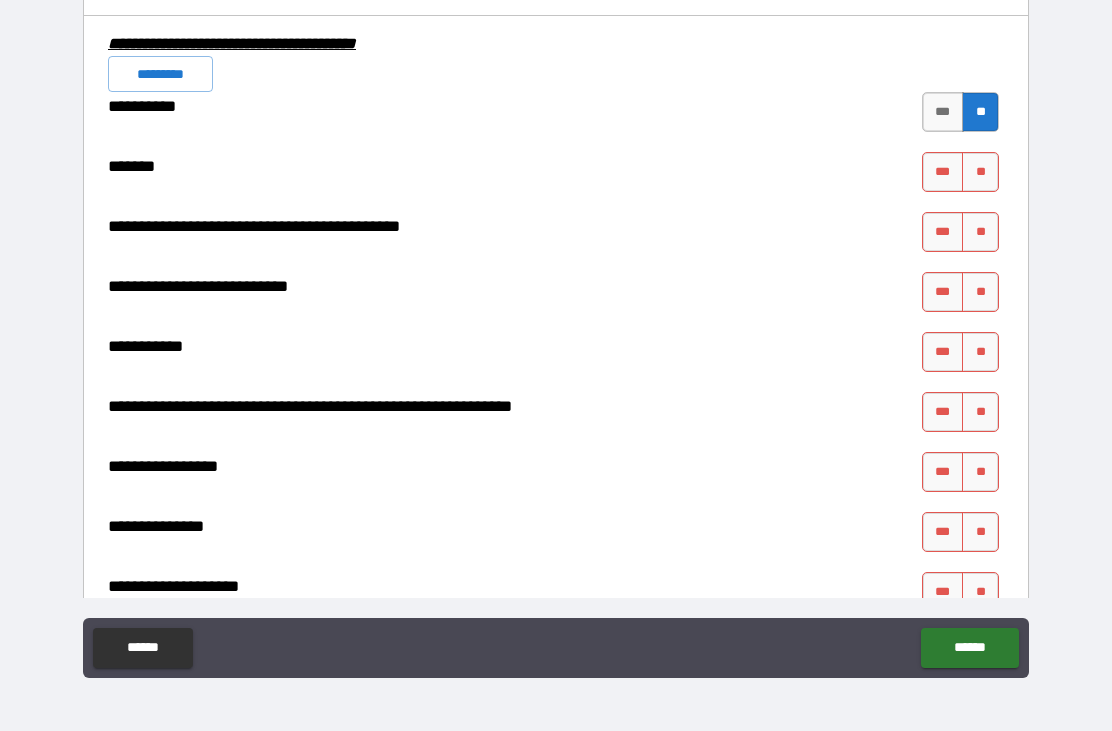 click on "**" at bounding box center (980, 172) 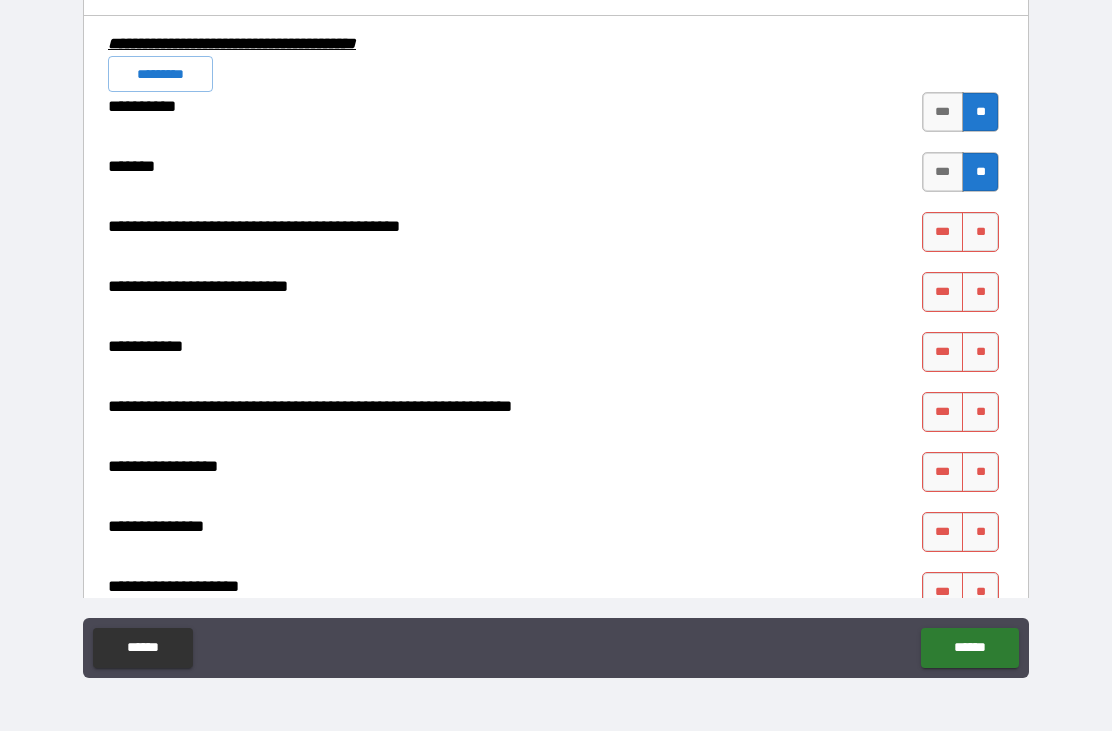 click on "**" at bounding box center (980, 232) 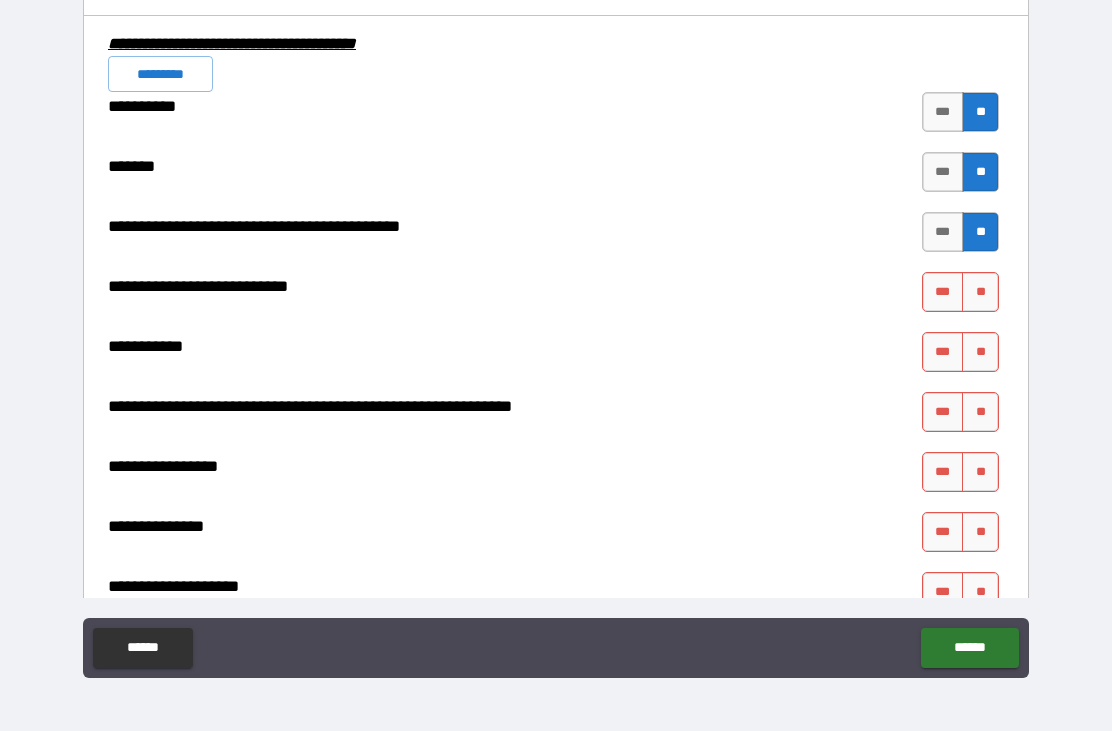 click on "**" at bounding box center (980, 292) 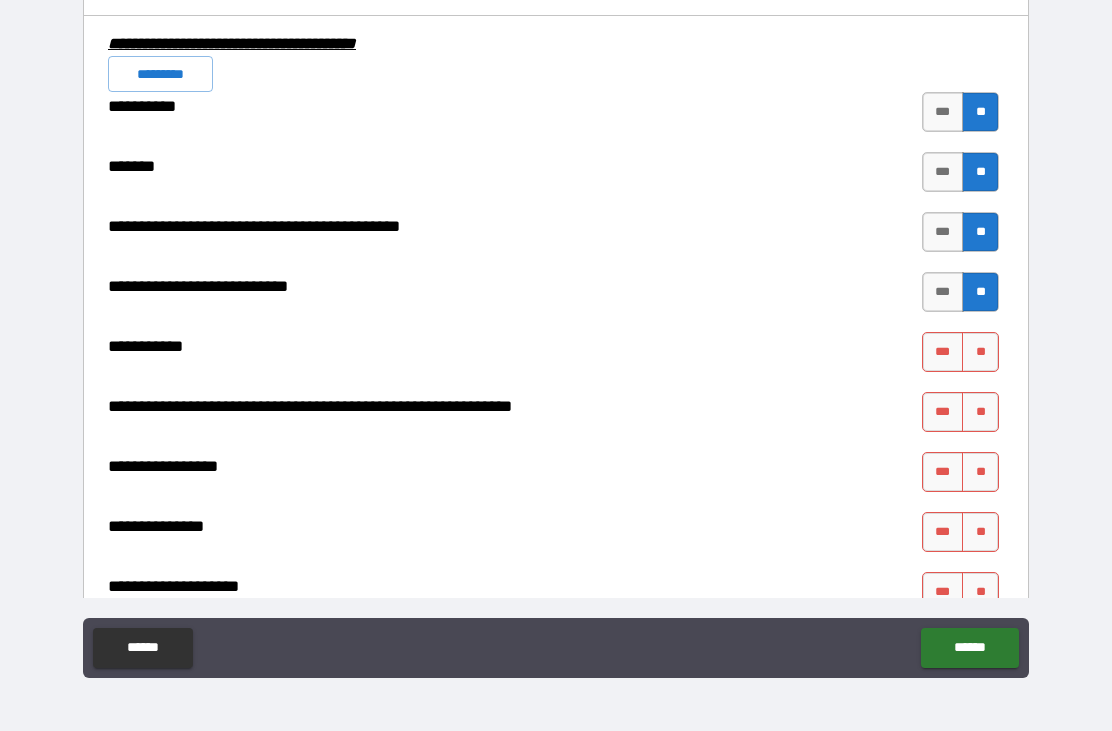 click on "**" at bounding box center (980, 352) 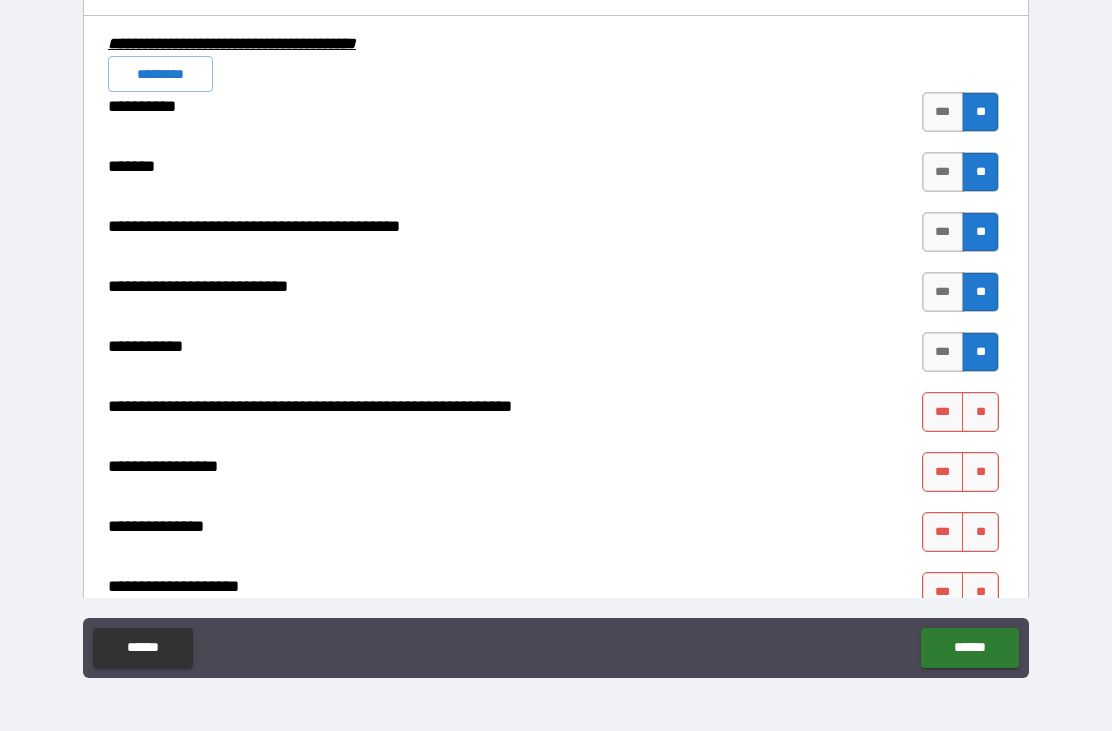 click on "**" at bounding box center (980, 412) 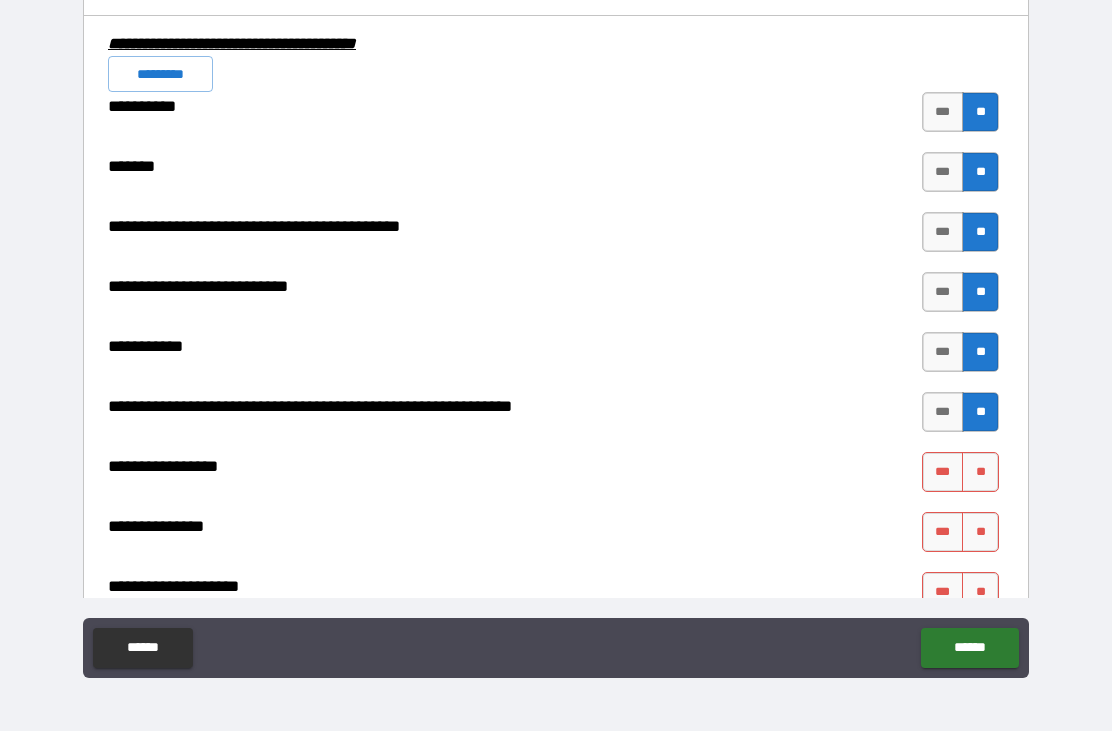 click on "***" at bounding box center (943, 472) 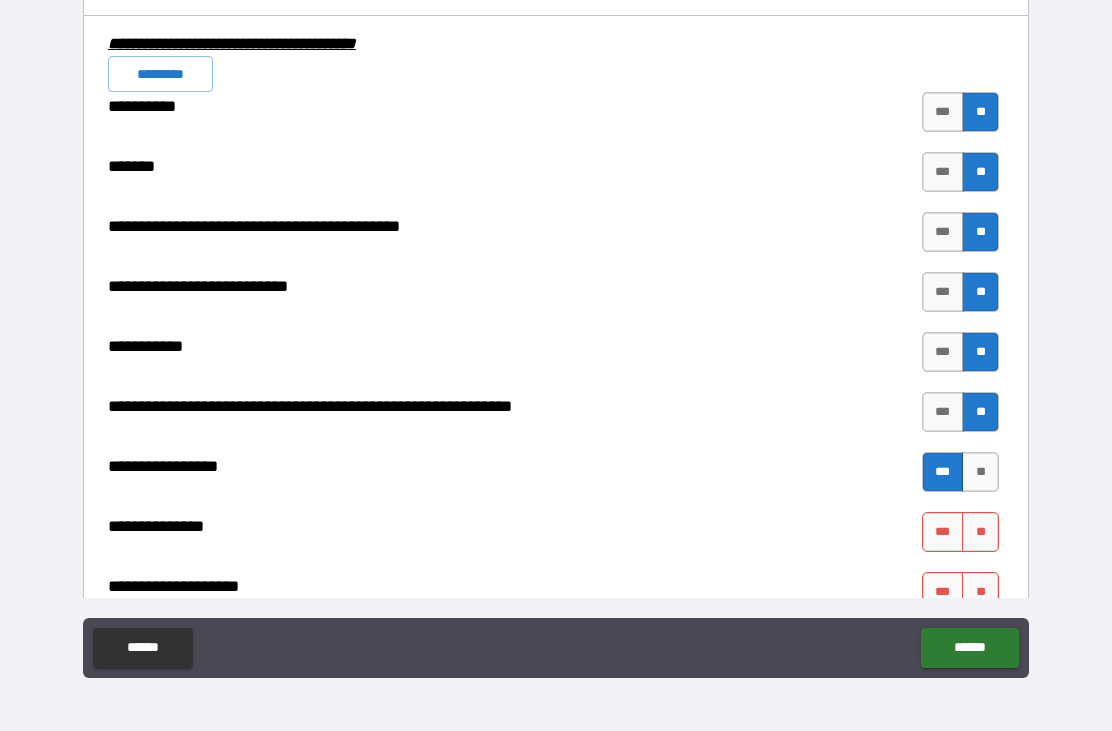 click on "**" at bounding box center [980, 532] 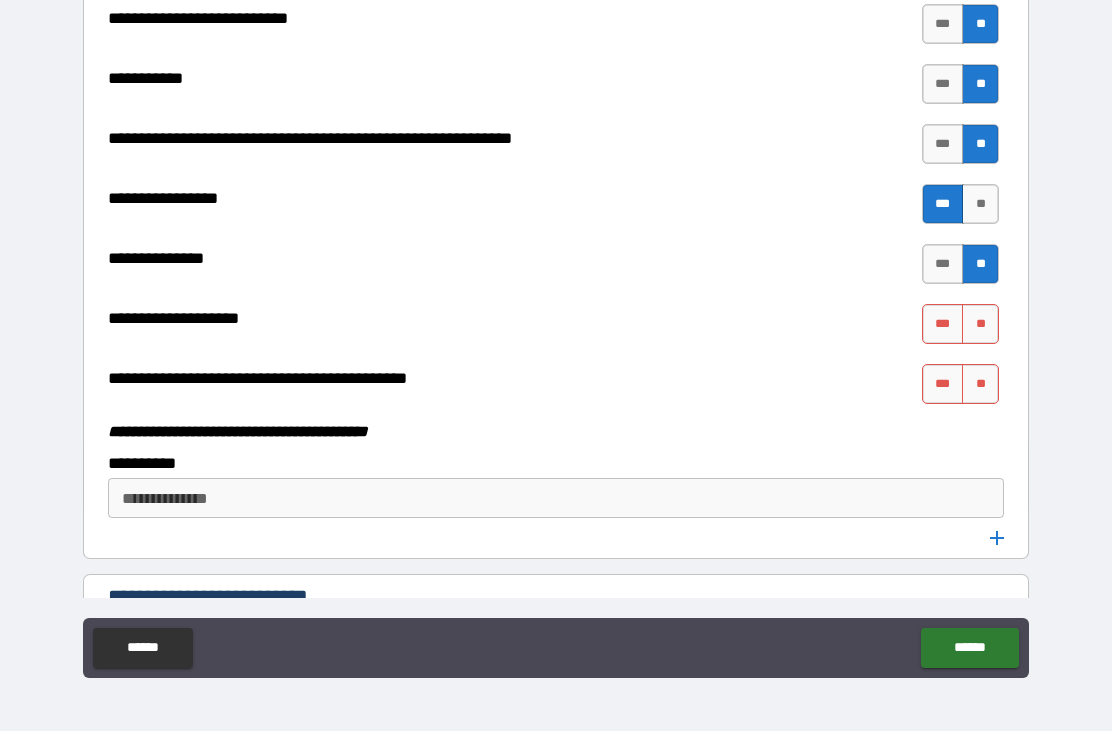 scroll, scrollTop: 5962, scrollLeft: 0, axis: vertical 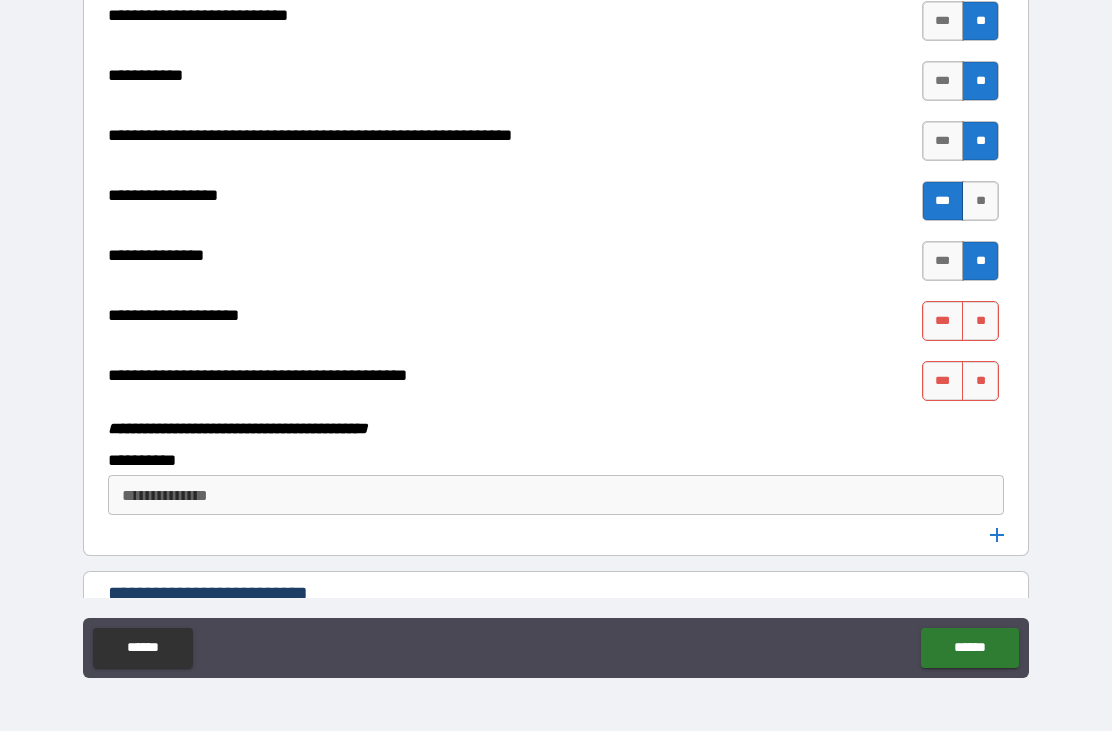 click on "**" at bounding box center [980, 321] 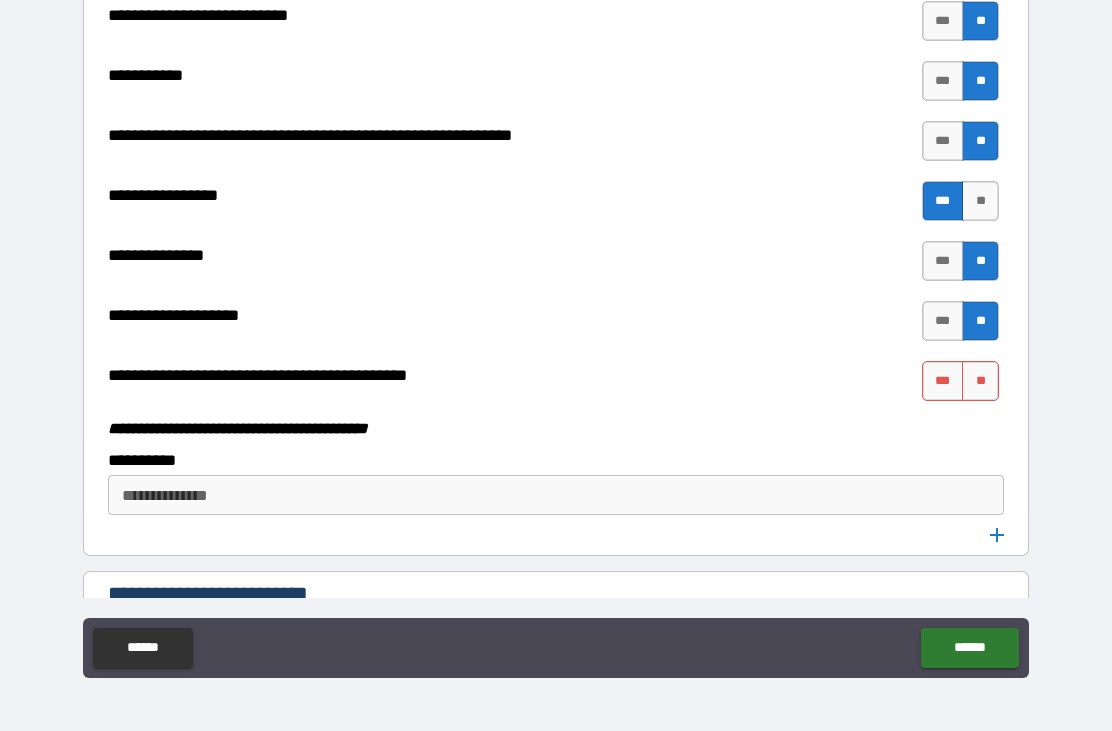 click on "**" at bounding box center (980, 381) 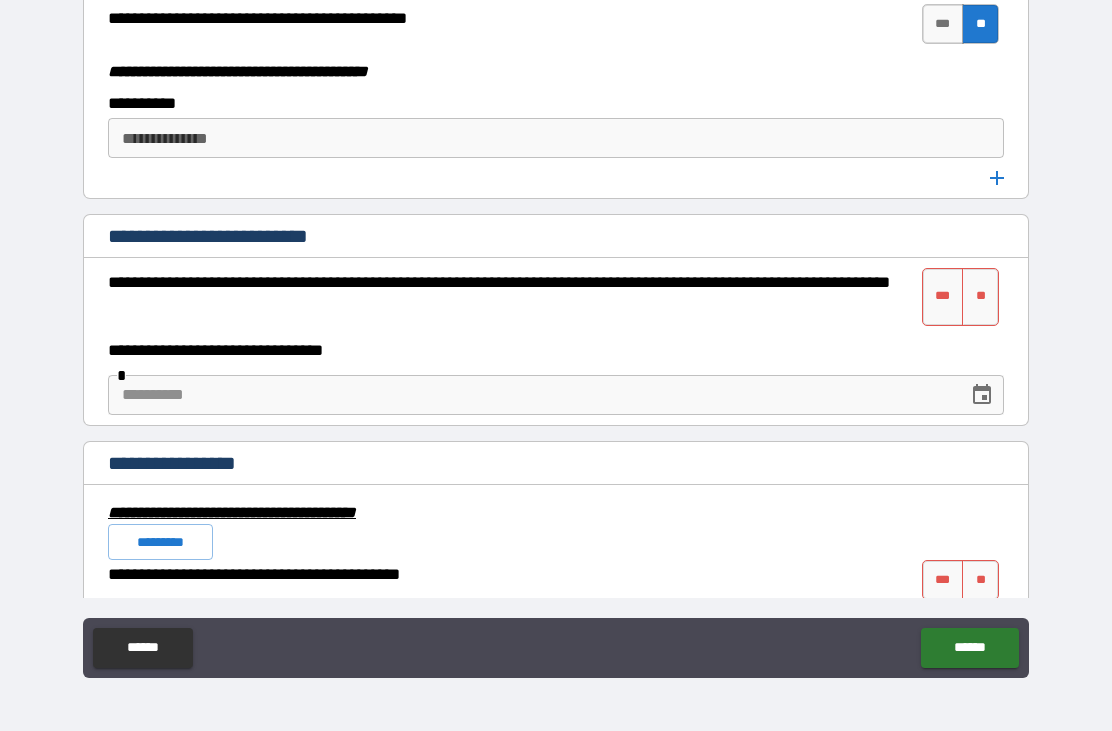 scroll, scrollTop: 6320, scrollLeft: 0, axis: vertical 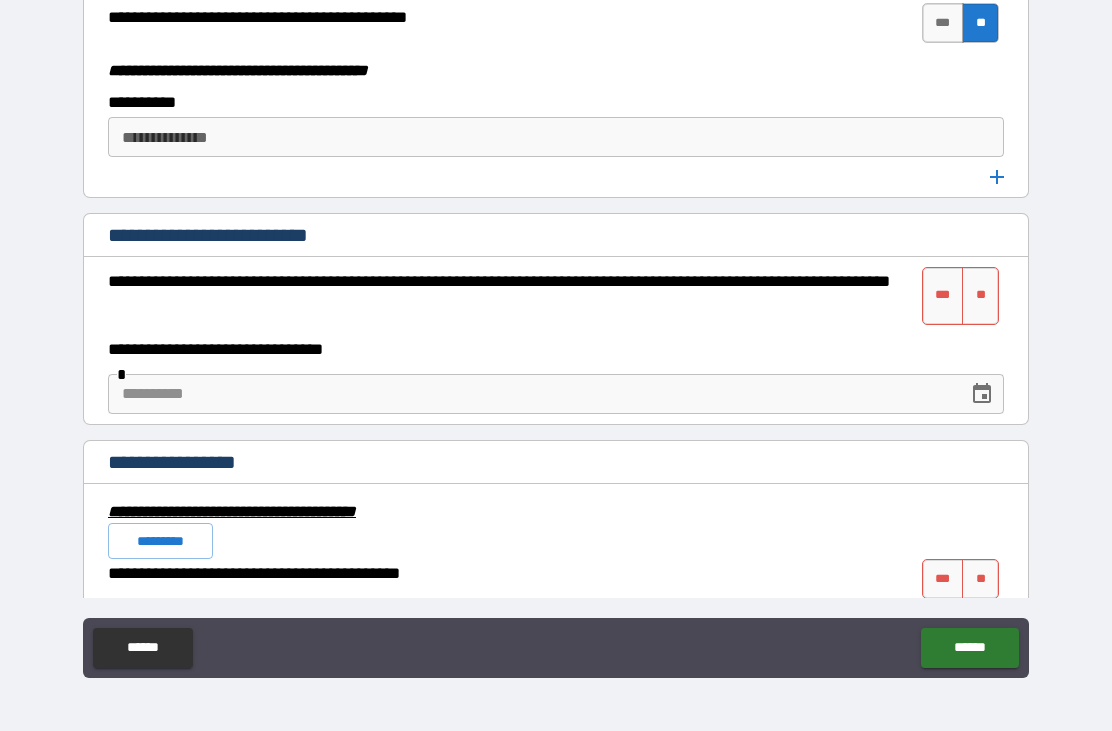 click on "**" at bounding box center [980, 296] 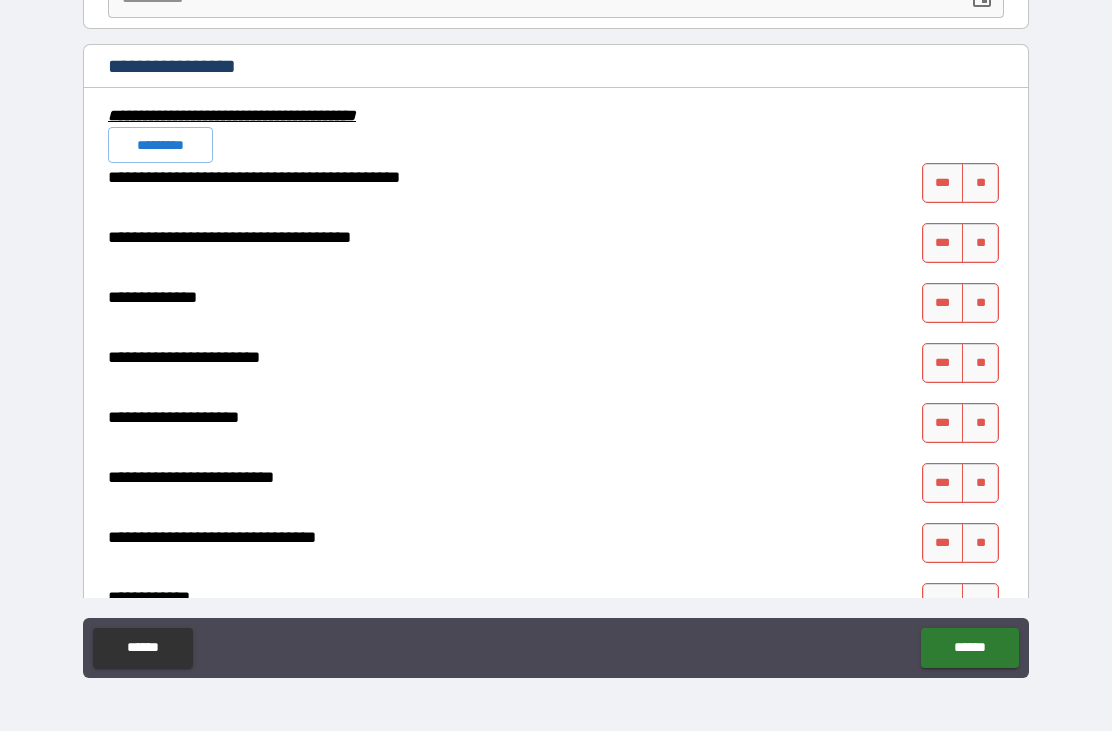 scroll, scrollTop: 6720, scrollLeft: 0, axis: vertical 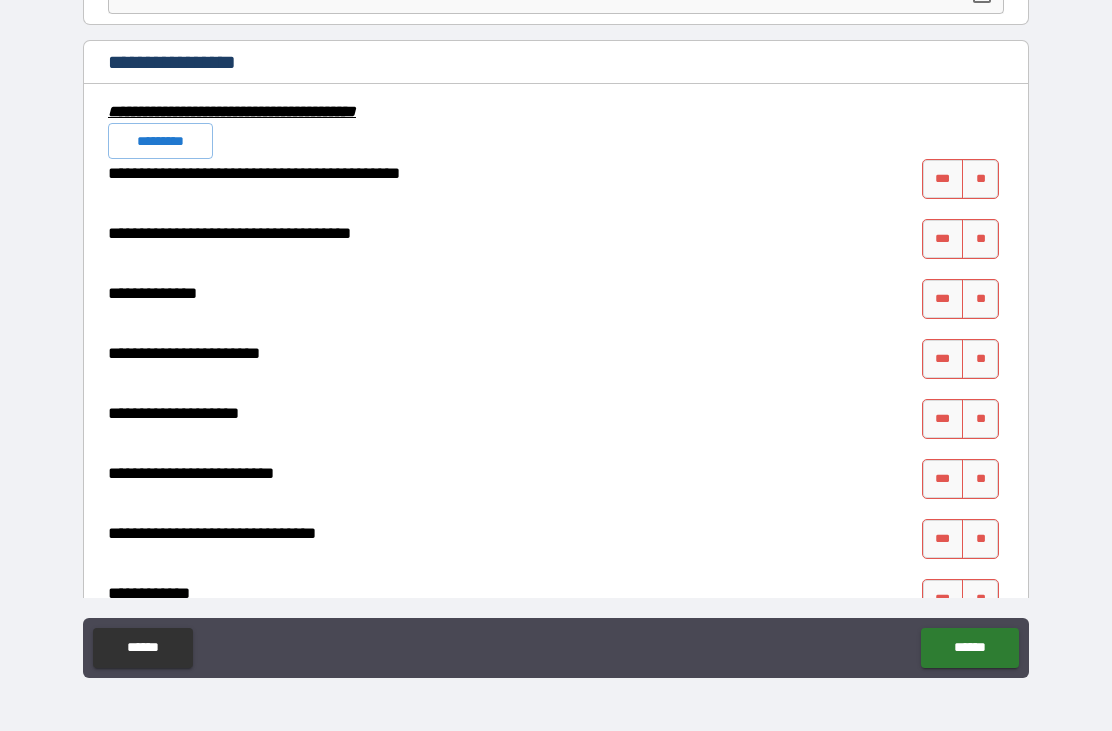 click on "**" at bounding box center (980, 179) 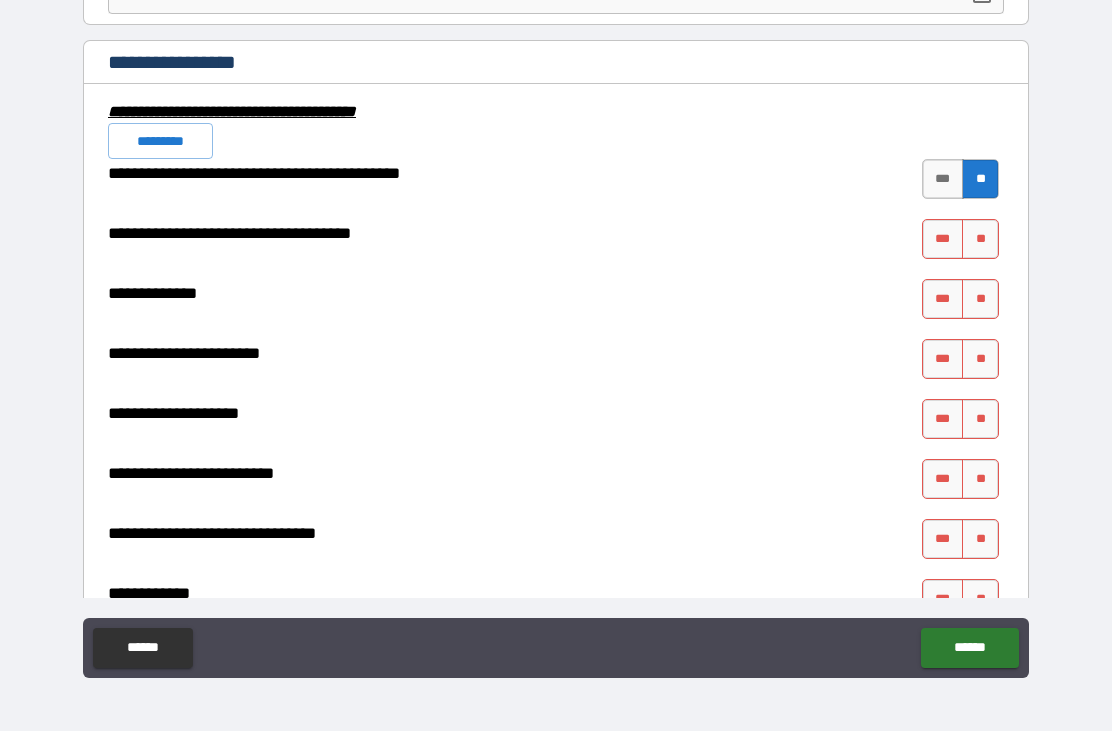 click on "**" at bounding box center [980, 239] 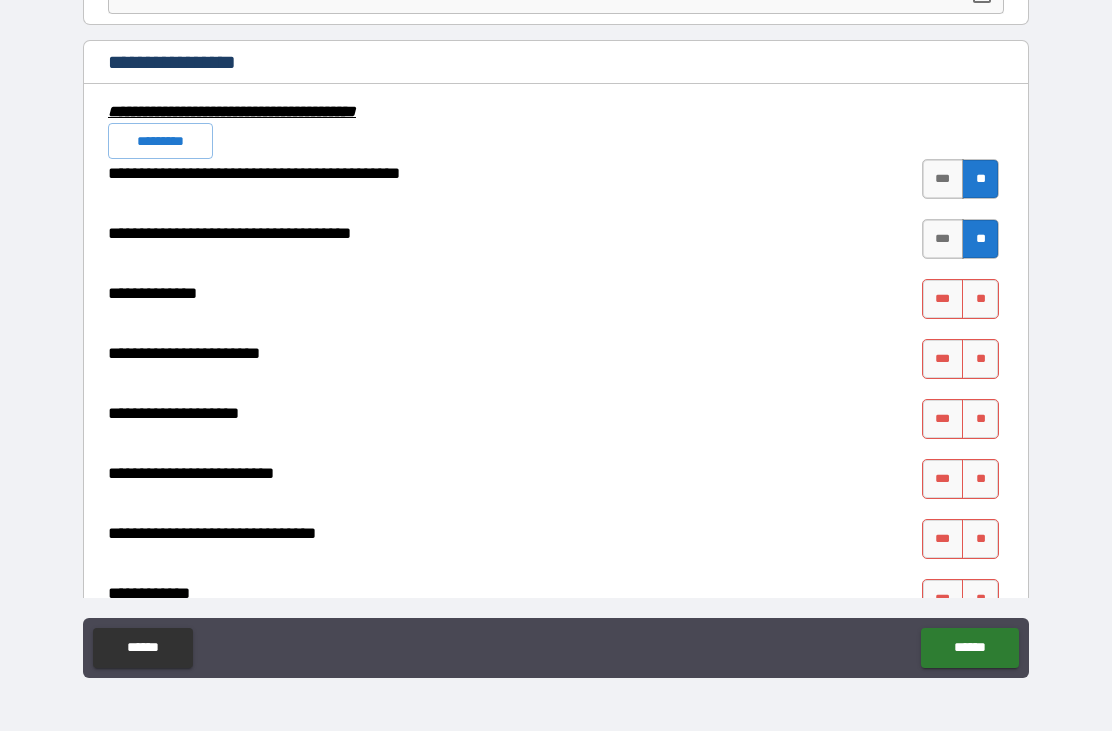 click on "**" at bounding box center (980, 299) 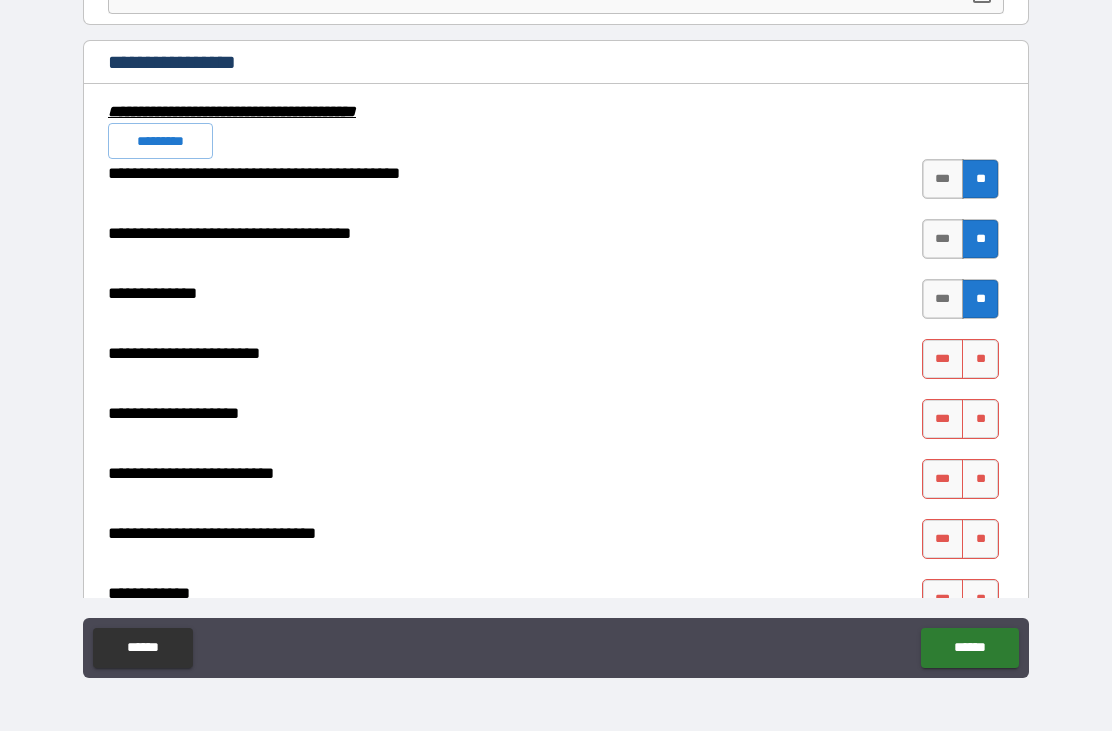 click on "***" at bounding box center (943, 359) 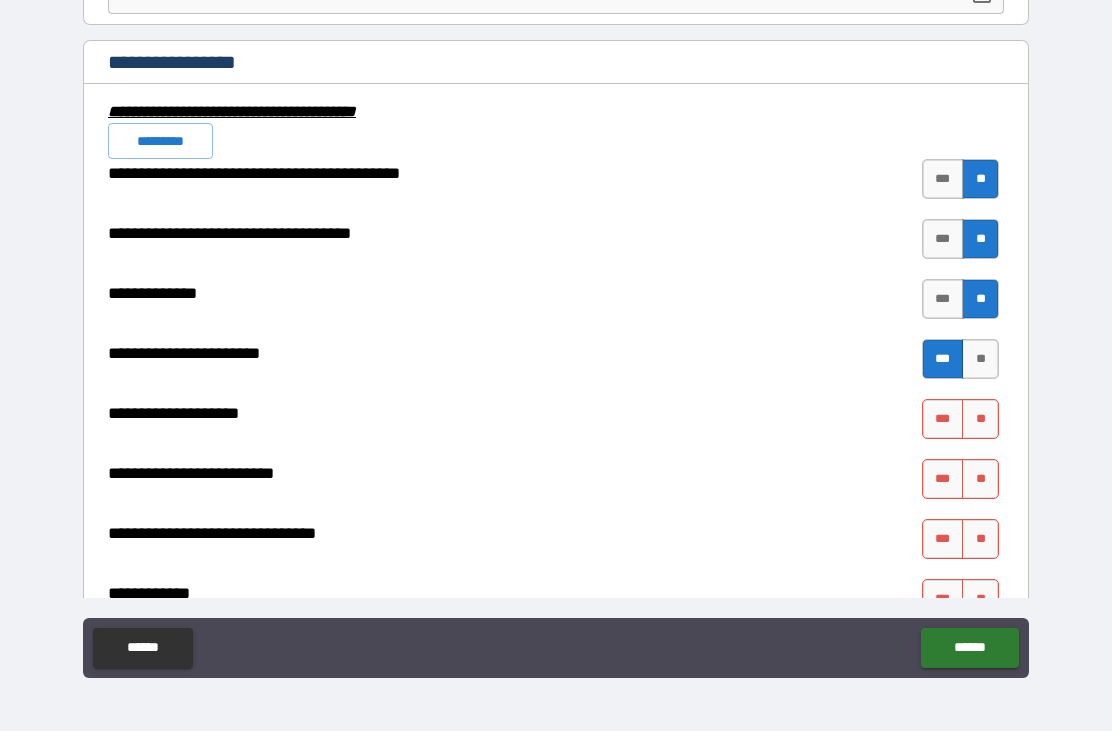 click on "**" at bounding box center [980, 419] 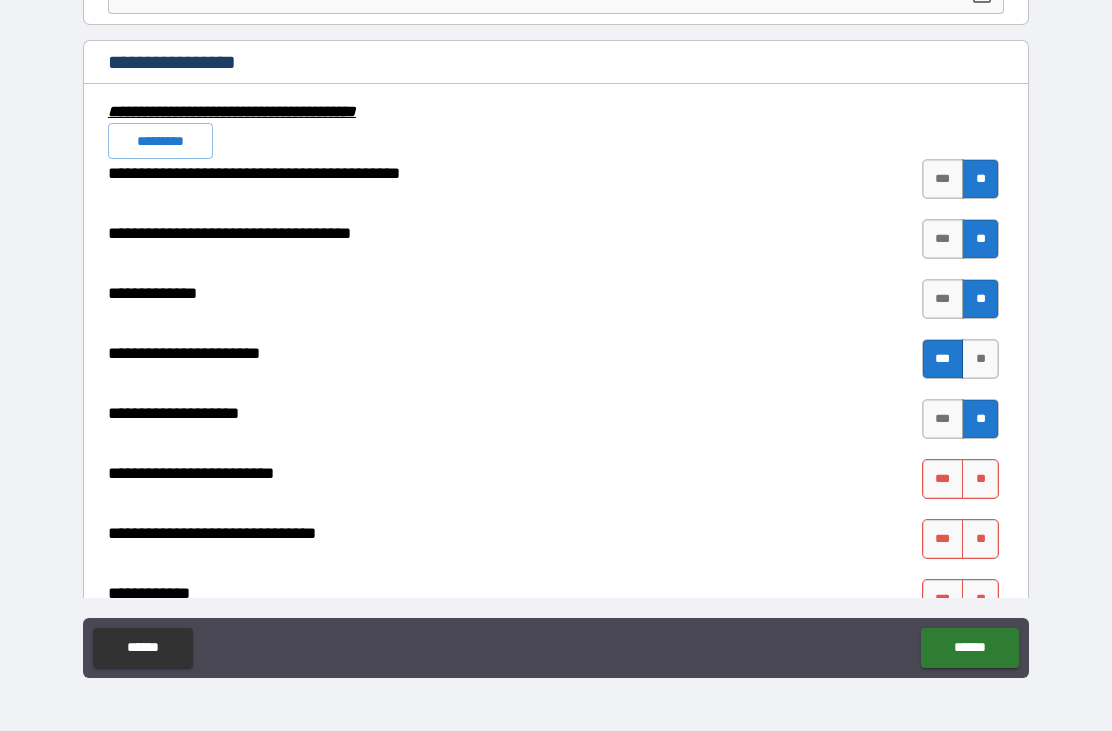 click on "**" at bounding box center [980, 479] 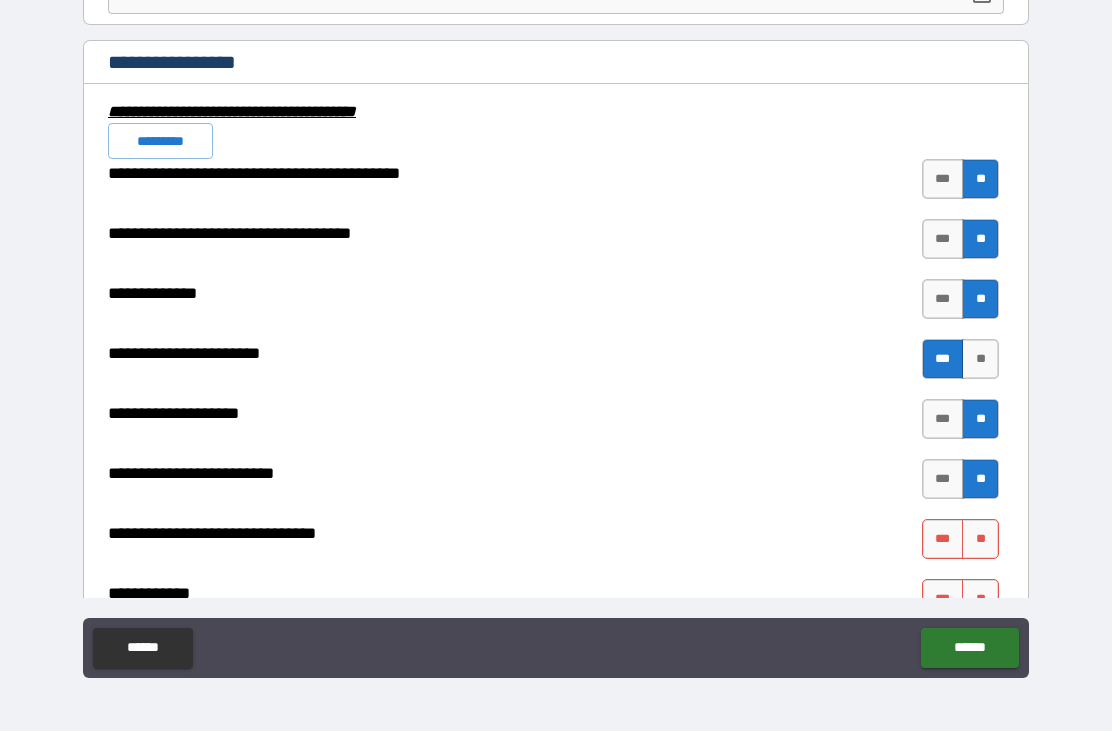 click on "**" at bounding box center (980, 539) 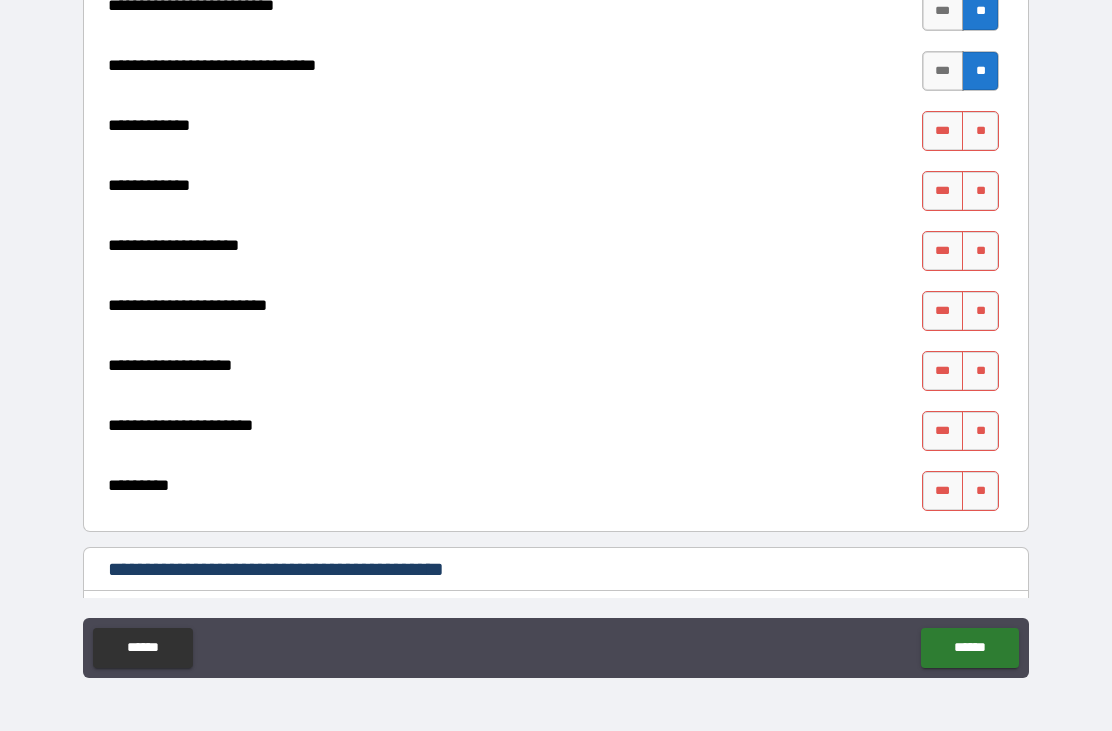 scroll, scrollTop: 7189, scrollLeft: 0, axis: vertical 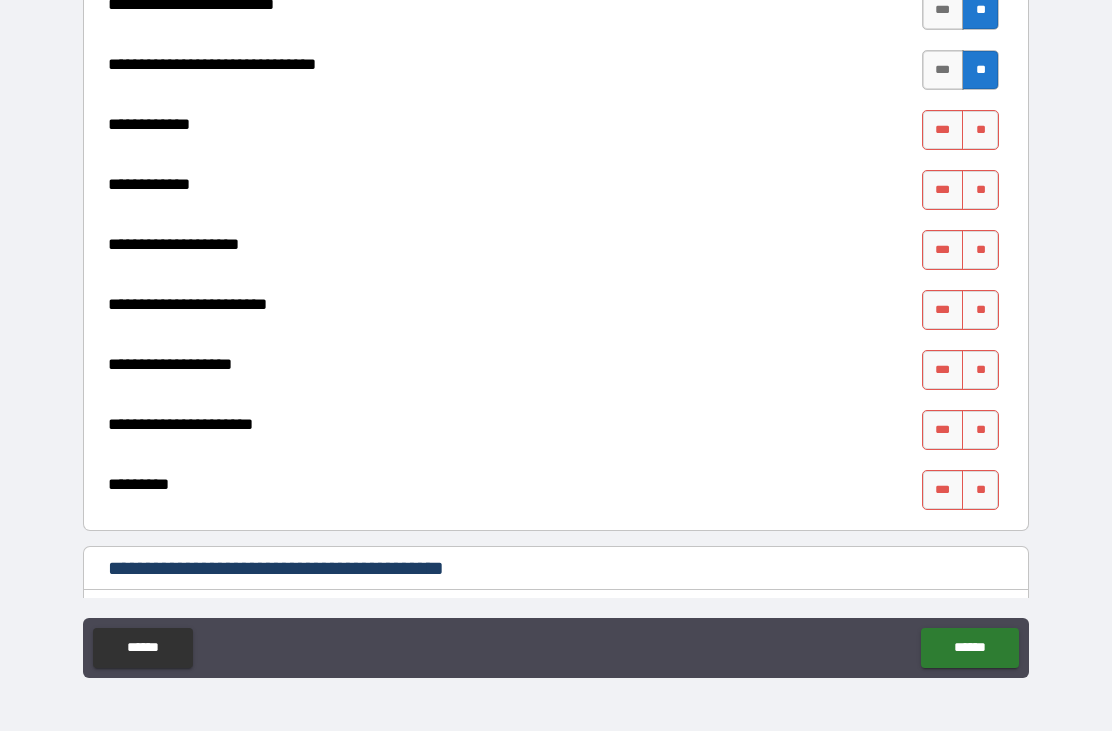 click on "**" at bounding box center [980, 130] 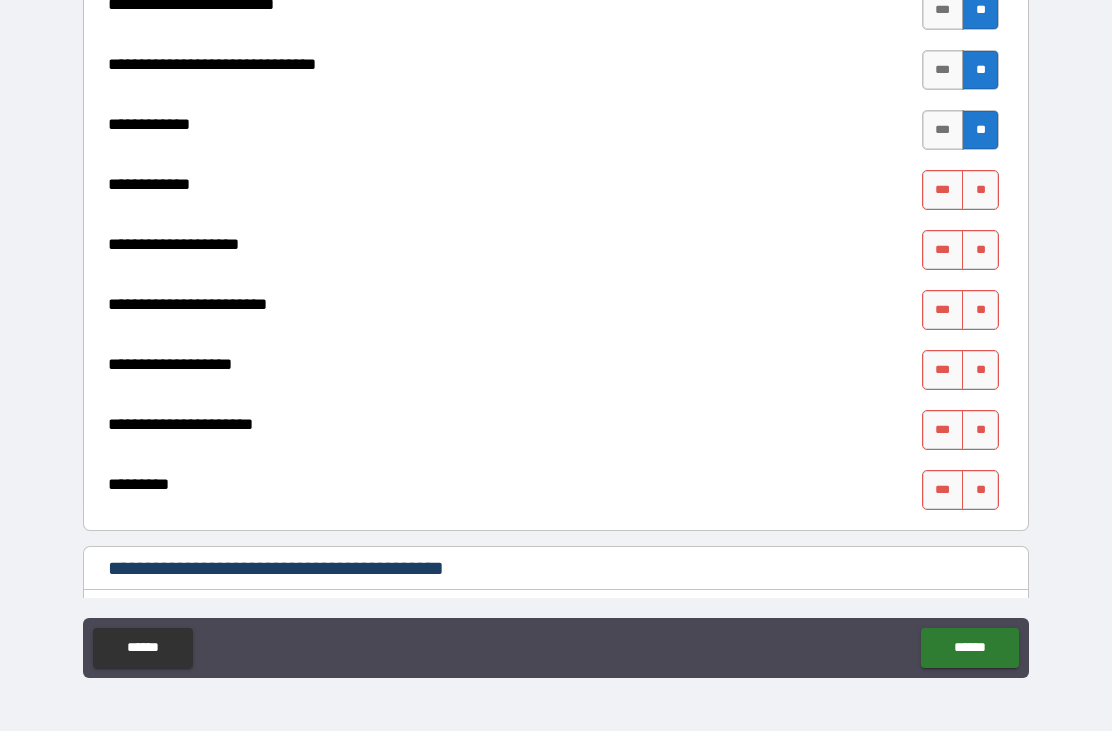 click on "**" at bounding box center [980, 190] 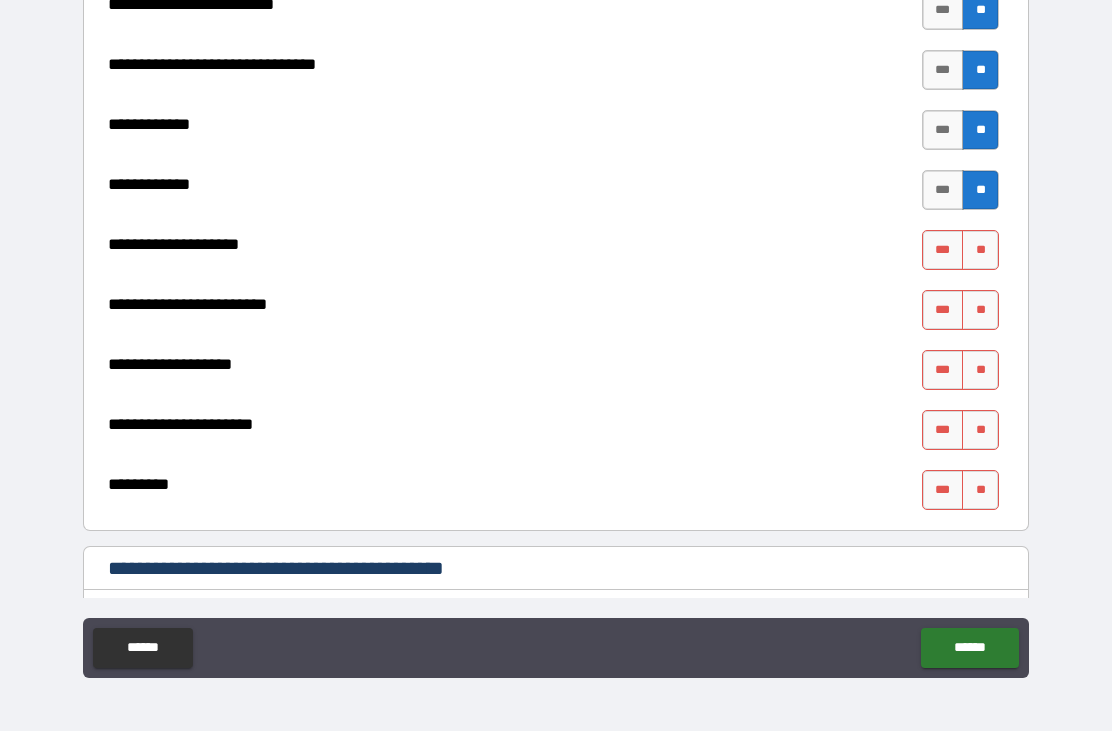 click on "***" at bounding box center [943, 250] 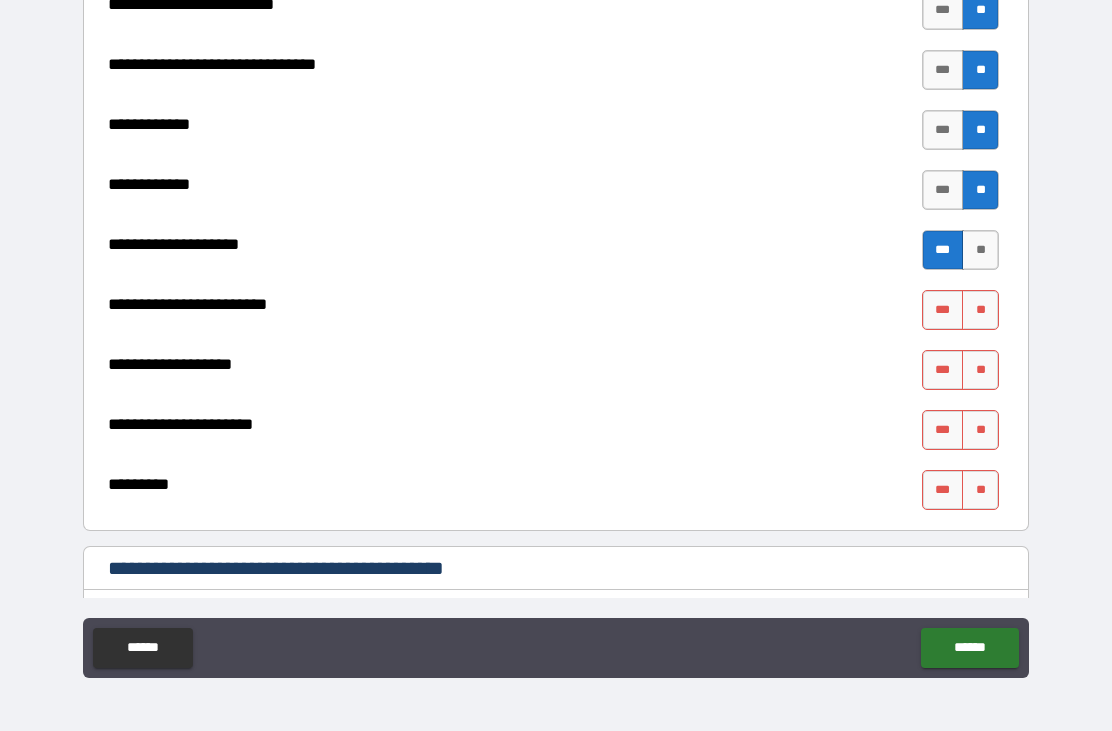 click on "**" at bounding box center [980, 310] 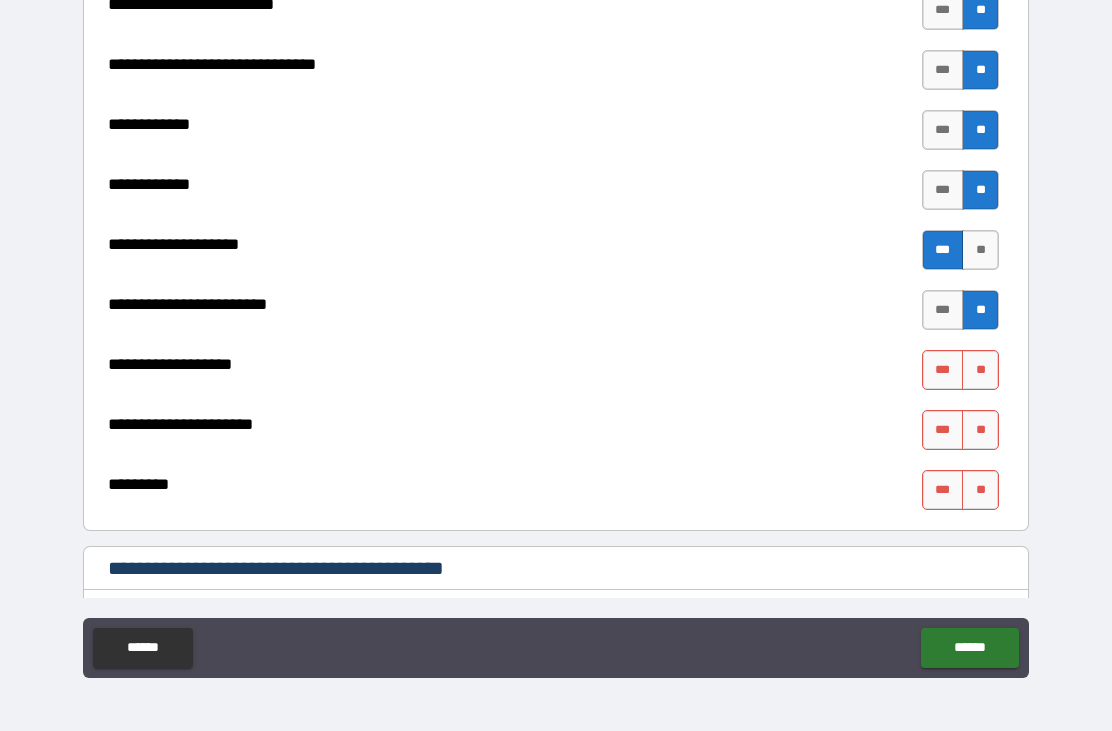 click on "**" at bounding box center [980, 370] 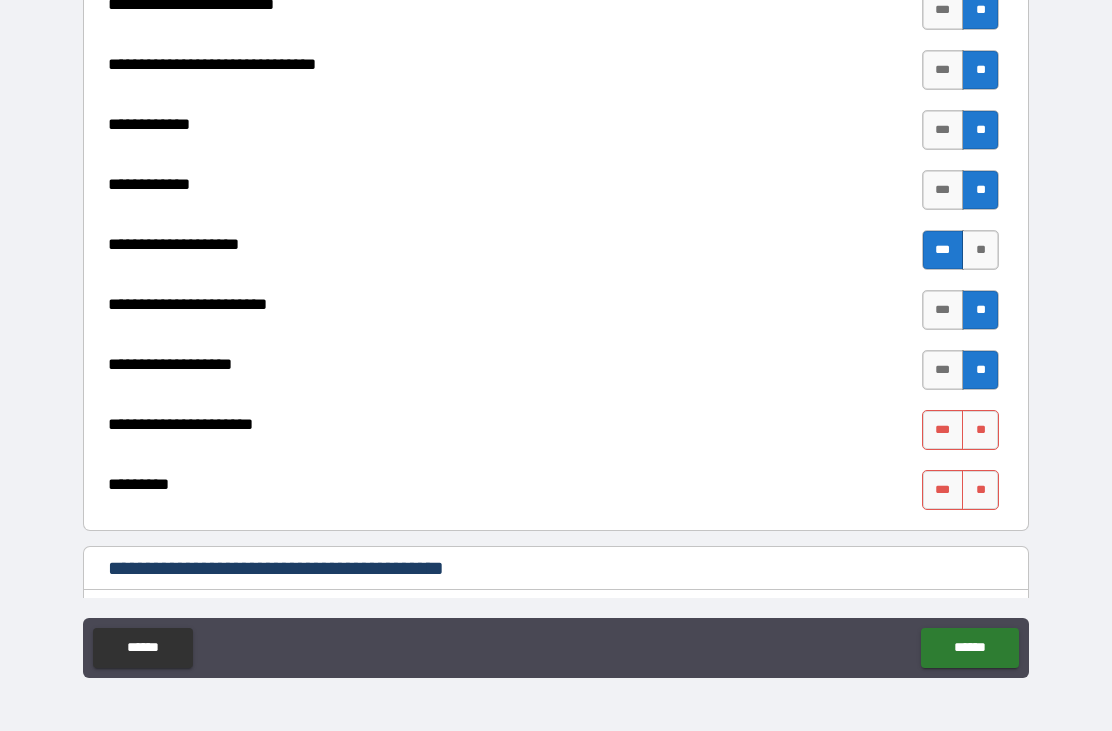 click on "**" at bounding box center (980, 430) 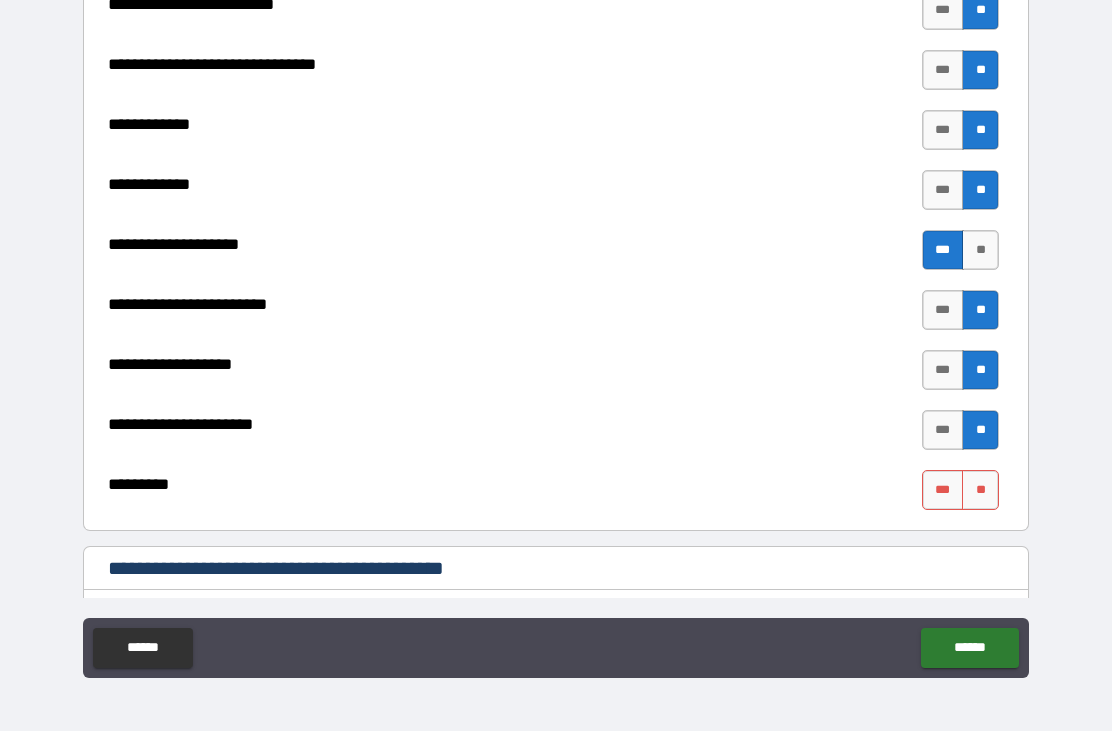 click on "**" at bounding box center (980, 490) 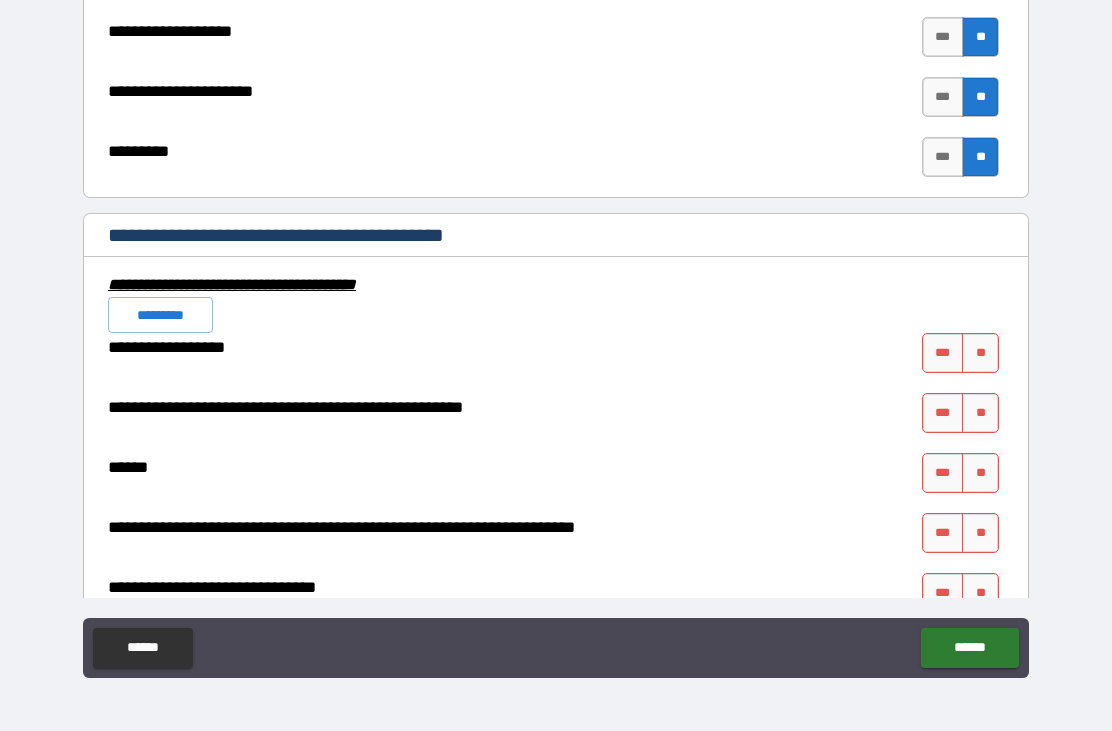 scroll, scrollTop: 7525, scrollLeft: 0, axis: vertical 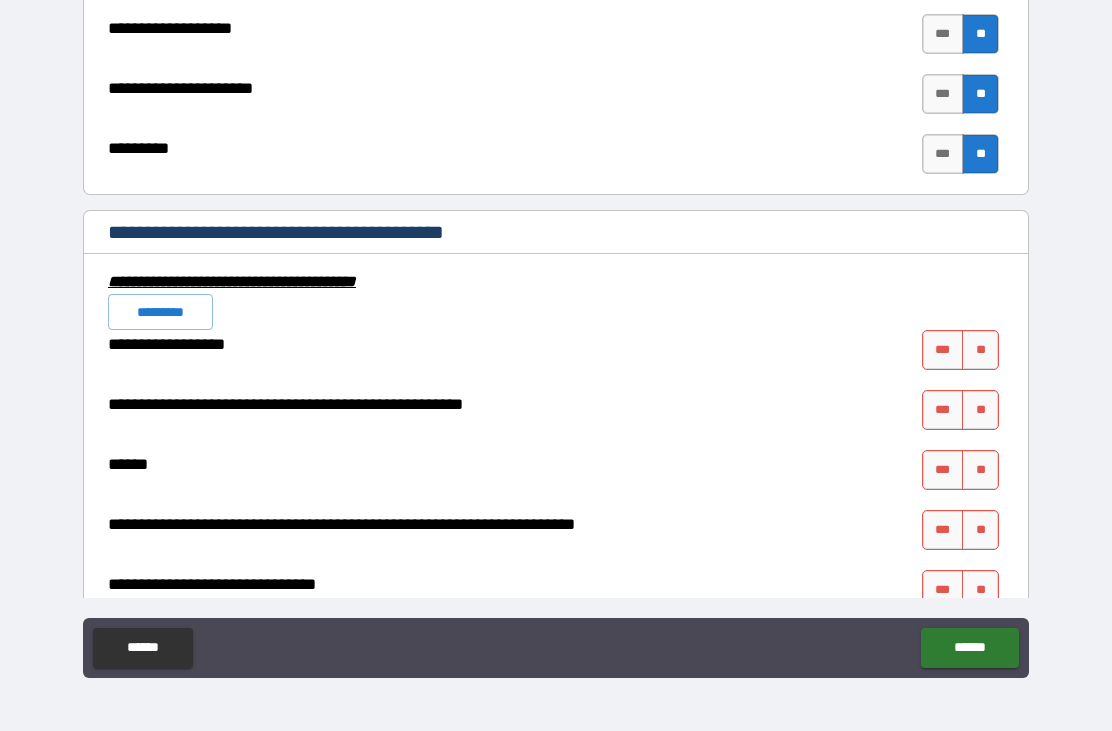click on "**" at bounding box center [980, 350] 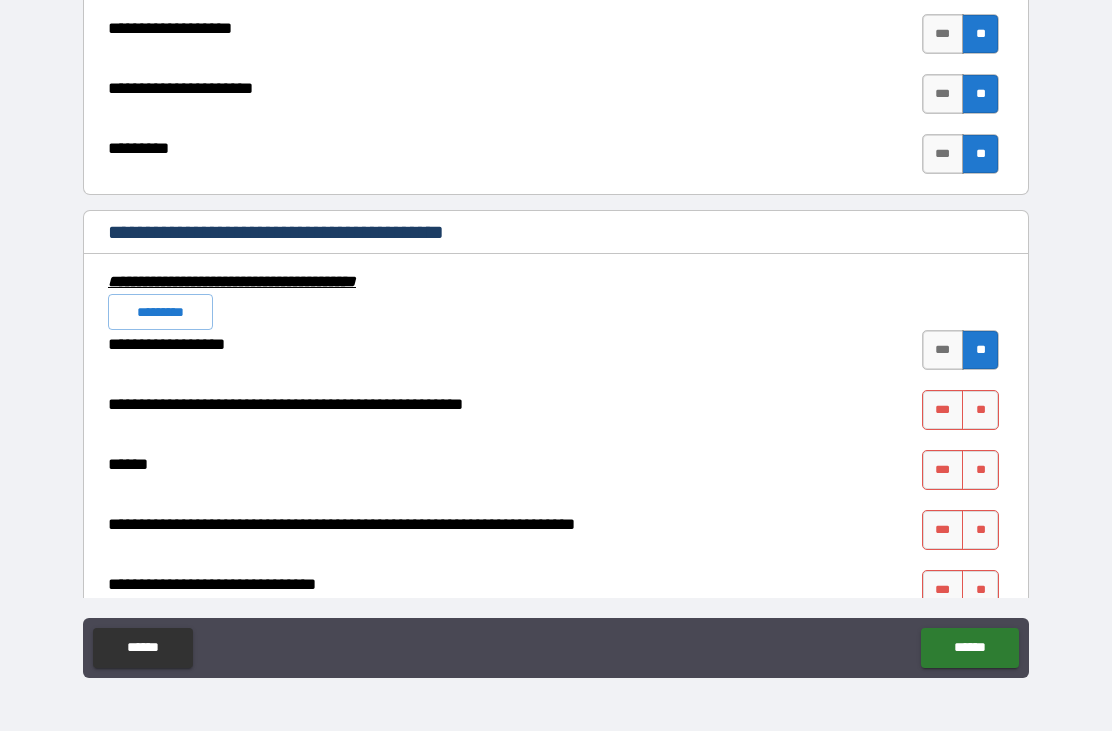 click on "**" at bounding box center [980, 410] 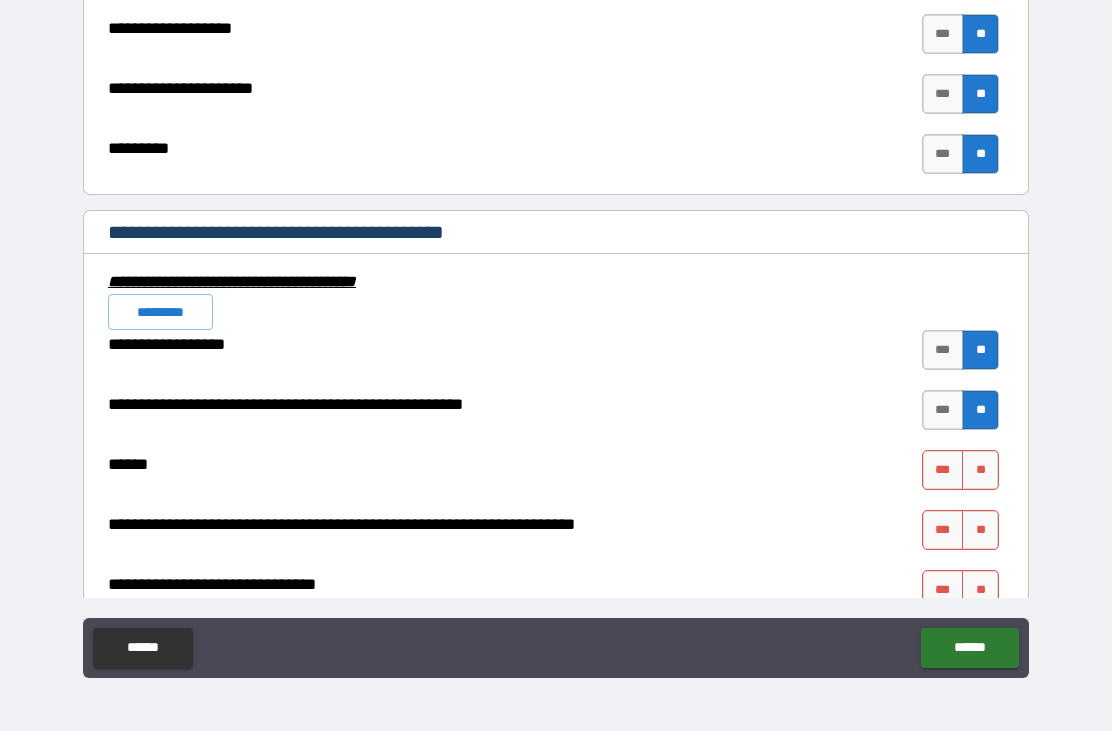 click on "**" at bounding box center [980, 470] 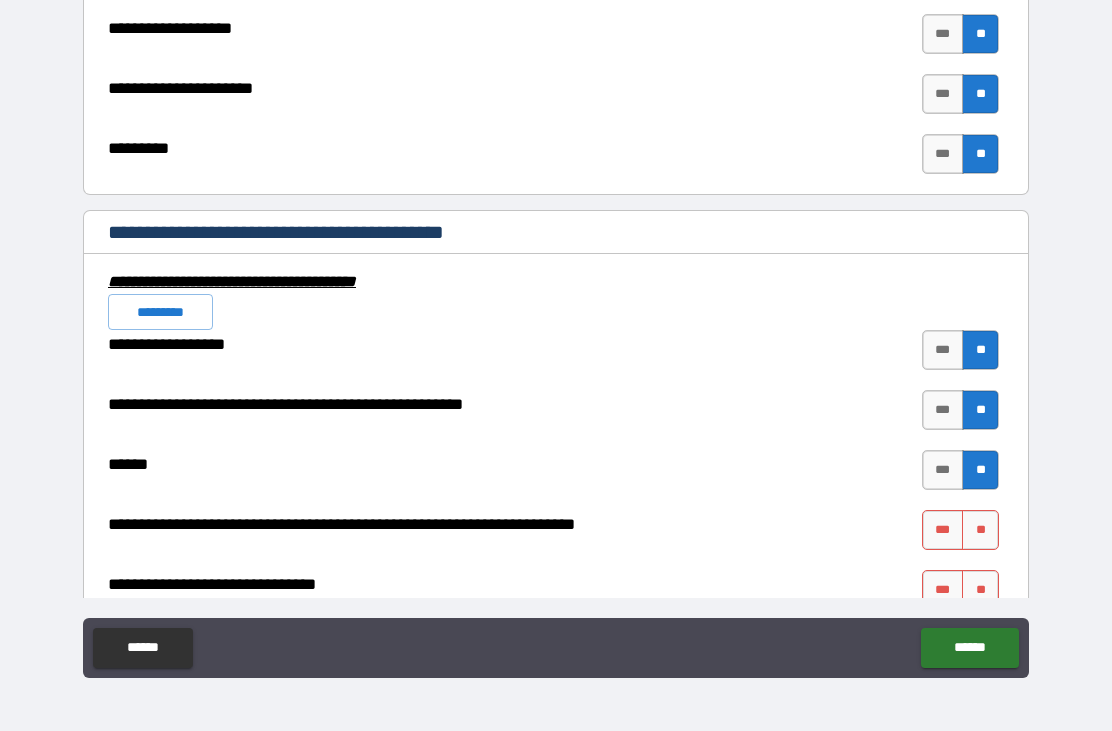 click on "**" at bounding box center (980, 530) 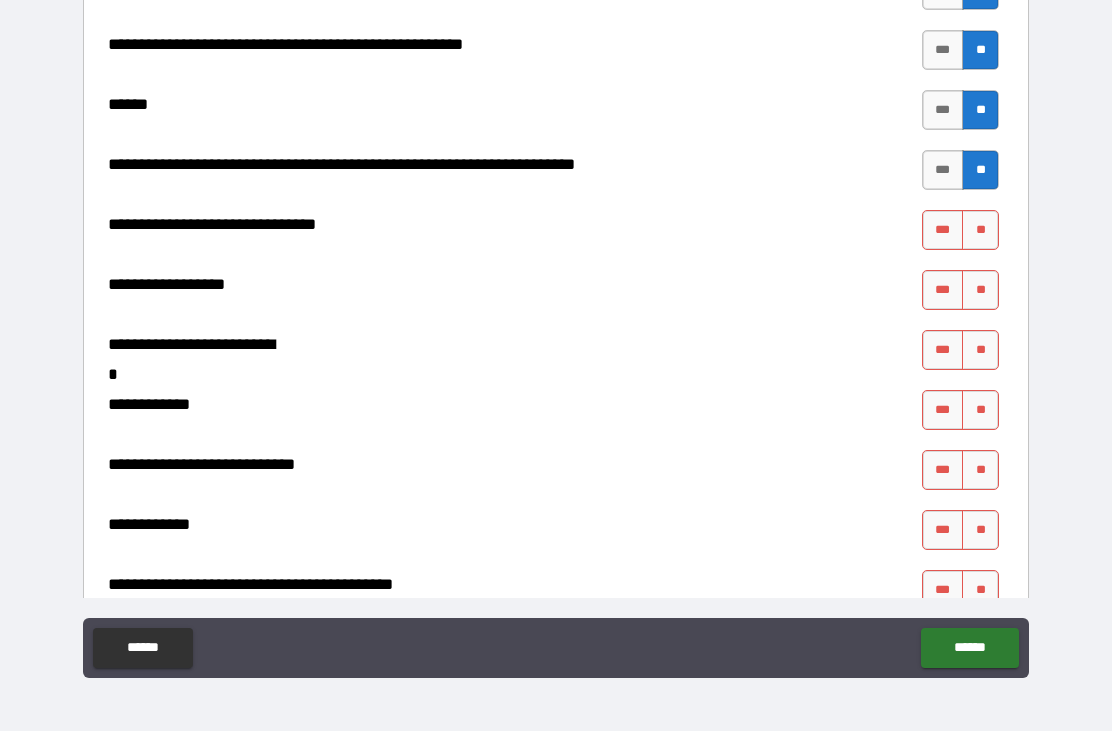 scroll, scrollTop: 7888, scrollLeft: 0, axis: vertical 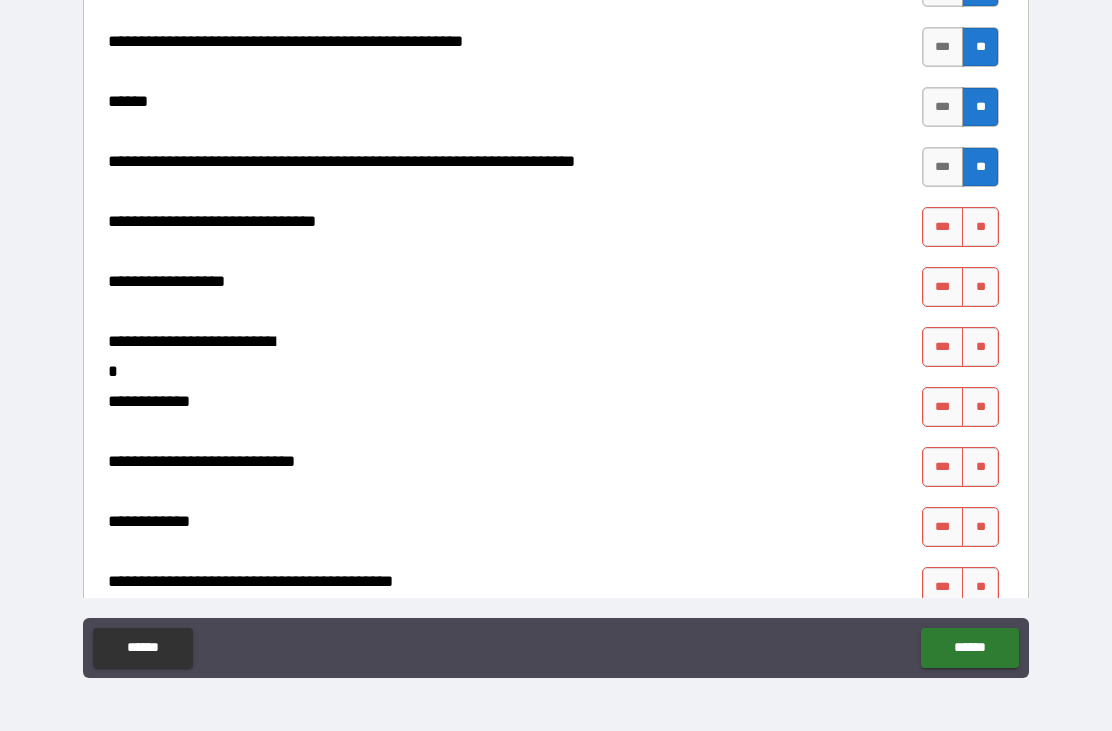click on "**" at bounding box center (980, 227) 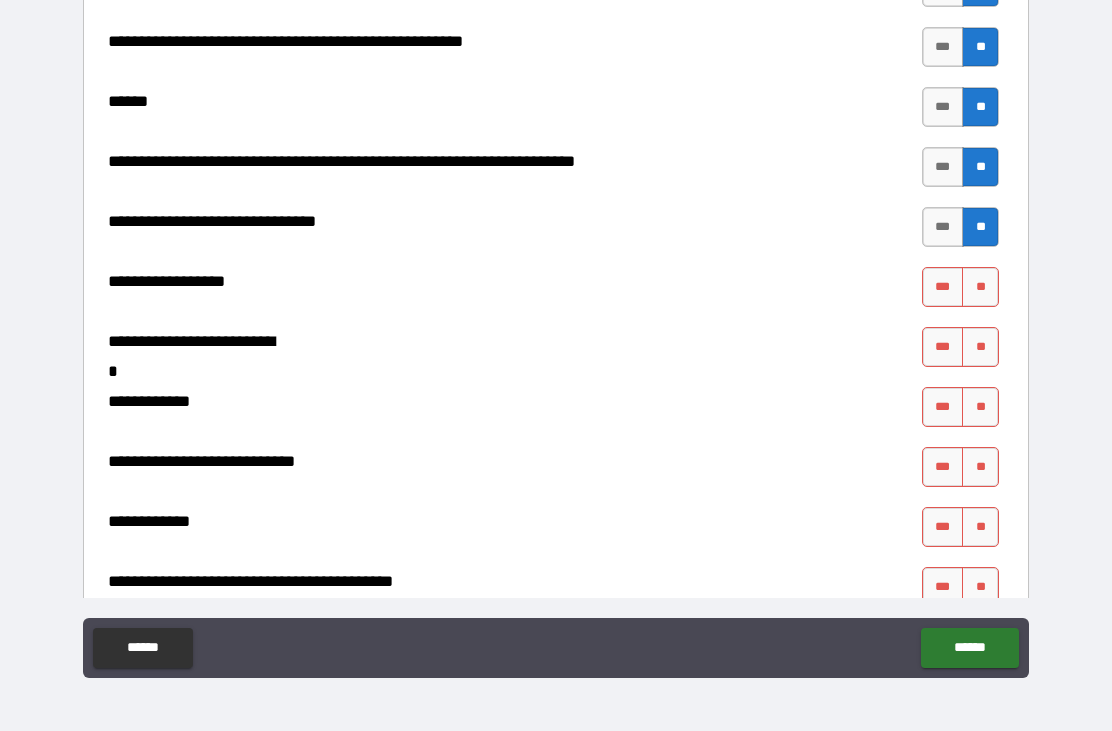 click on "**" at bounding box center [980, 287] 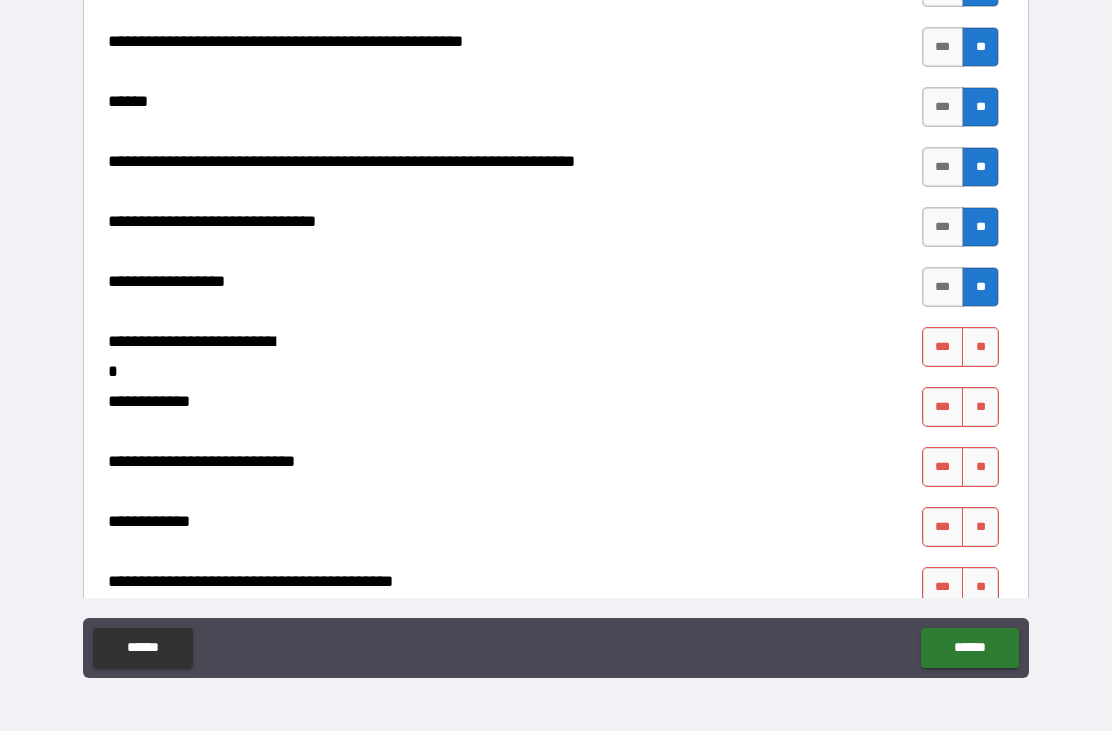 click on "**" at bounding box center [980, 347] 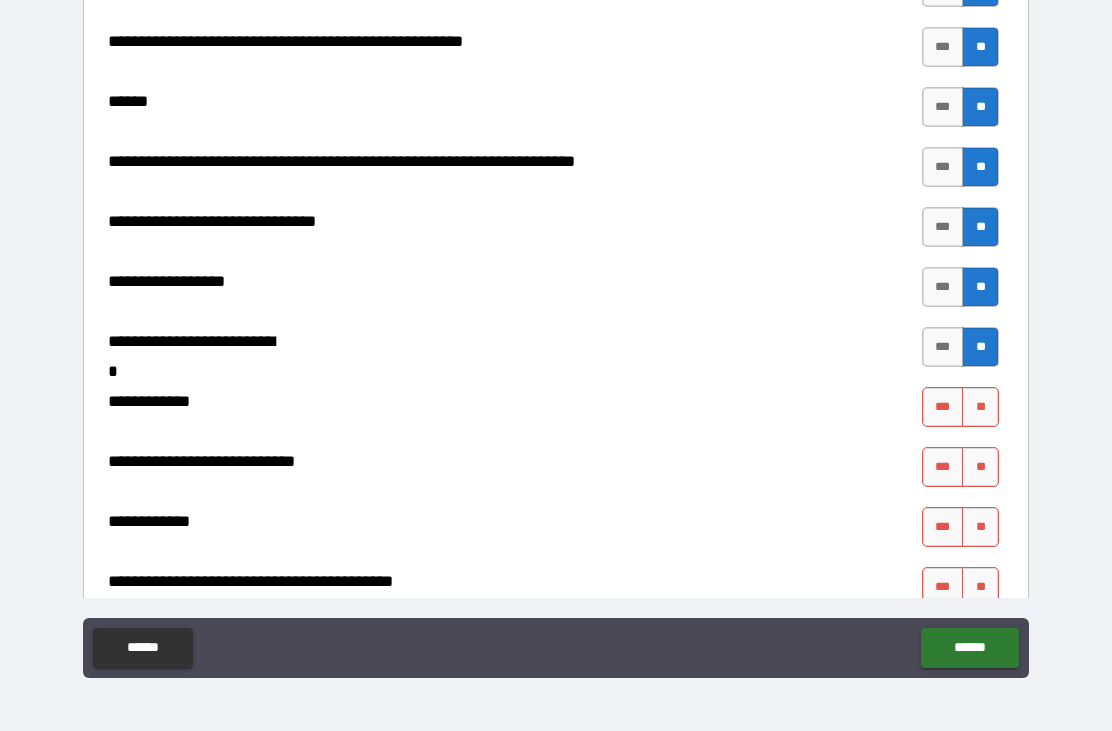 click on "**" at bounding box center (980, 407) 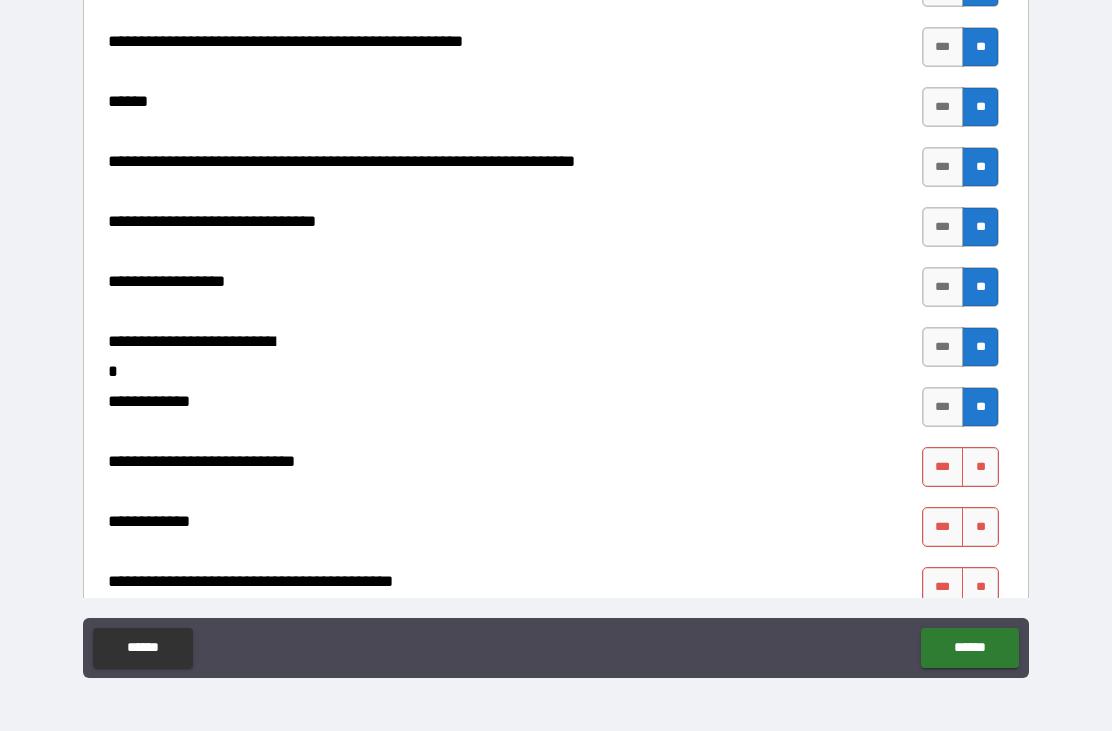 click on "***" at bounding box center [943, 467] 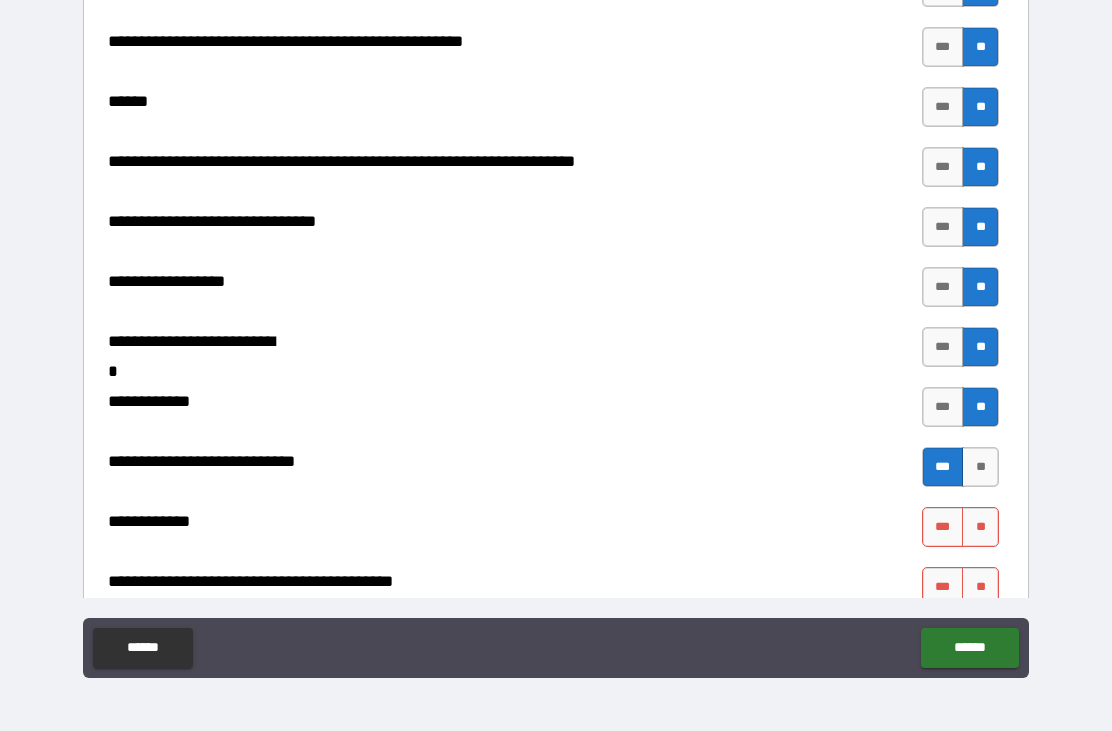 click on "**" at bounding box center [980, 527] 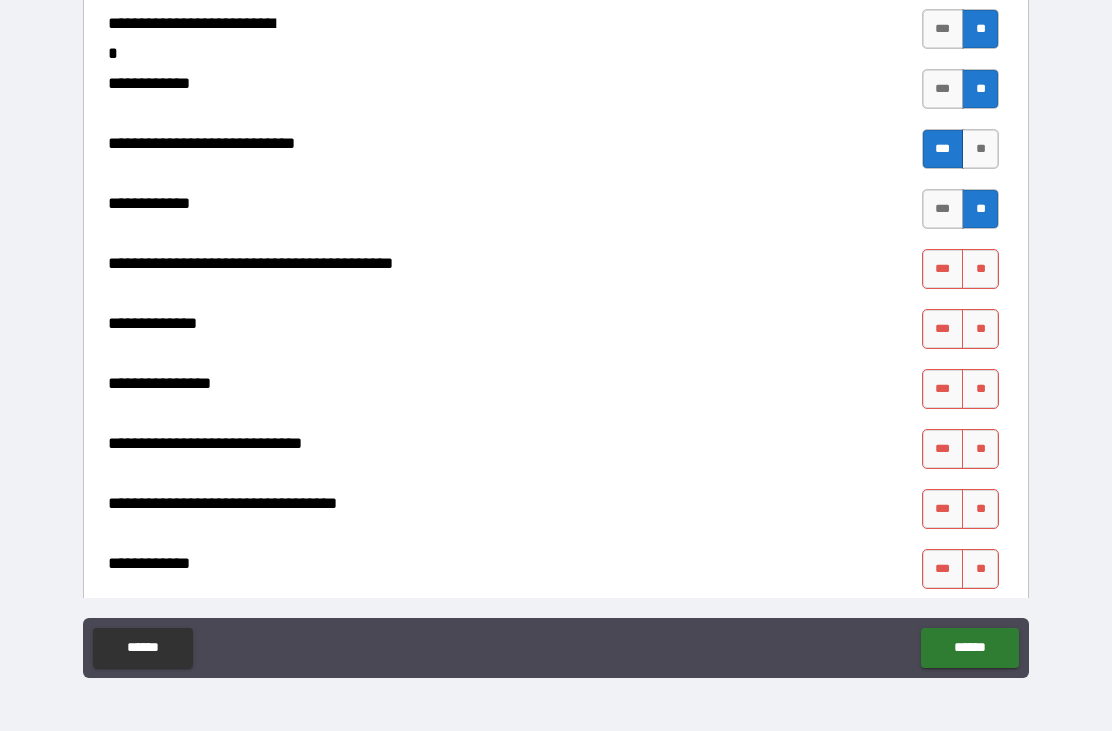 scroll, scrollTop: 8216, scrollLeft: 0, axis: vertical 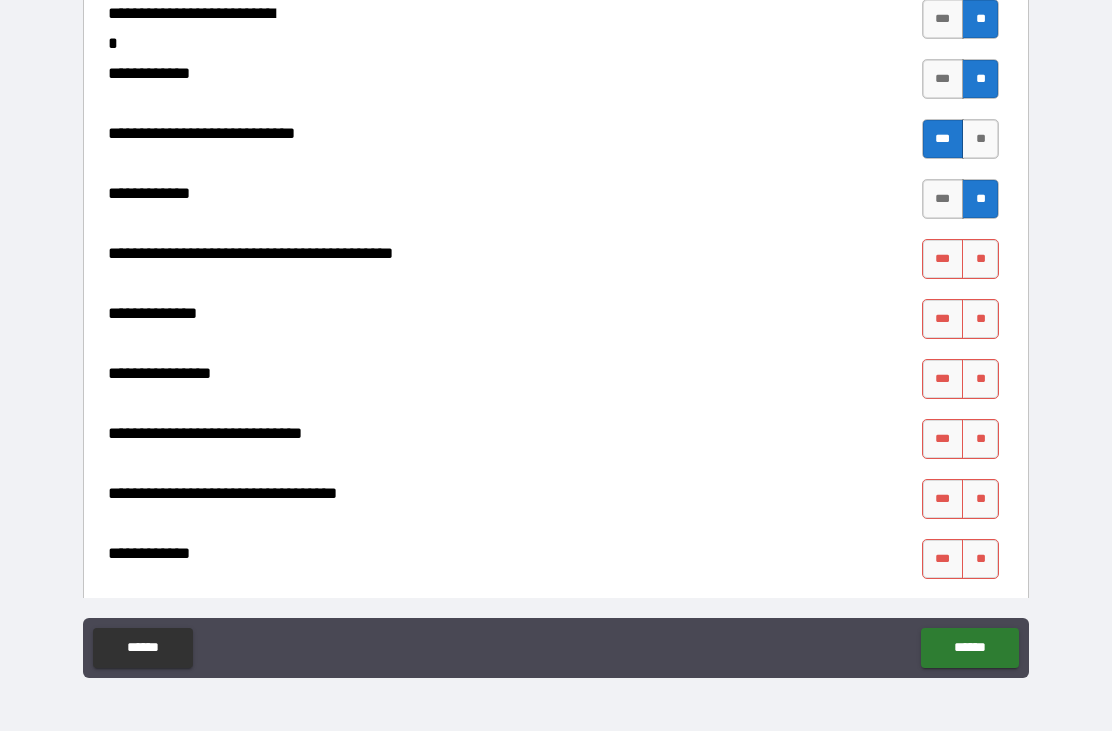 click on "**" at bounding box center (980, 259) 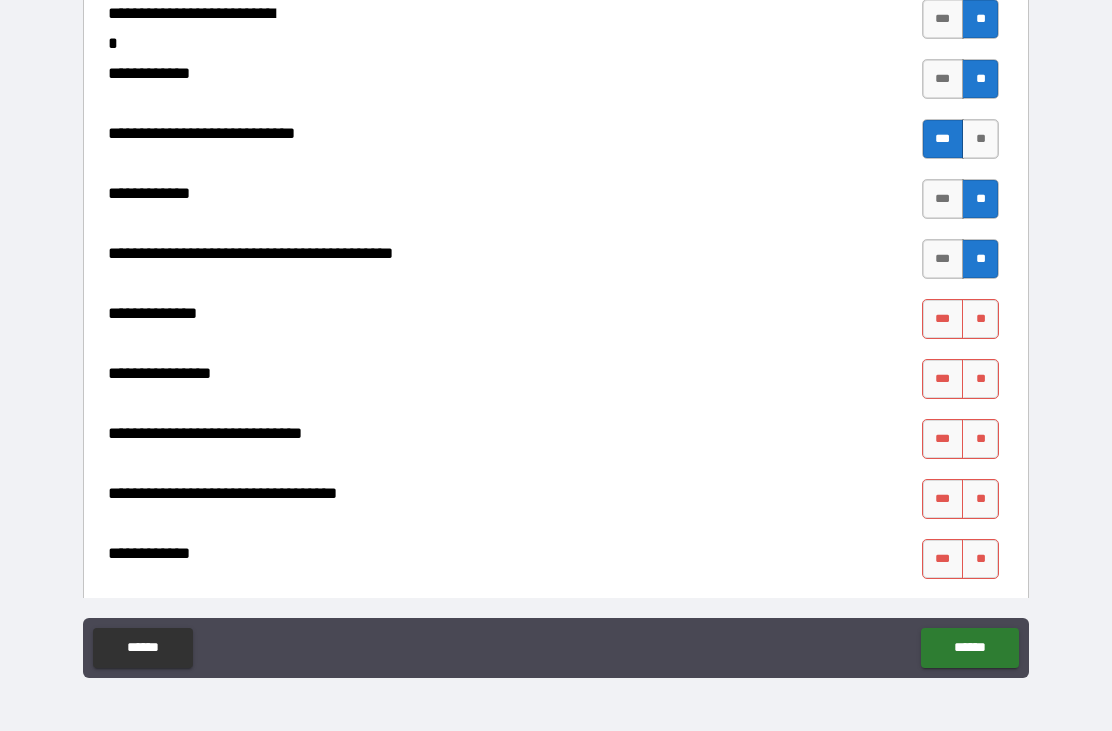 click on "**" at bounding box center [980, 319] 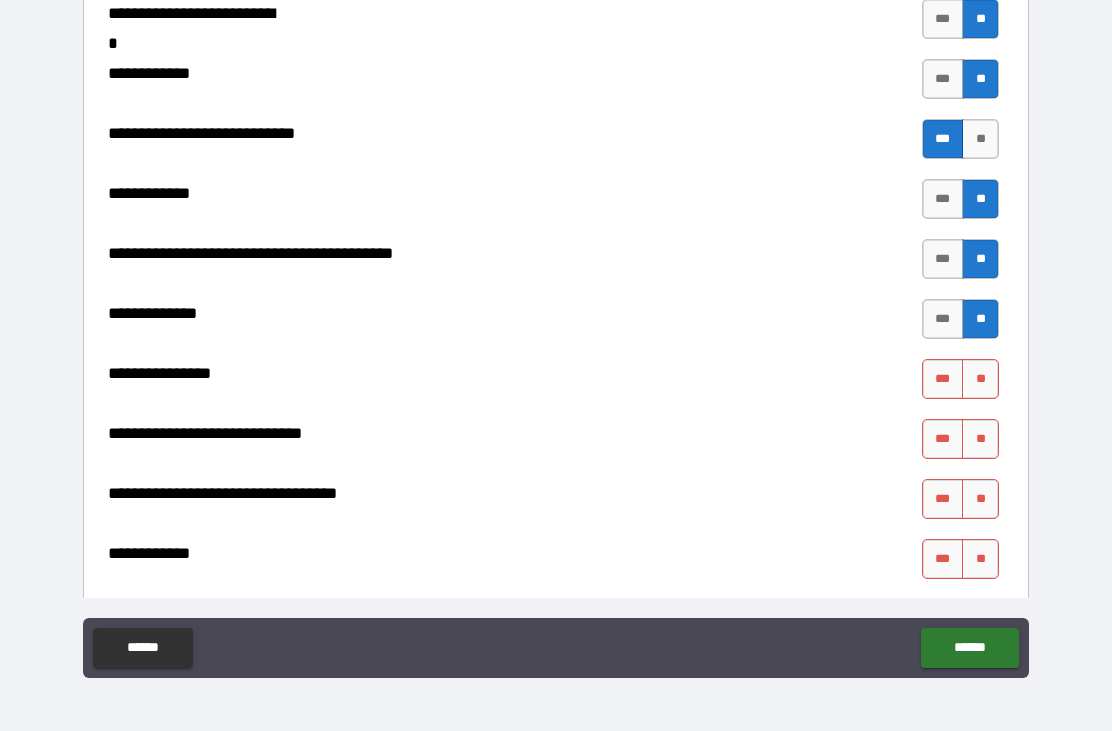 click on "**" at bounding box center [980, 379] 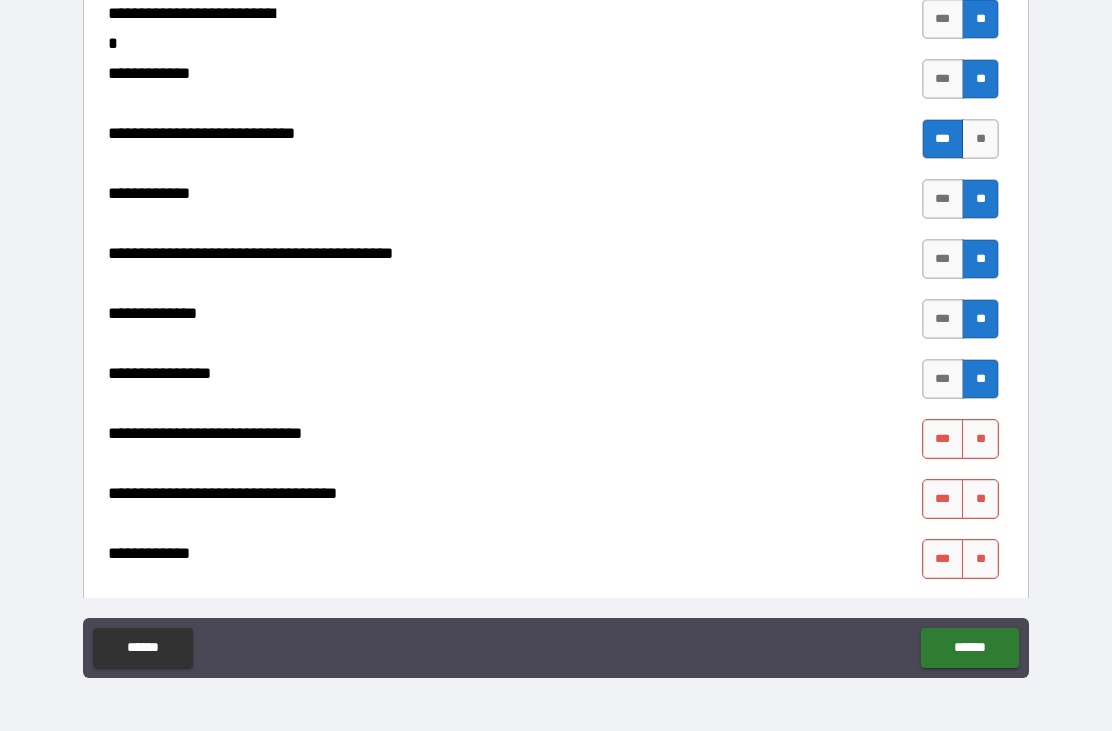 click on "**" at bounding box center [980, 439] 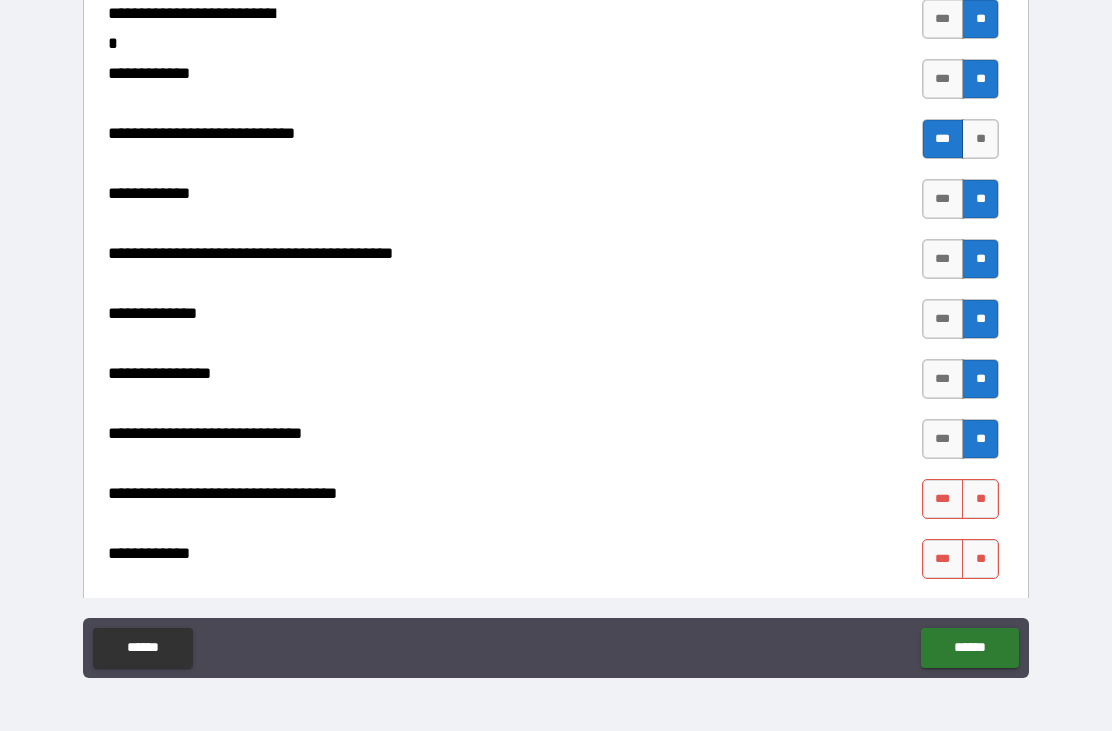 click on "**" at bounding box center (980, 499) 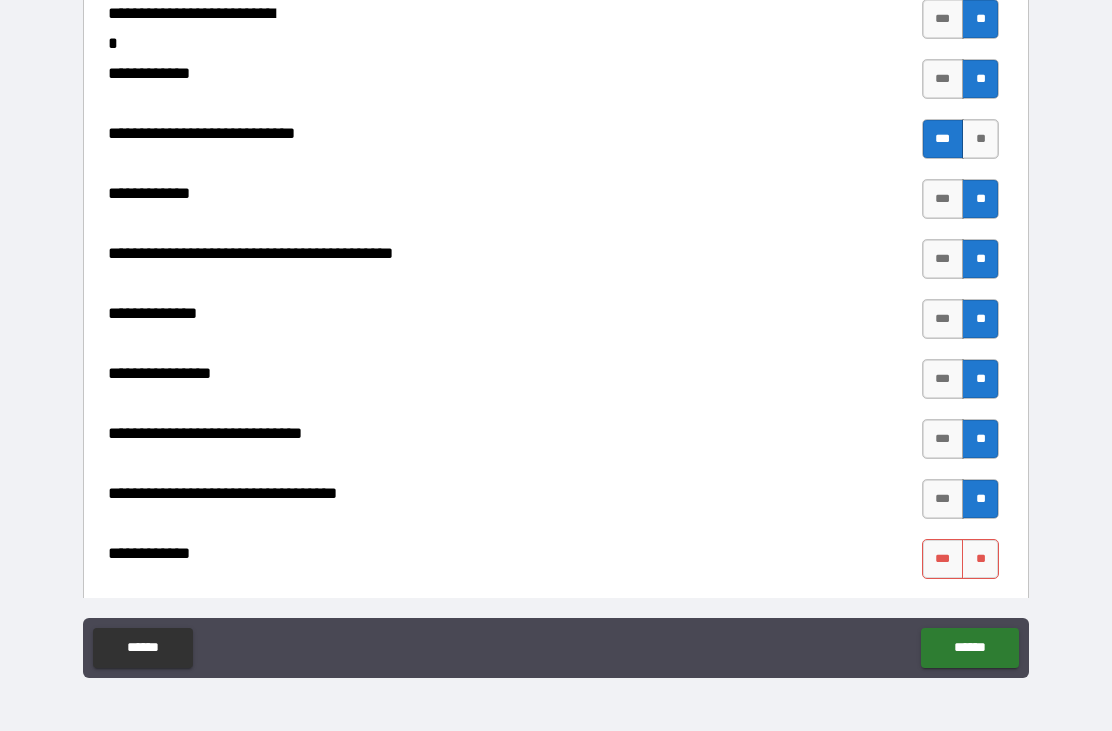 click on "**" at bounding box center [980, 559] 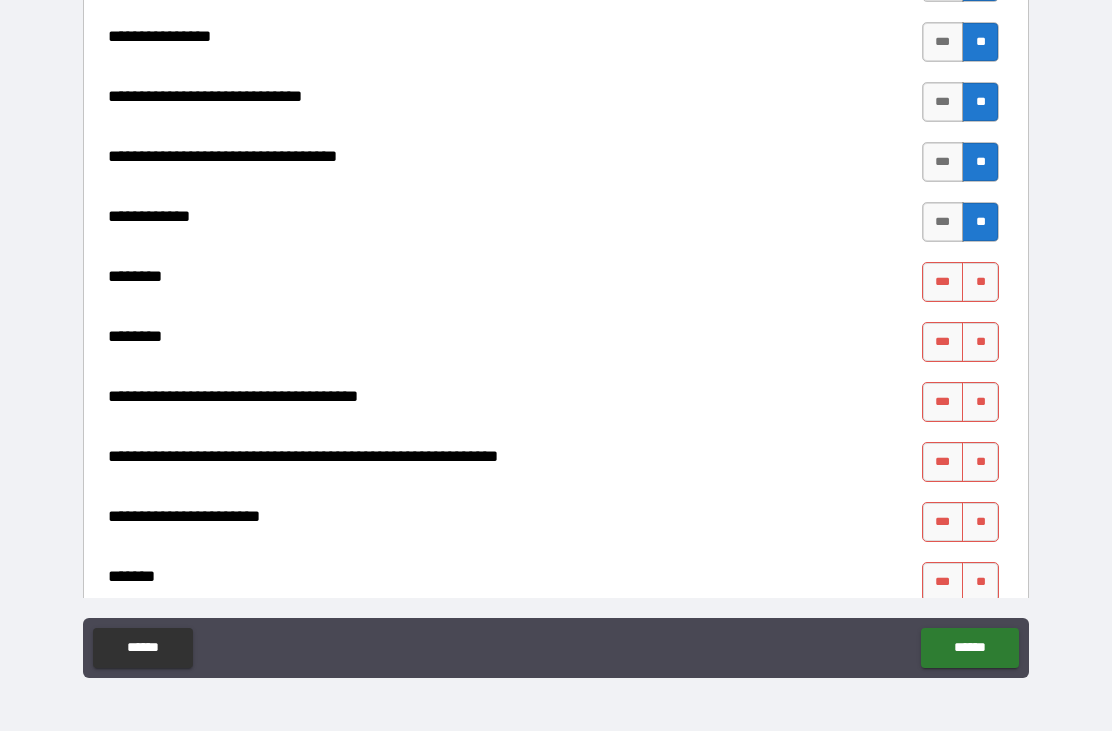 scroll, scrollTop: 8601, scrollLeft: 0, axis: vertical 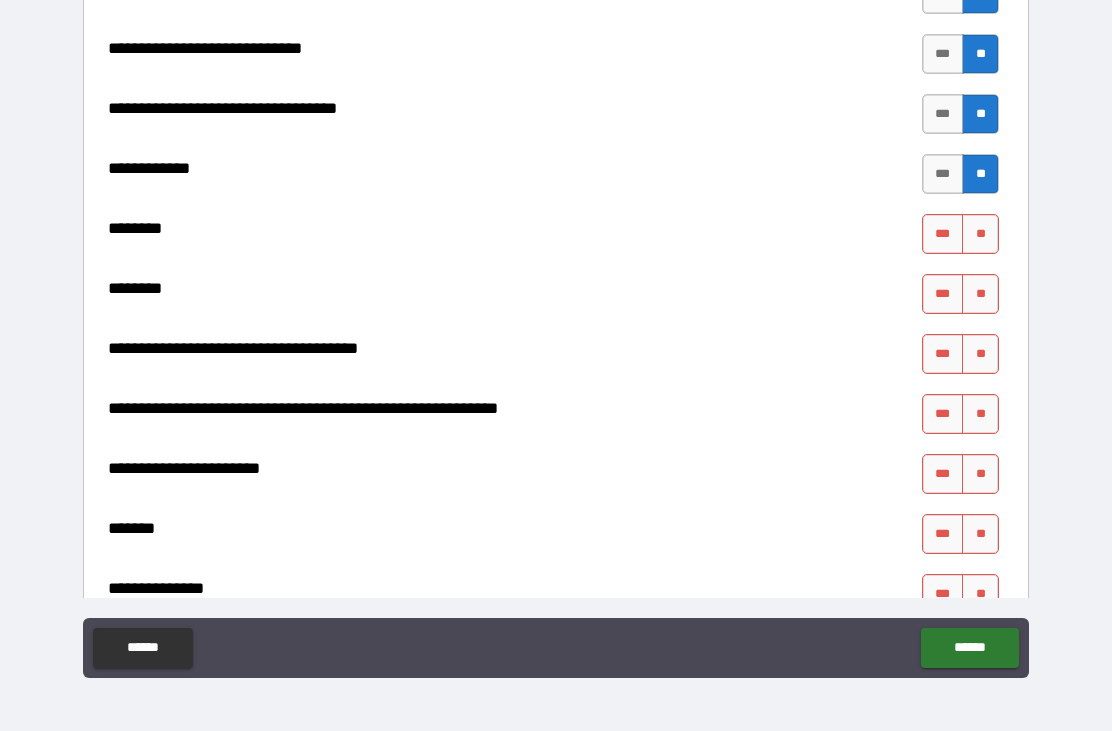 click on "**" at bounding box center [980, 234] 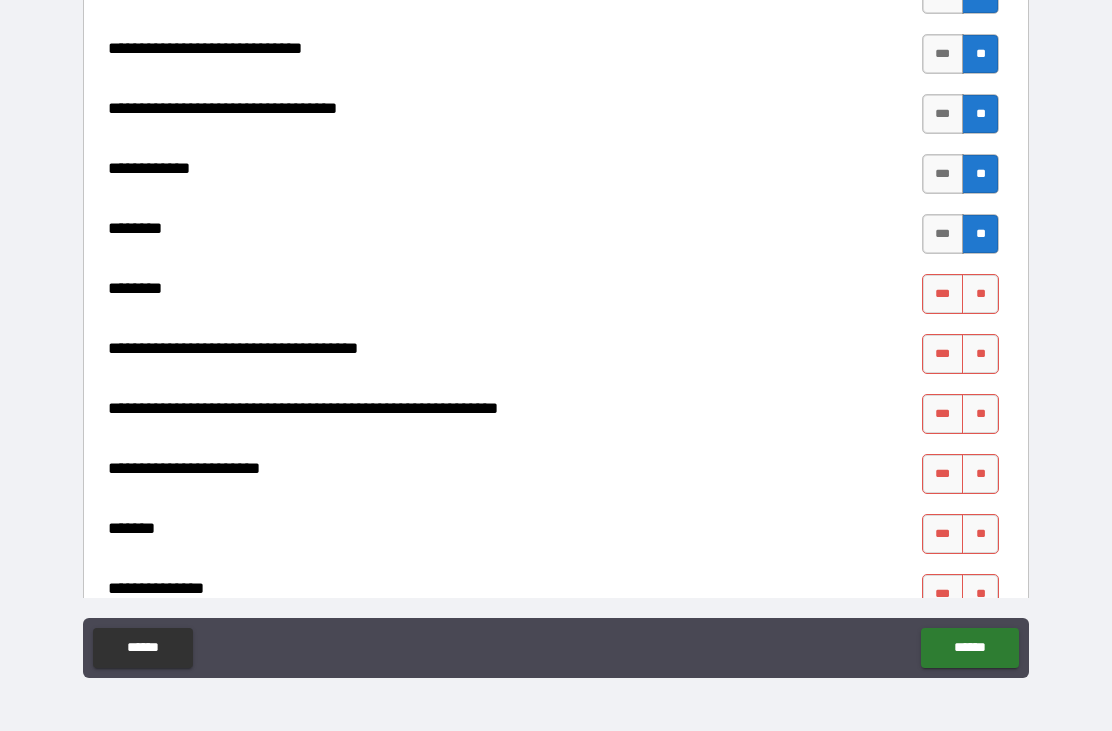 click on "**" at bounding box center (980, 294) 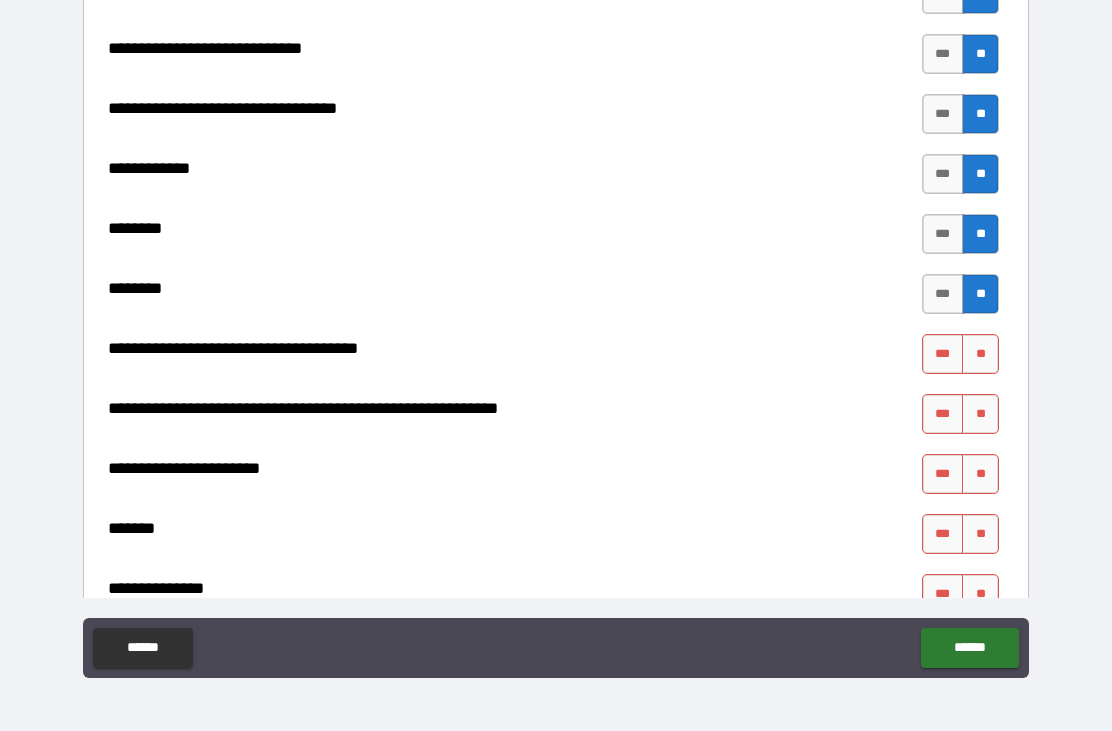 click on "**" at bounding box center [980, 354] 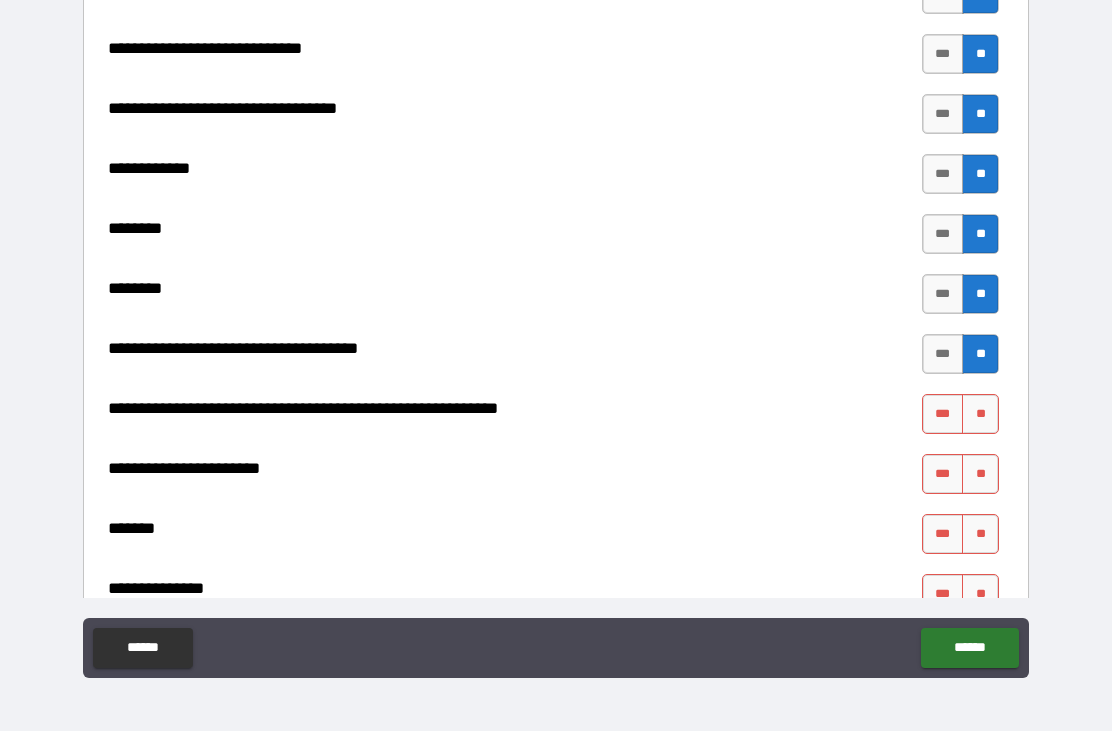click on "***" at bounding box center (943, 414) 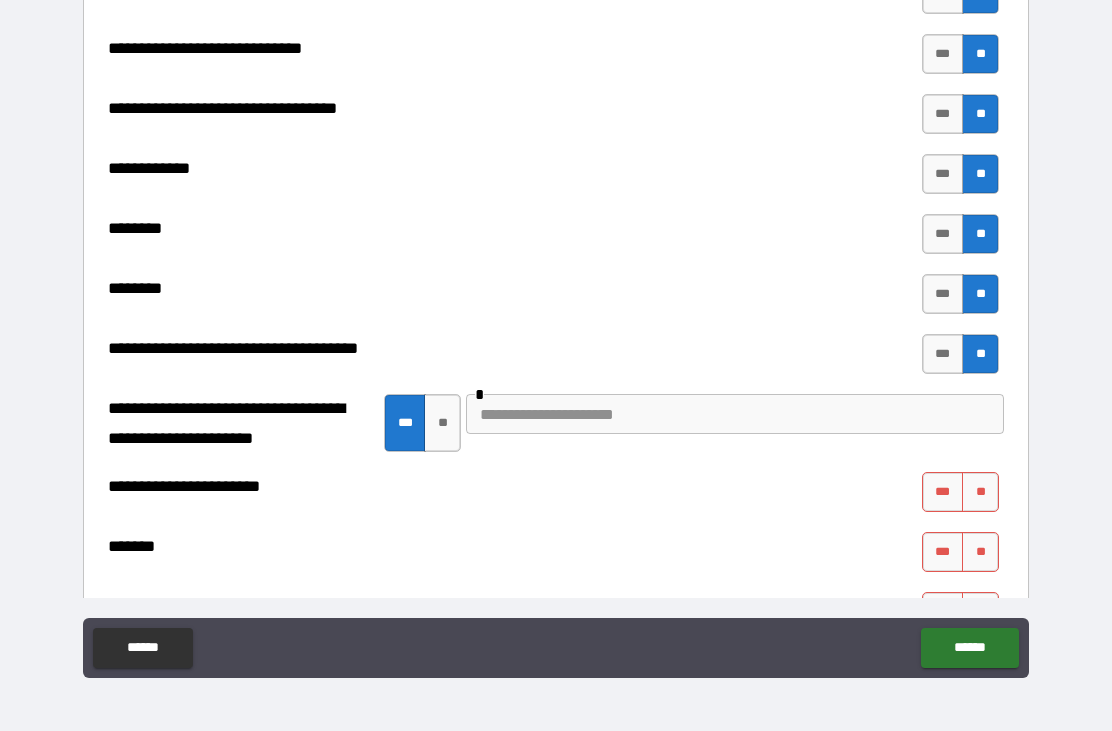 click at bounding box center [735, 414] 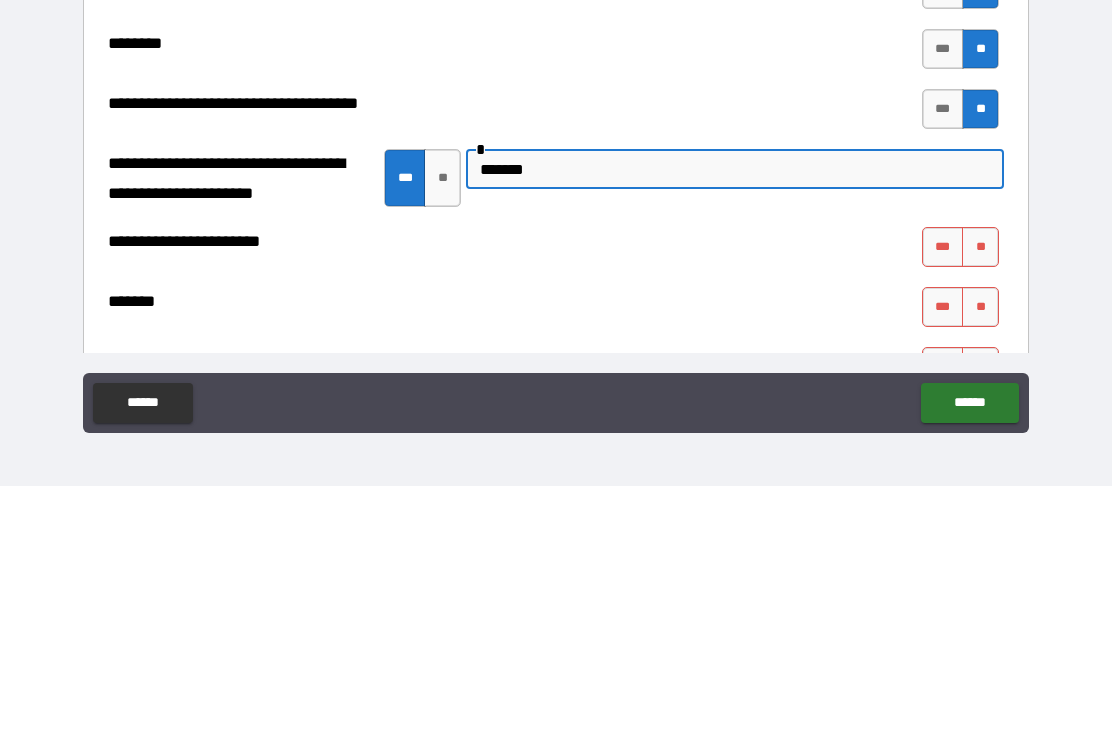 type on "*******" 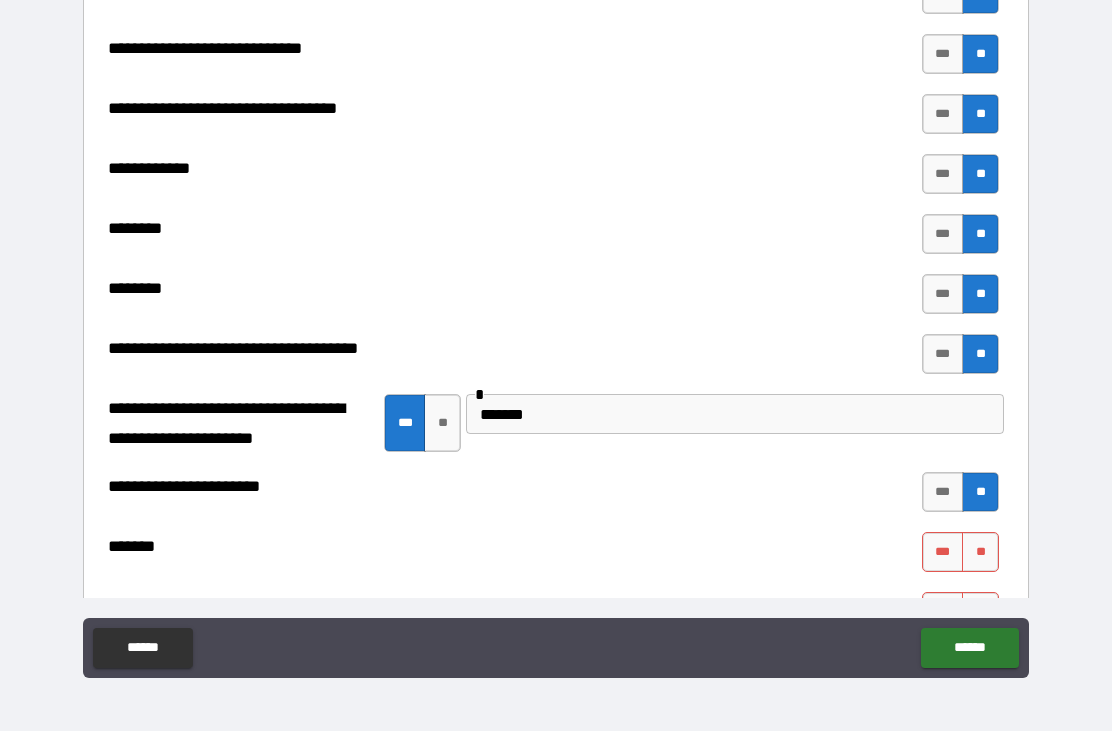 click on "**" at bounding box center [980, 552] 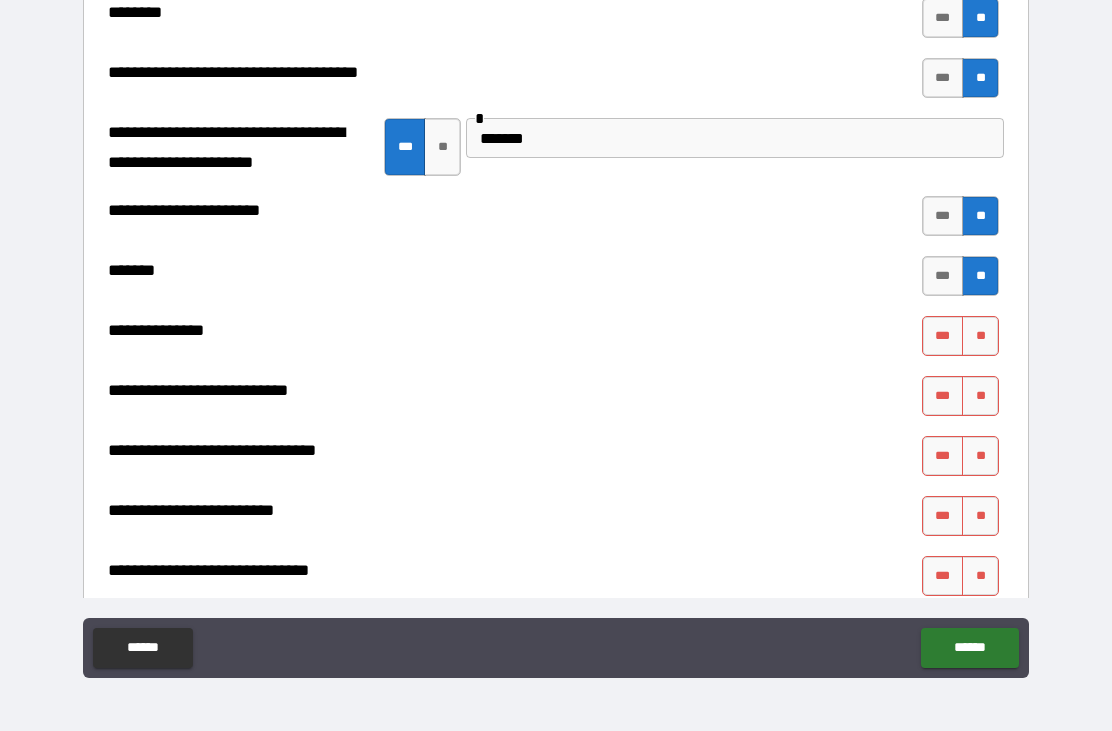 scroll, scrollTop: 8879, scrollLeft: 0, axis: vertical 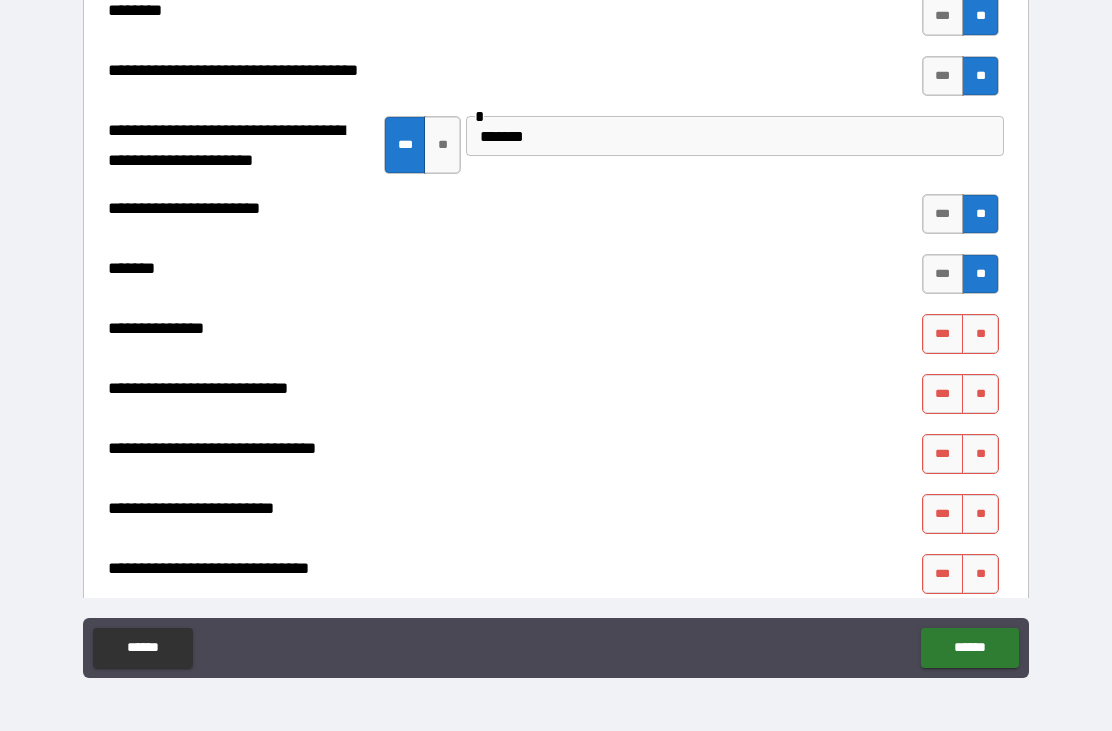 click on "**" at bounding box center [980, 334] 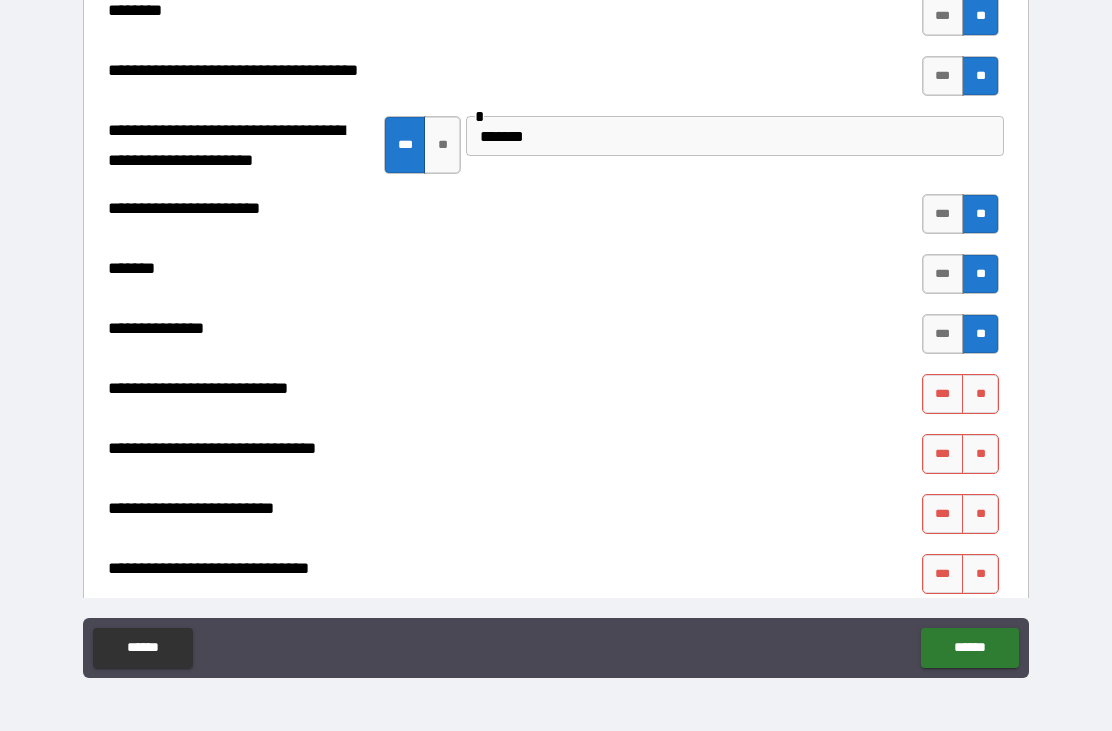 click on "**" at bounding box center [980, 394] 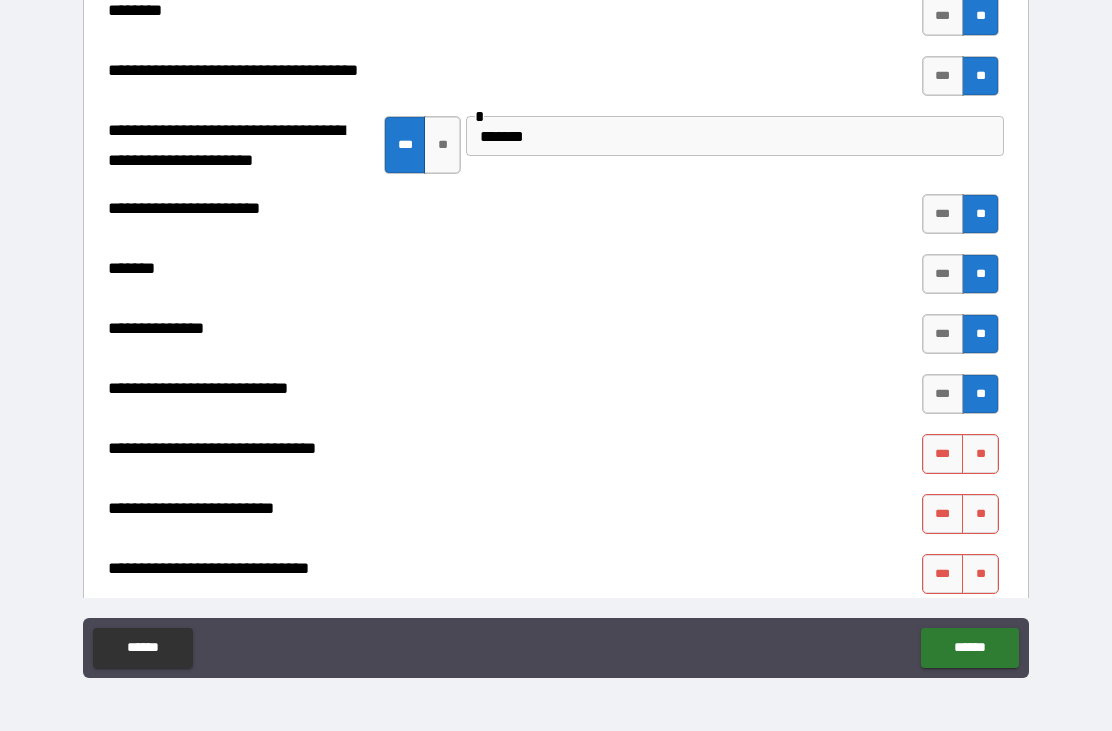 click on "**" at bounding box center [980, 454] 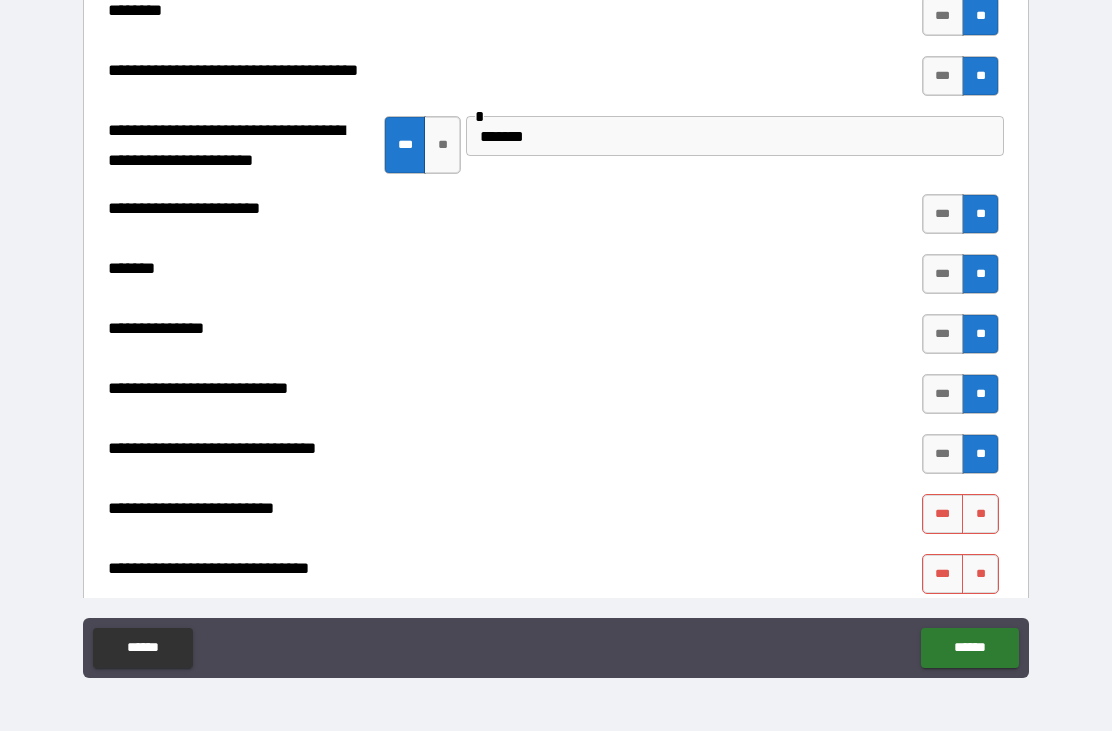 click on "**" at bounding box center (980, 514) 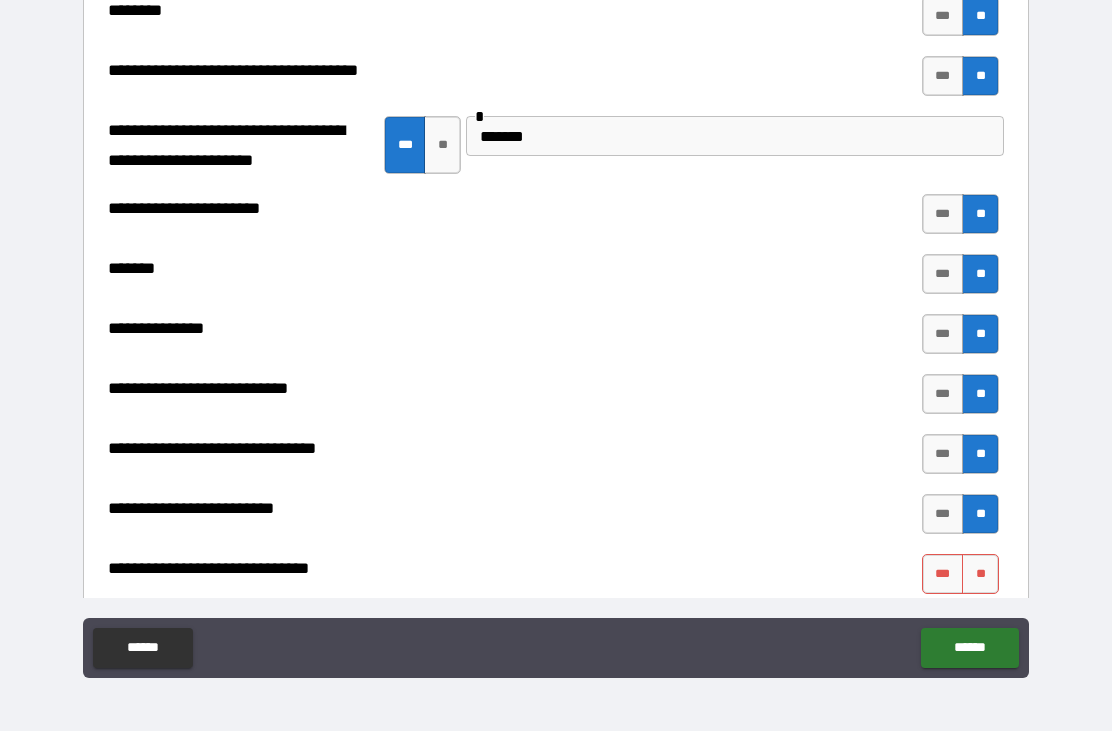 click on "**" at bounding box center (980, 574) 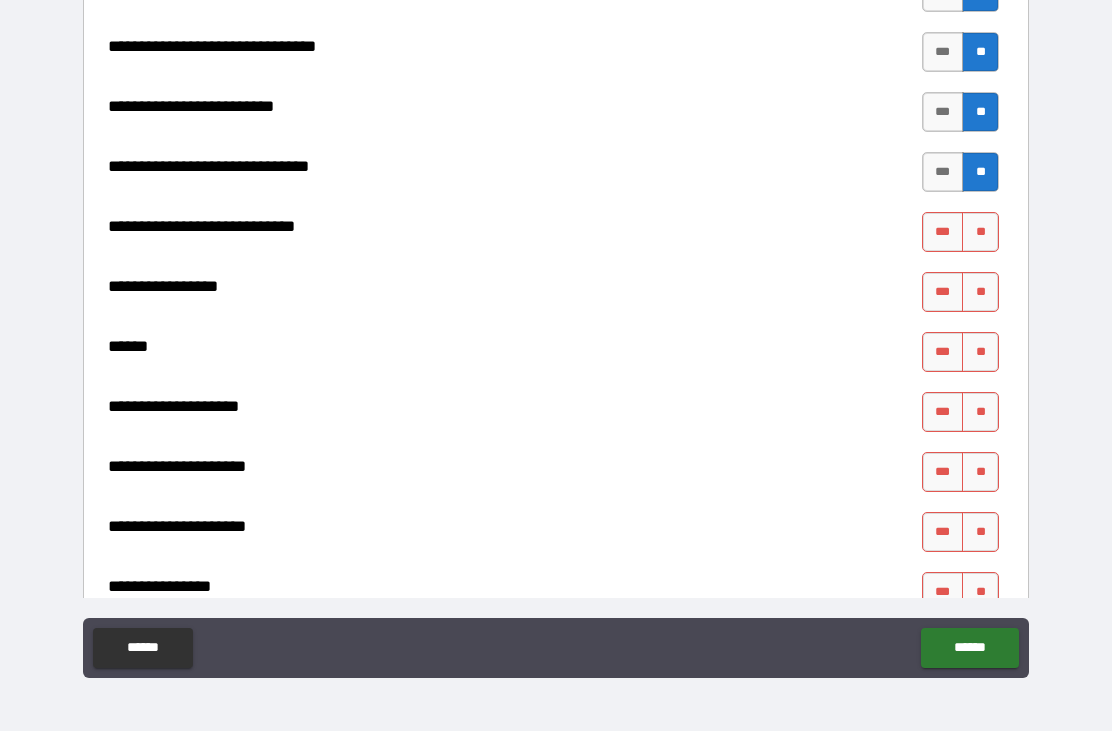 scroll, scrollTop: 9286, scrollLeft: 0, axis: vertical 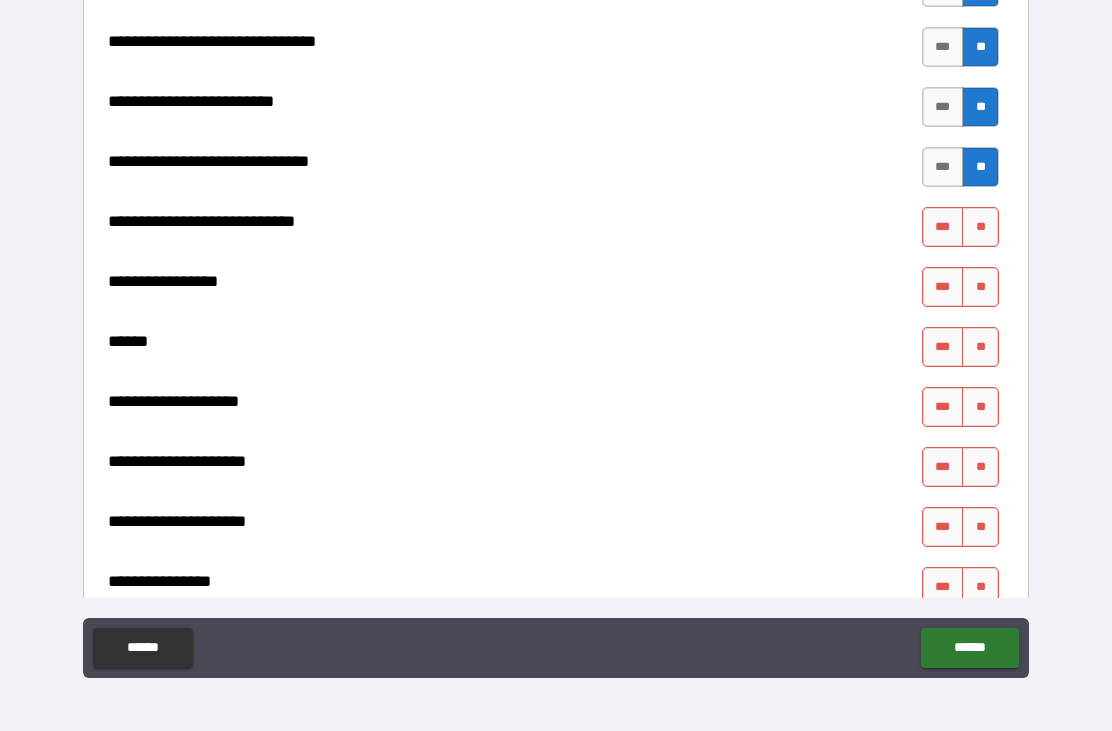 click on "**" at bounding box center (980, 227) 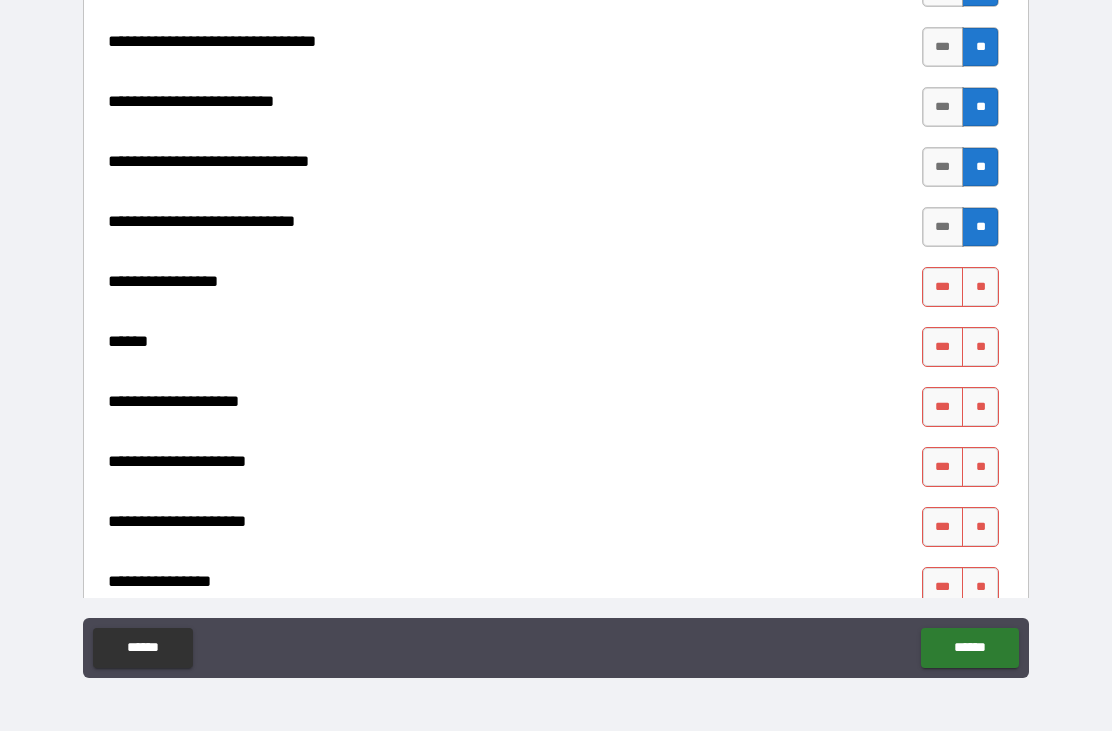 click on "**" at bounding box center (980, 287) 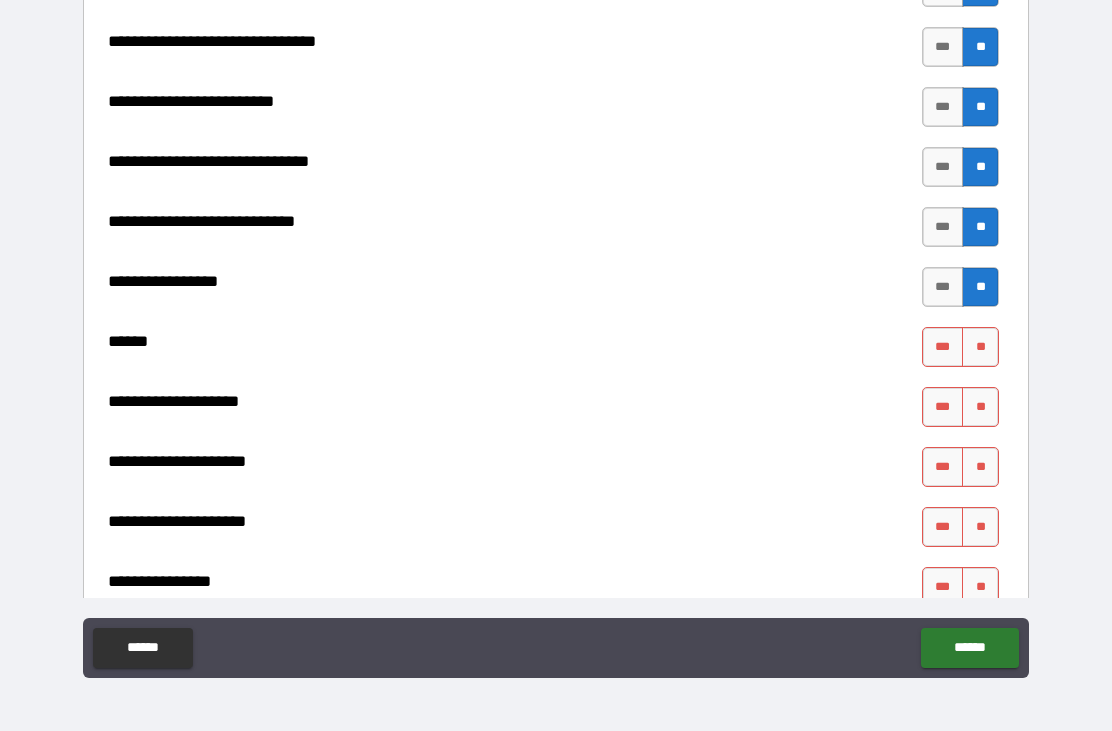 click on "**" at bounding box center (980, 347) 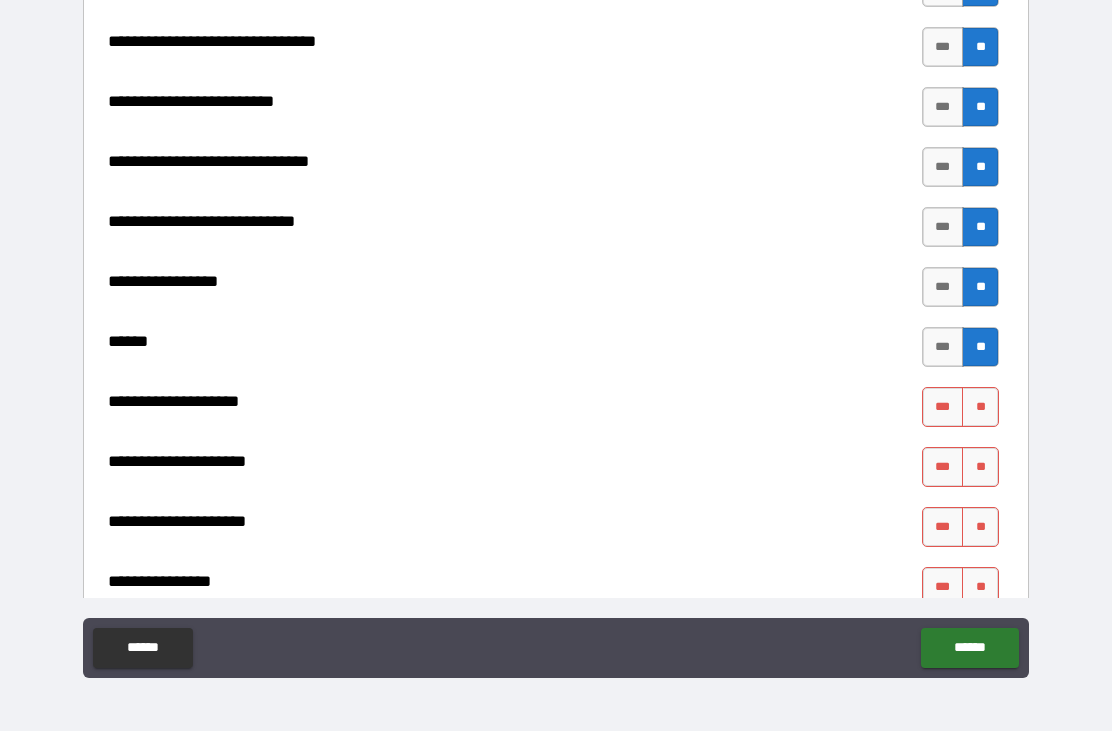 click on "**" at bounding box center [980, 407] 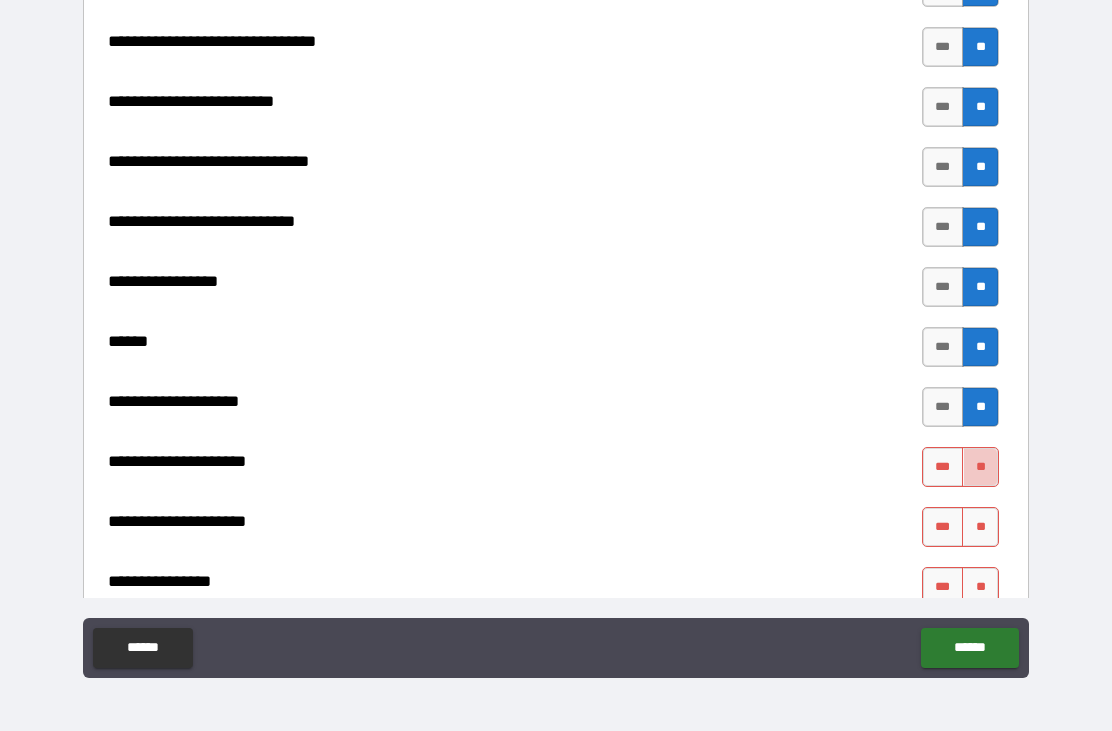 click on "**" at bounding box center [980, 467] 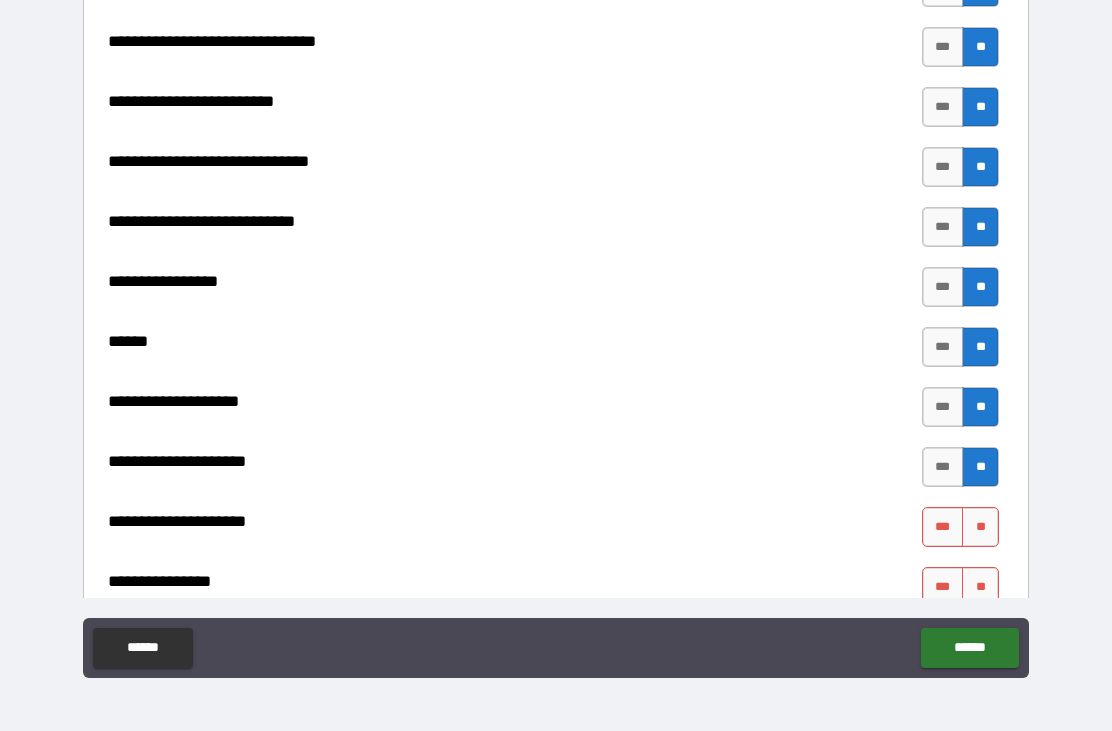 click on "**" at bounding box center [980, 527] 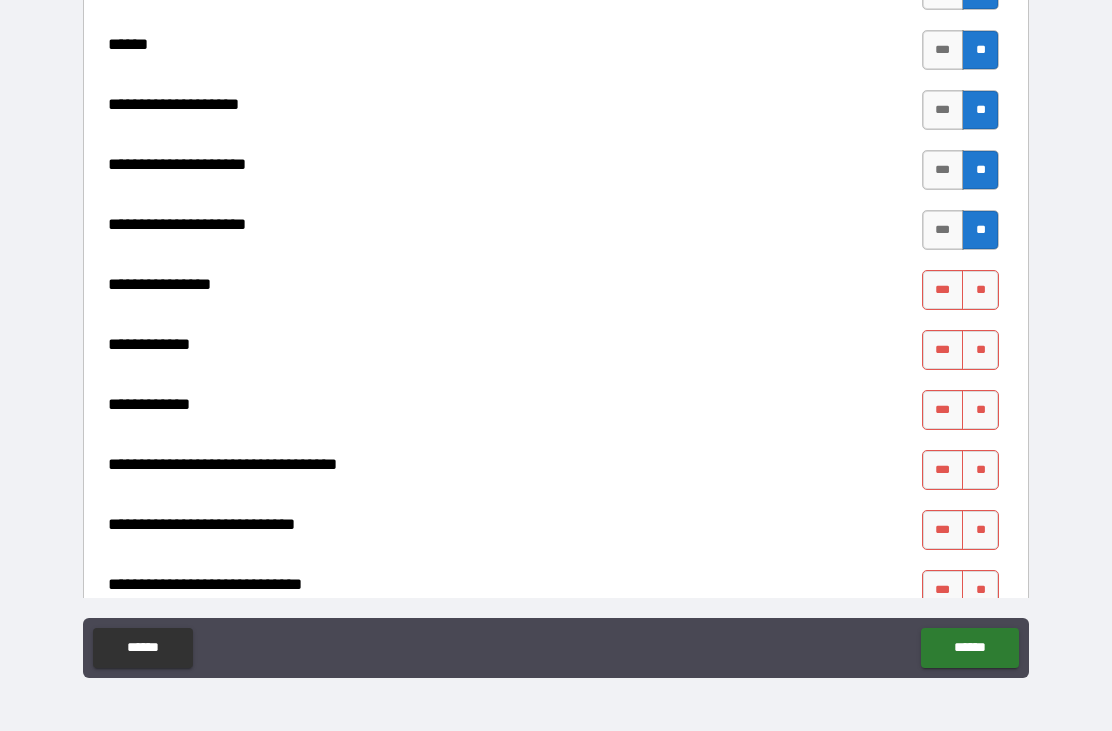scroll, scrollTop: 9628, scrollLeft: 0, axis: vertical 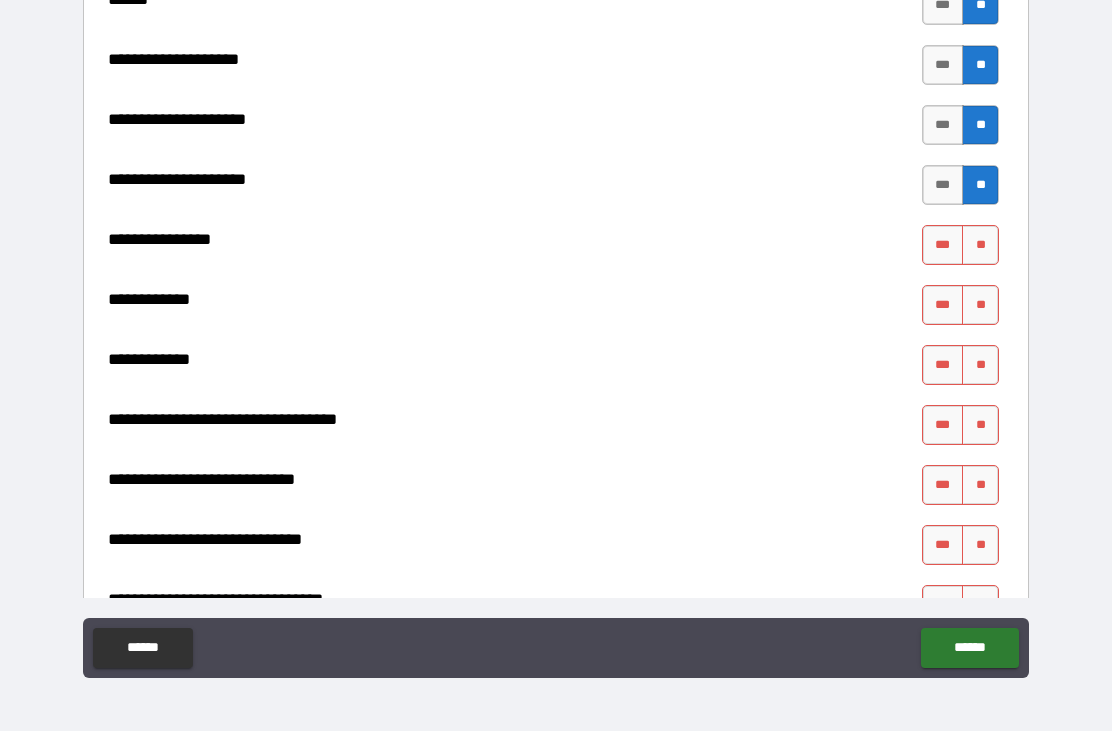 click on "**" at bounding box center [980, 245] 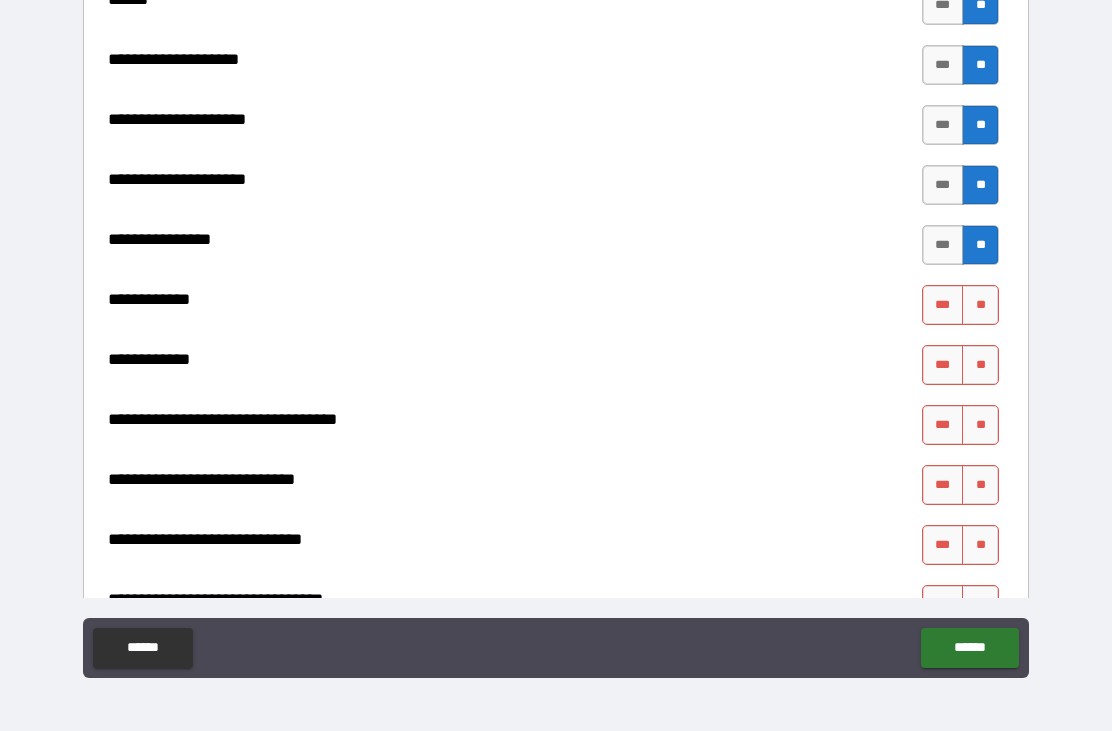 click on "**" at bounding box center (980, 305) 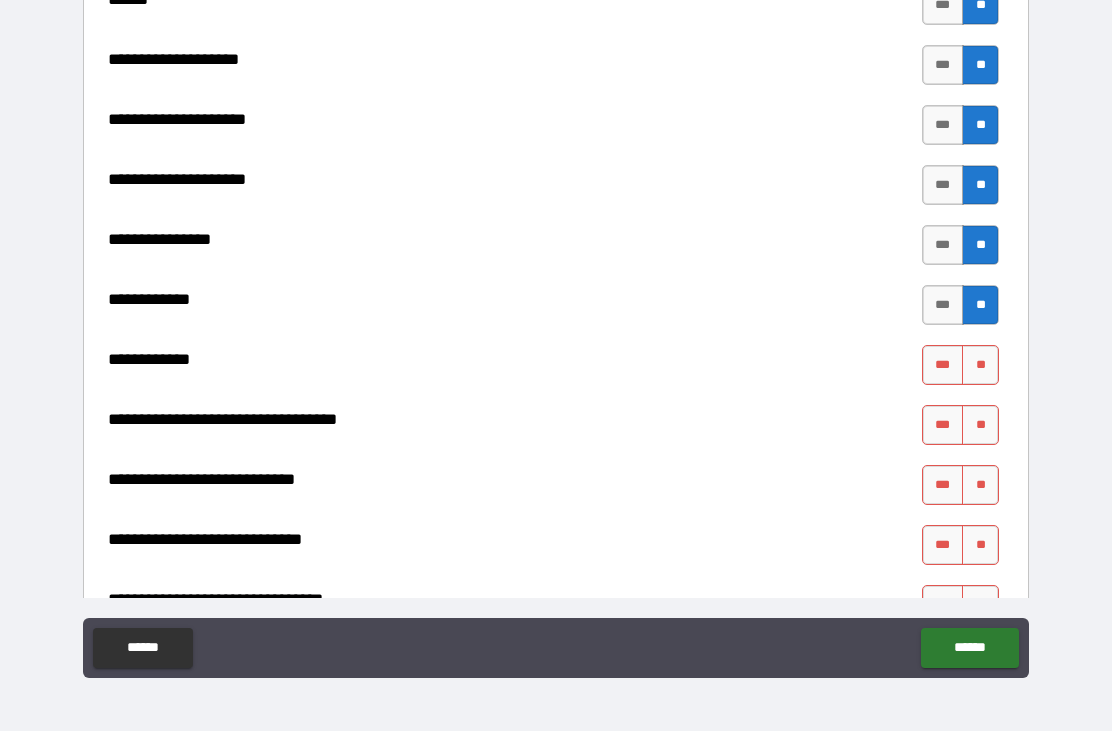 click on "**" at bounding box center (980, 365) 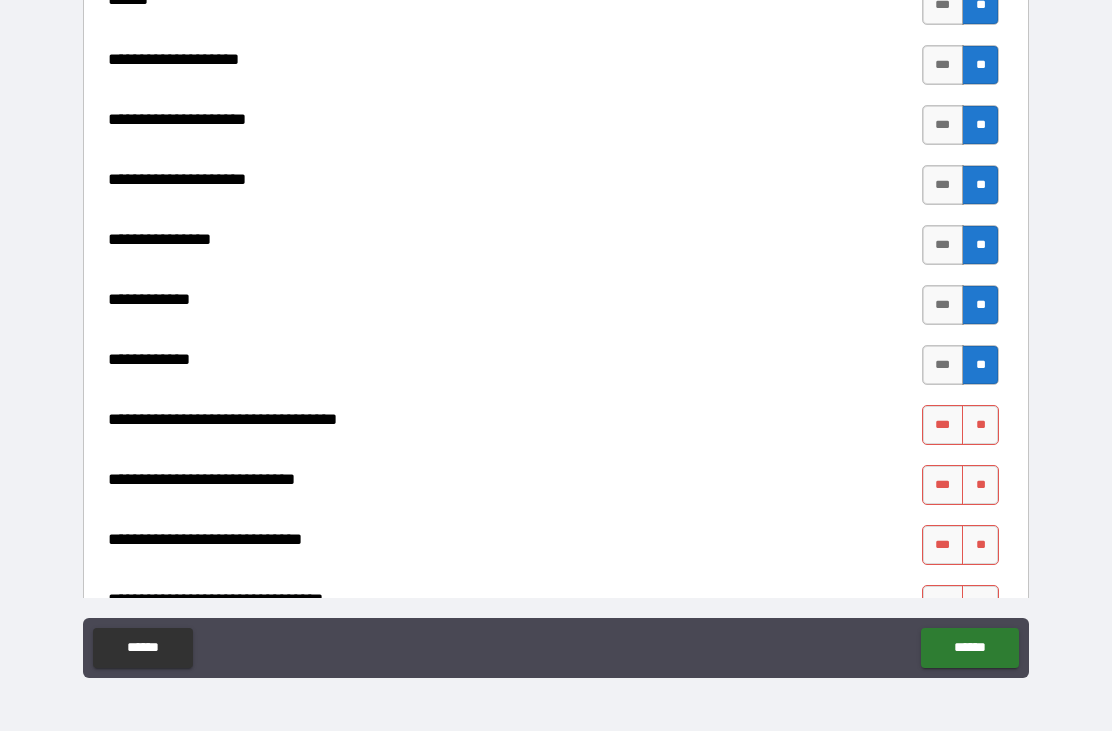click on "**" at bounding box center (980, 425) 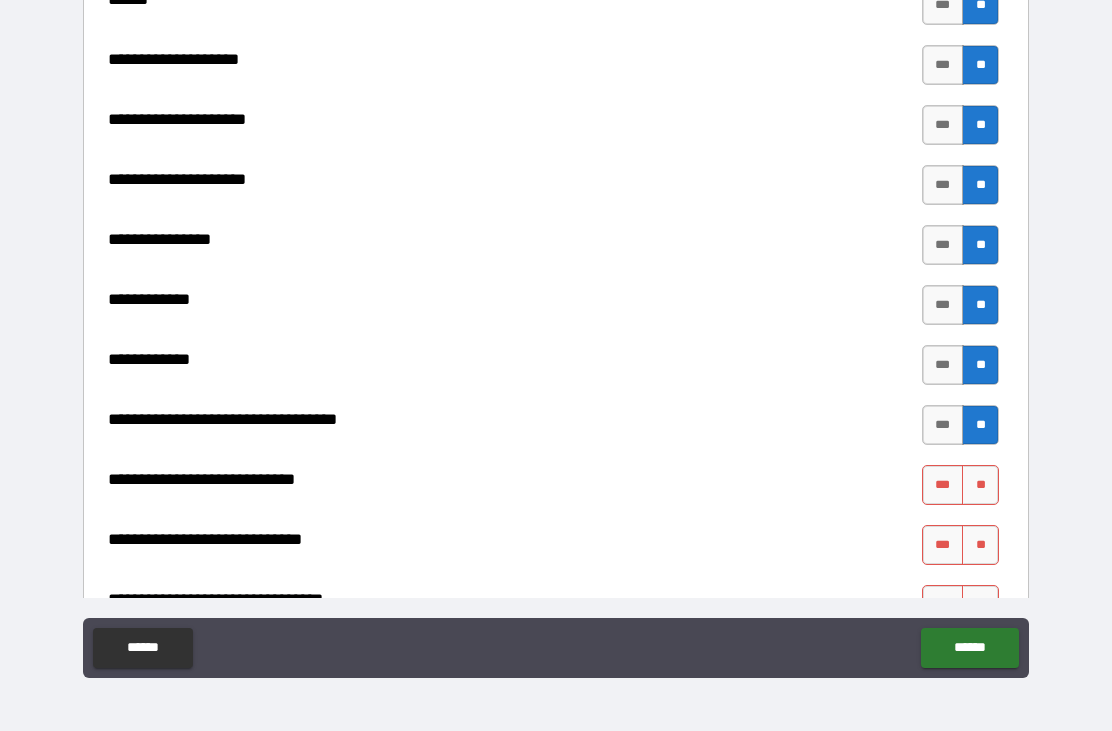 click on "**" at bounding box center (980, 485) 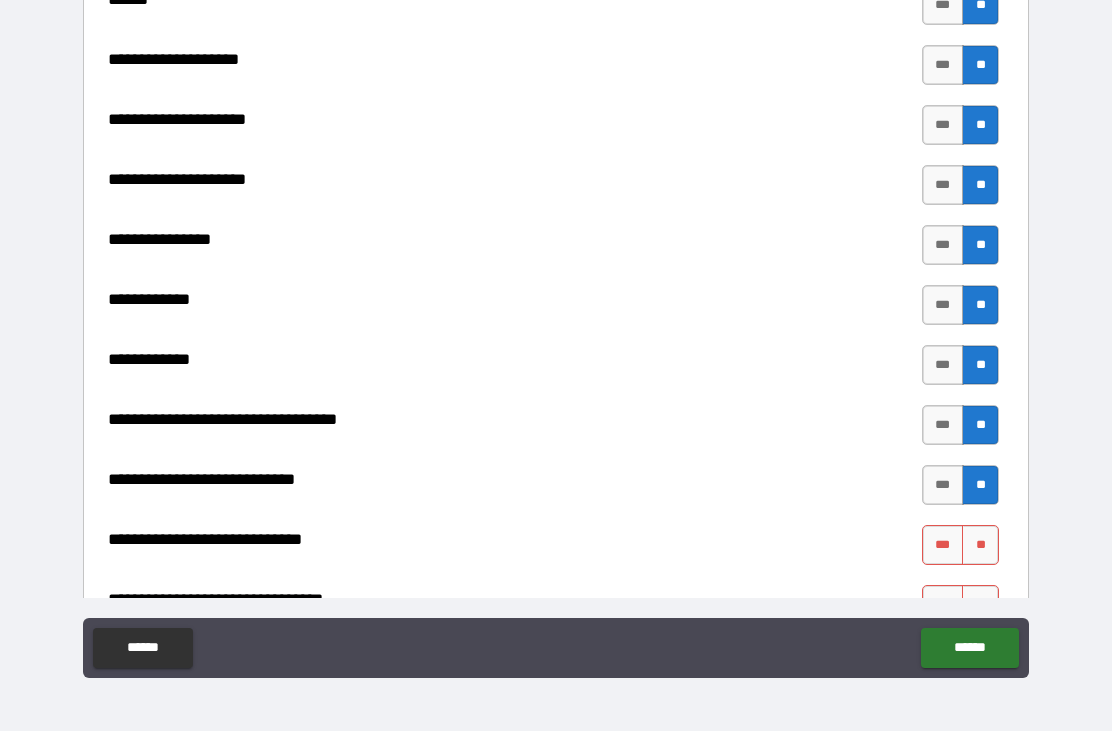 click on "**" at bounding box center [980, 545] 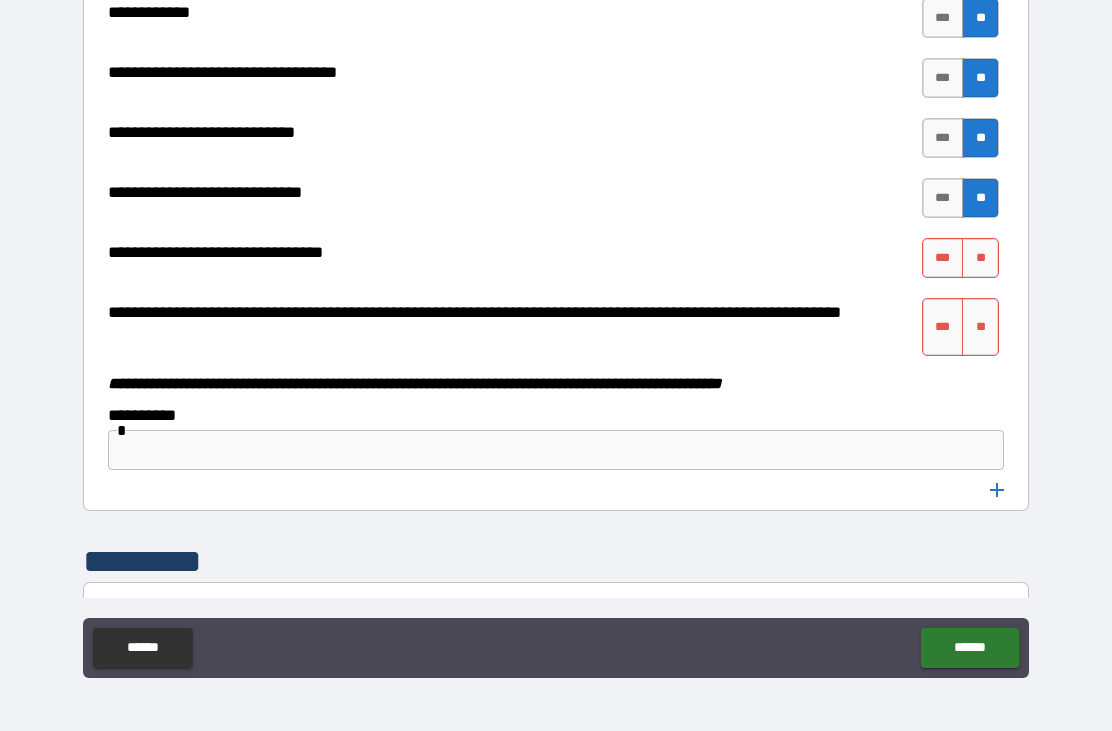 scroll, scrollTop: 9976, scrollLeft: 0, axis: vertical 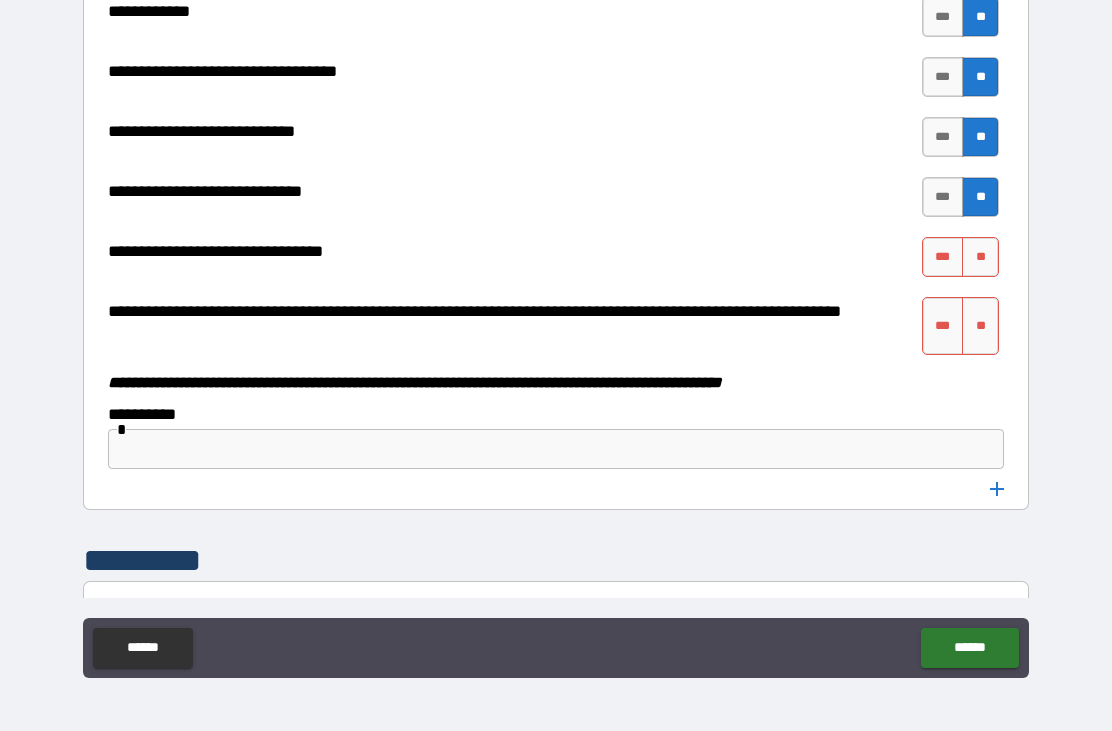 click on "**" at bounding box center [980, 257] 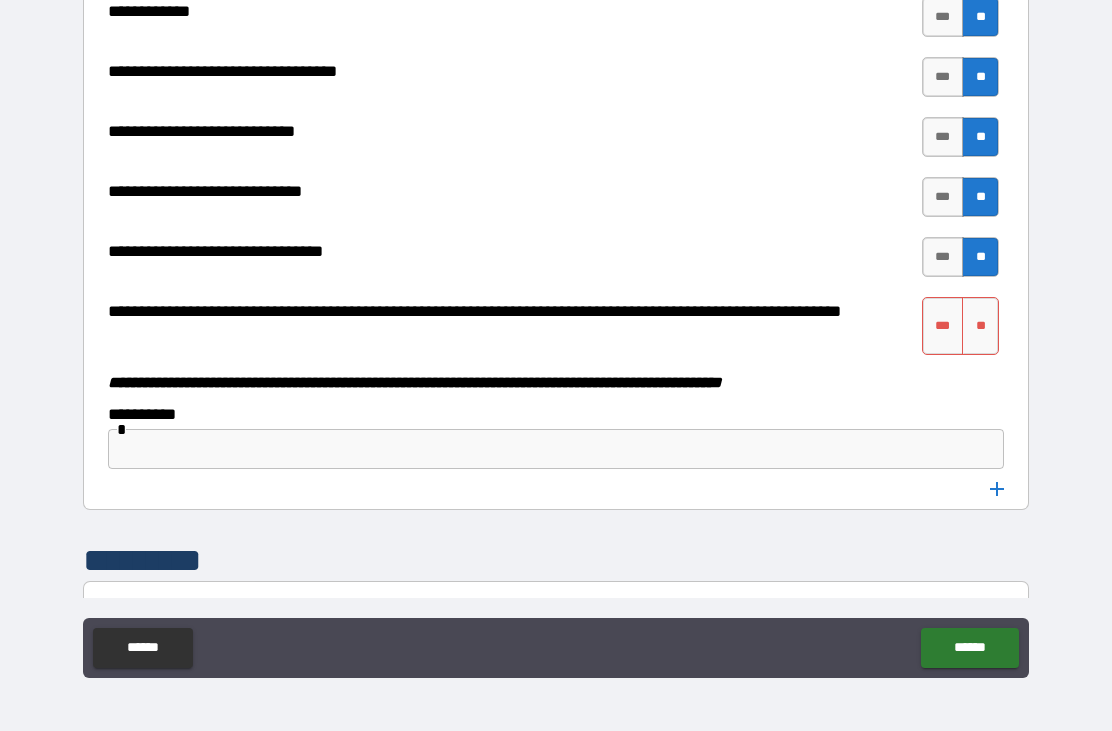 click on "**" at bounding box center (980, 326) 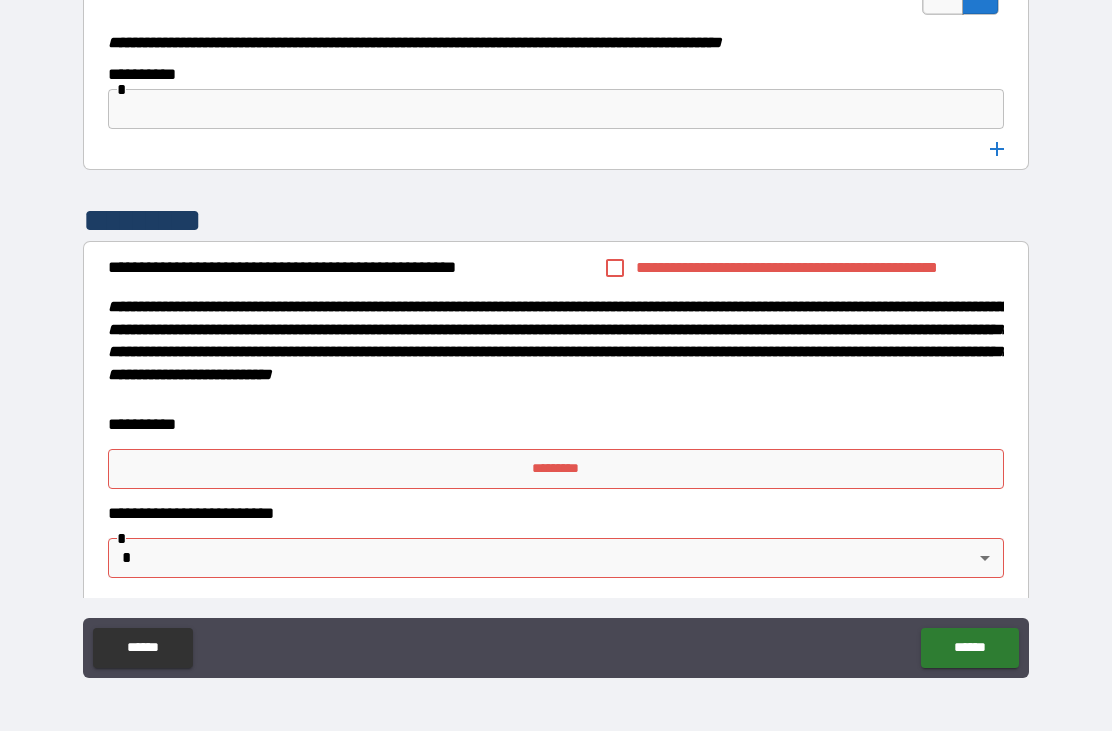 scroll, scrollTop: 10315, scrollLeft: 0, axis: vertical 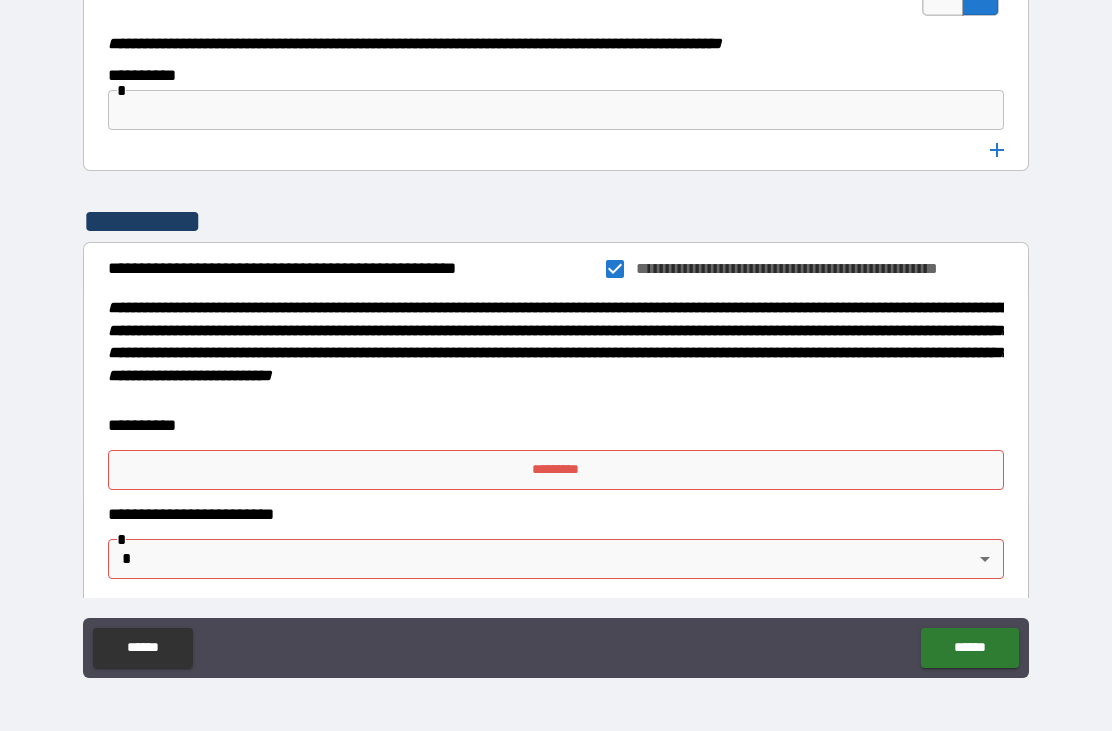 click on "*********" at bounding box center (556, 470) 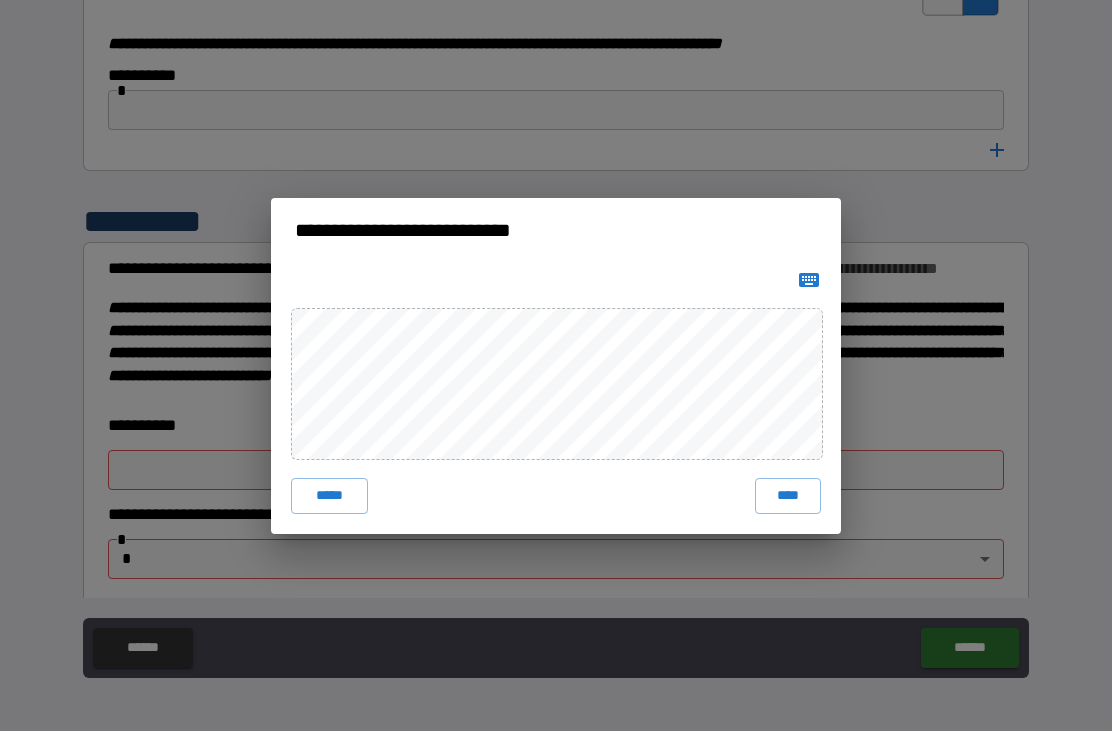 click on "****" at bounding box center (788, 496) 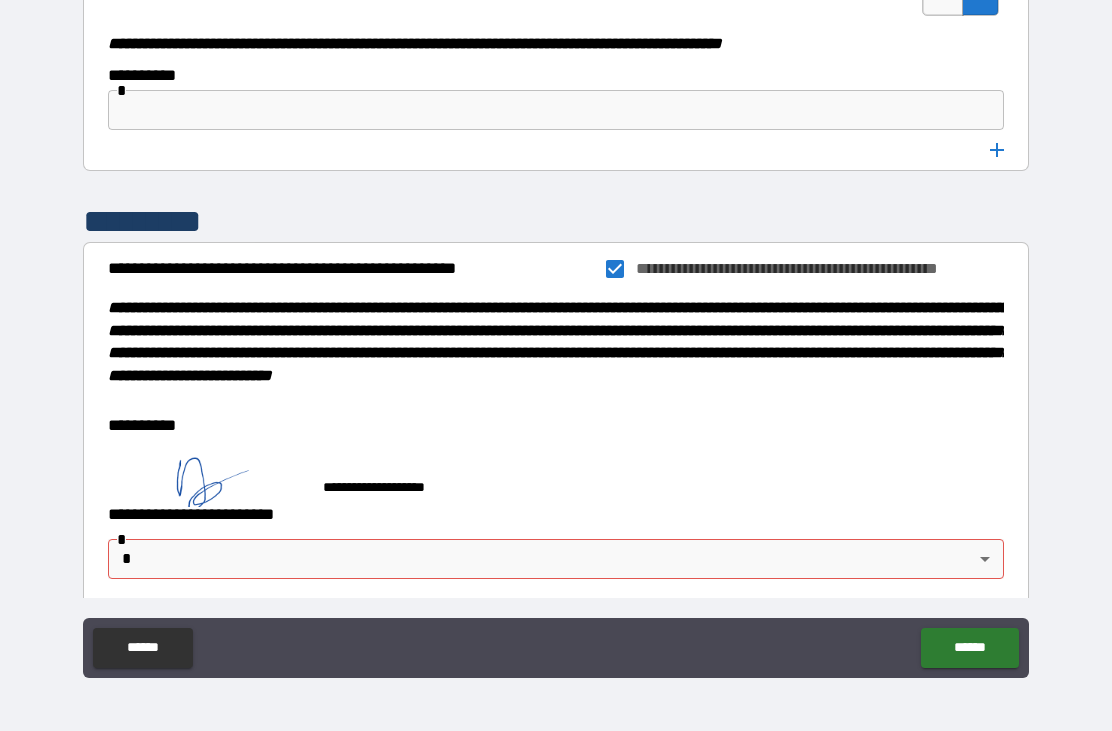 scroll, scrollTop: 10305, scrollLeft: 0, axis: vertical 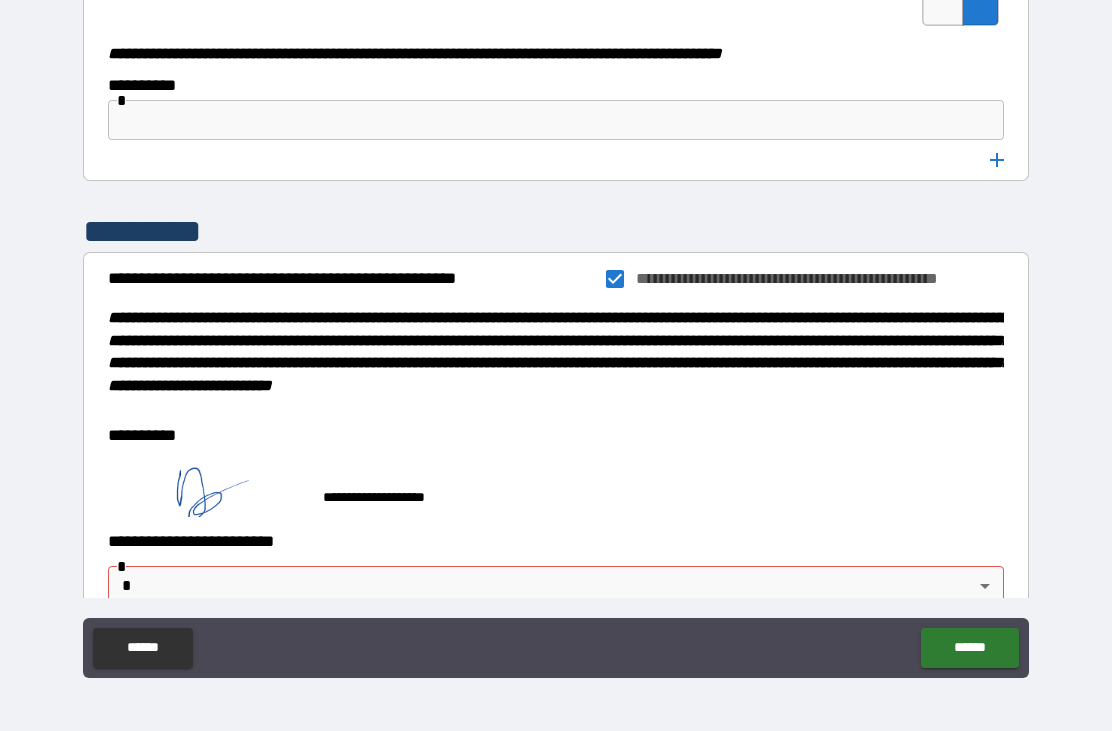 click on "******" at bounding box center (969, 648) 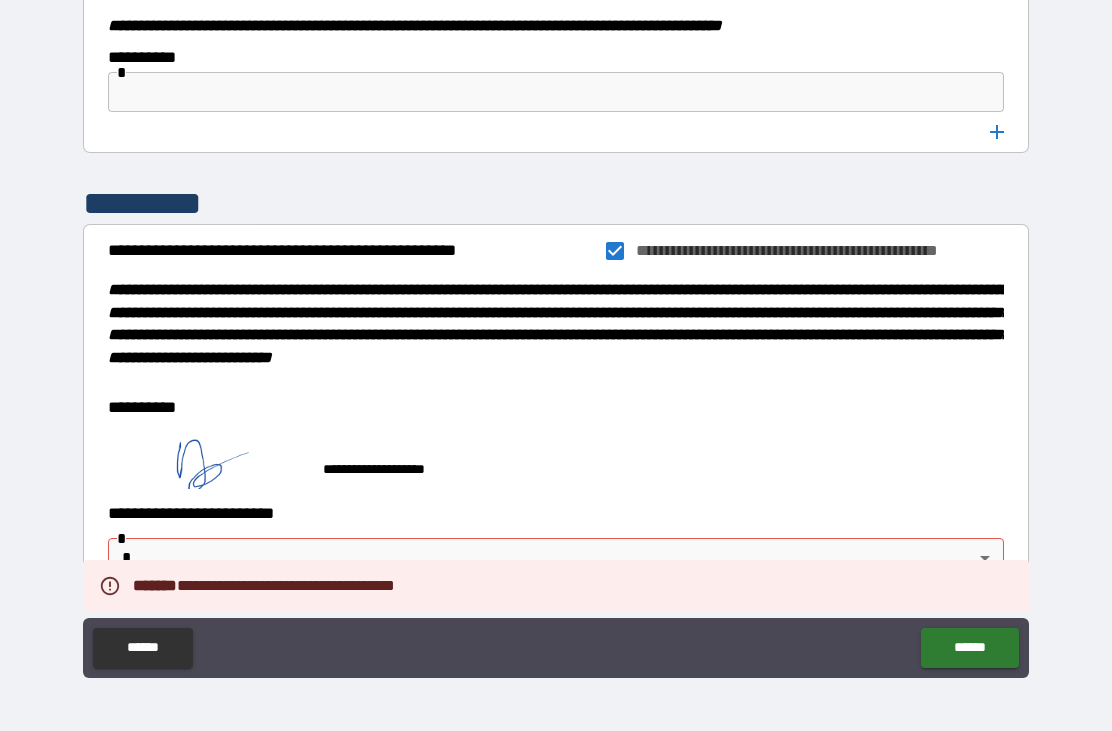 scroll, scrollTop: 10332, scrollLeft: 0, axis: vertical 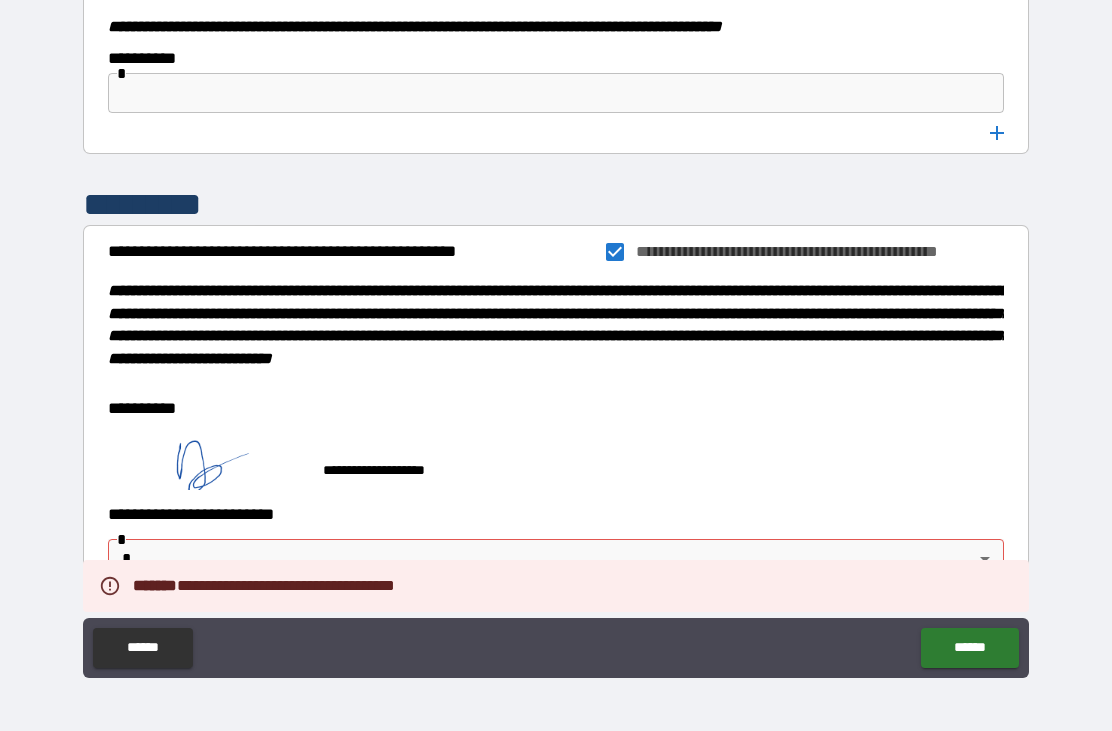click on "**********" at bounding box center [556, 333] 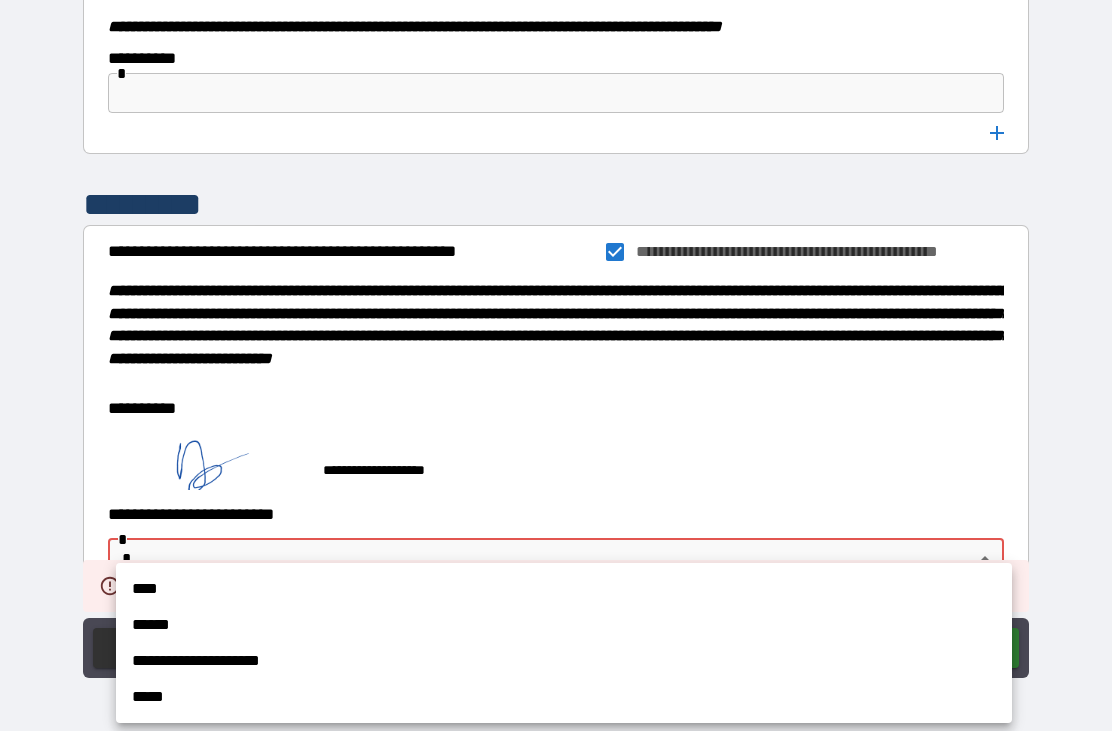 click on "****" at bounding box center [564, 589] 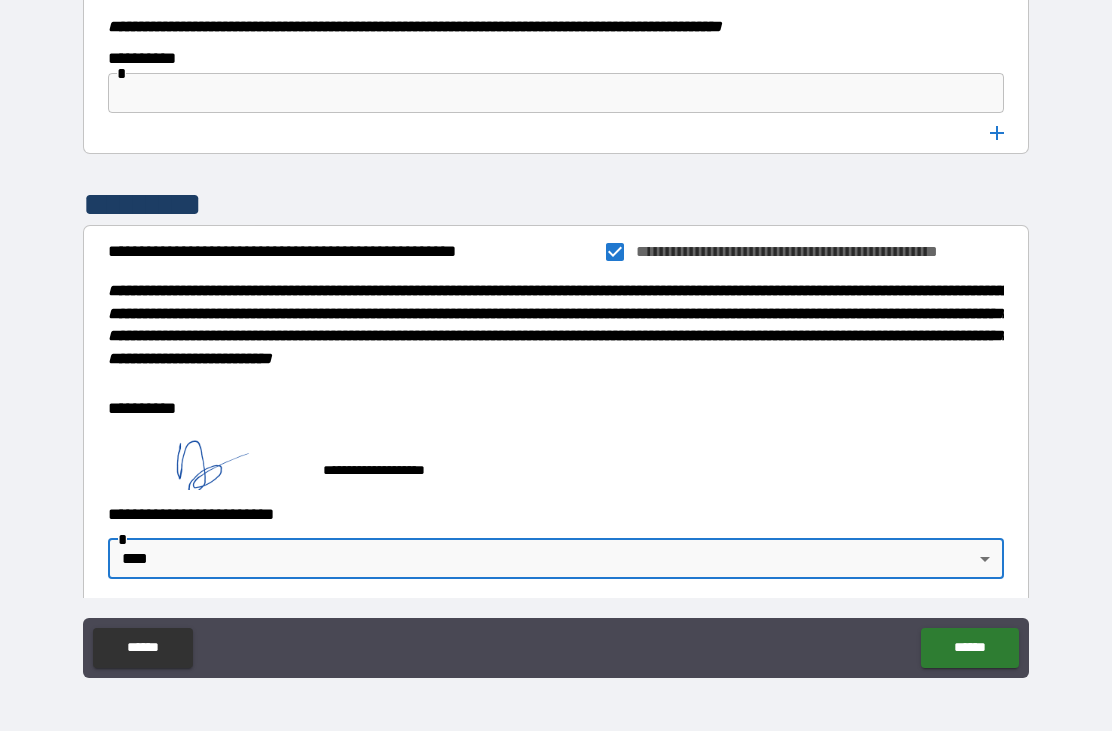 click on "******" at bounding box center [969, 648] 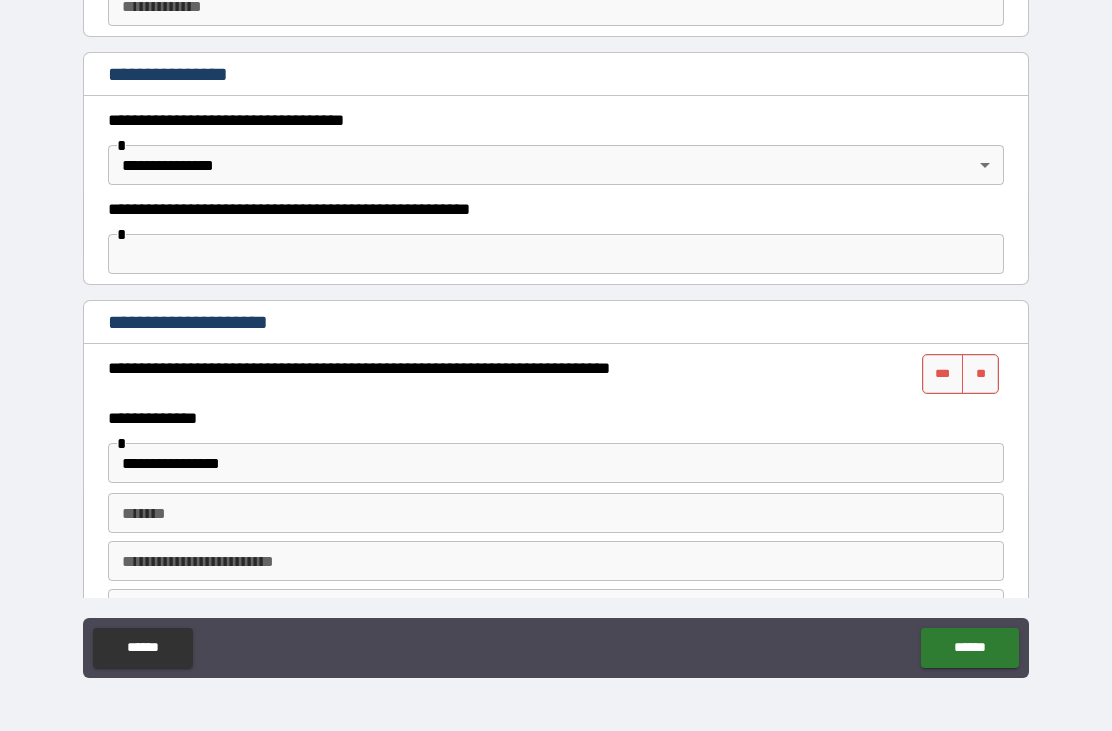 scroll, scrollTop: 1166, scrollLeft: 0, axis: vertical 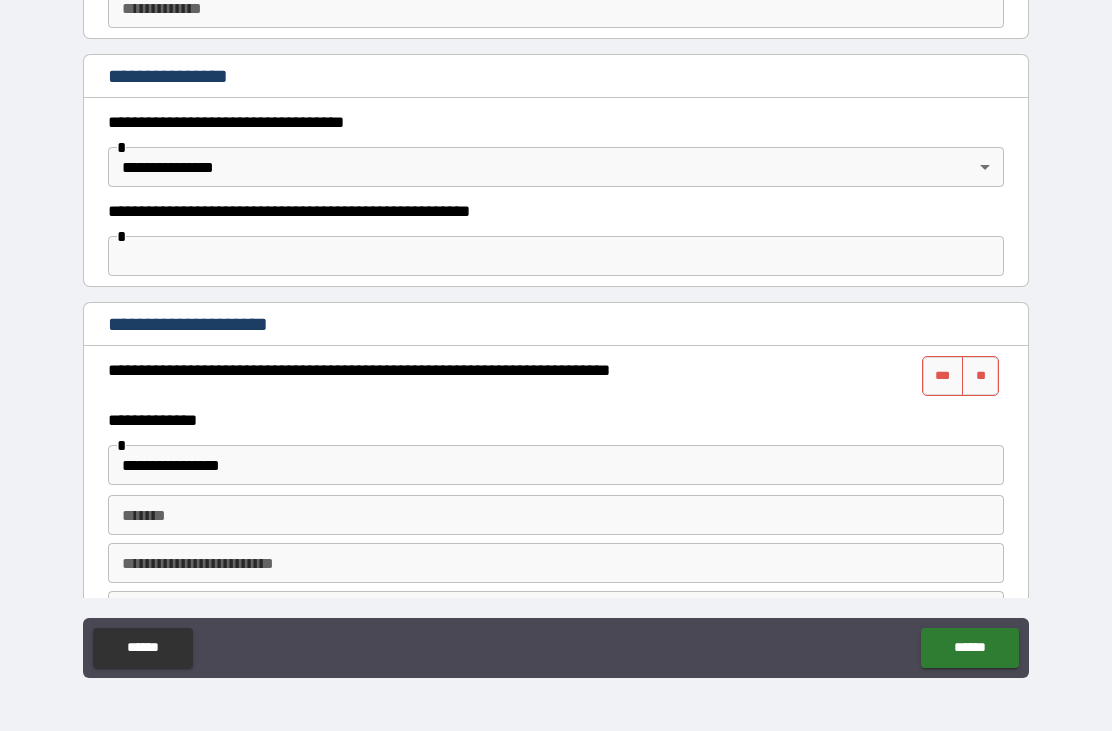 click on "***" at bounding box center [943, 376] 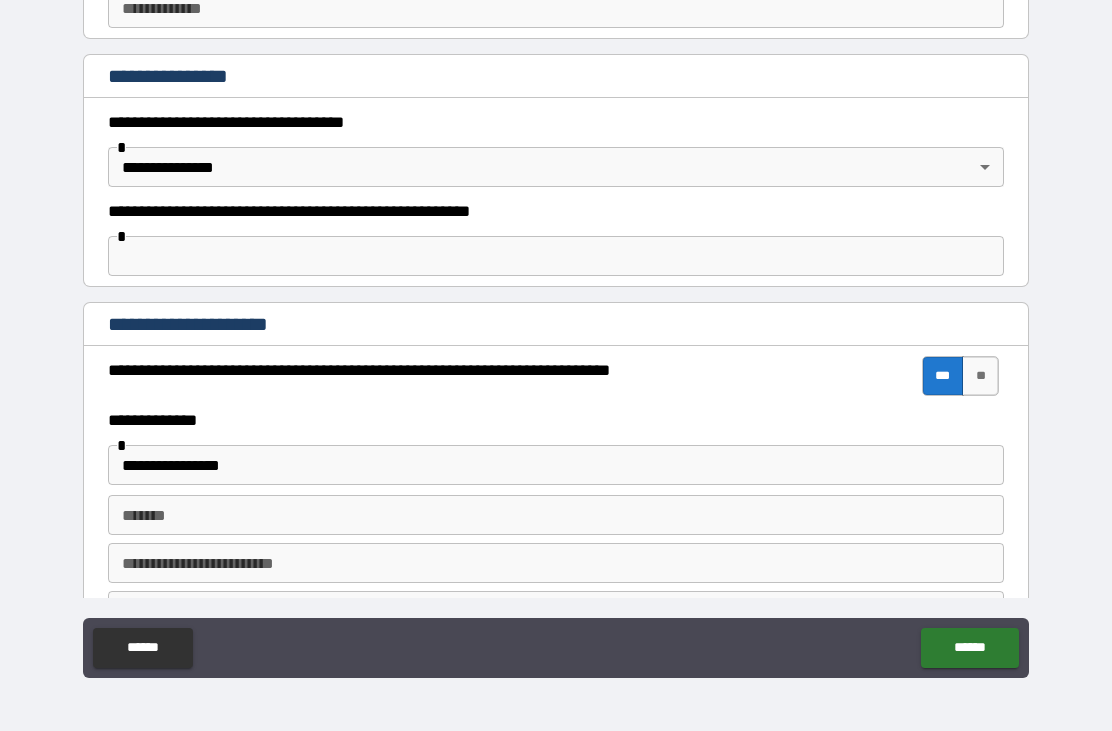 click on "******" at bounding box center [969, 648] 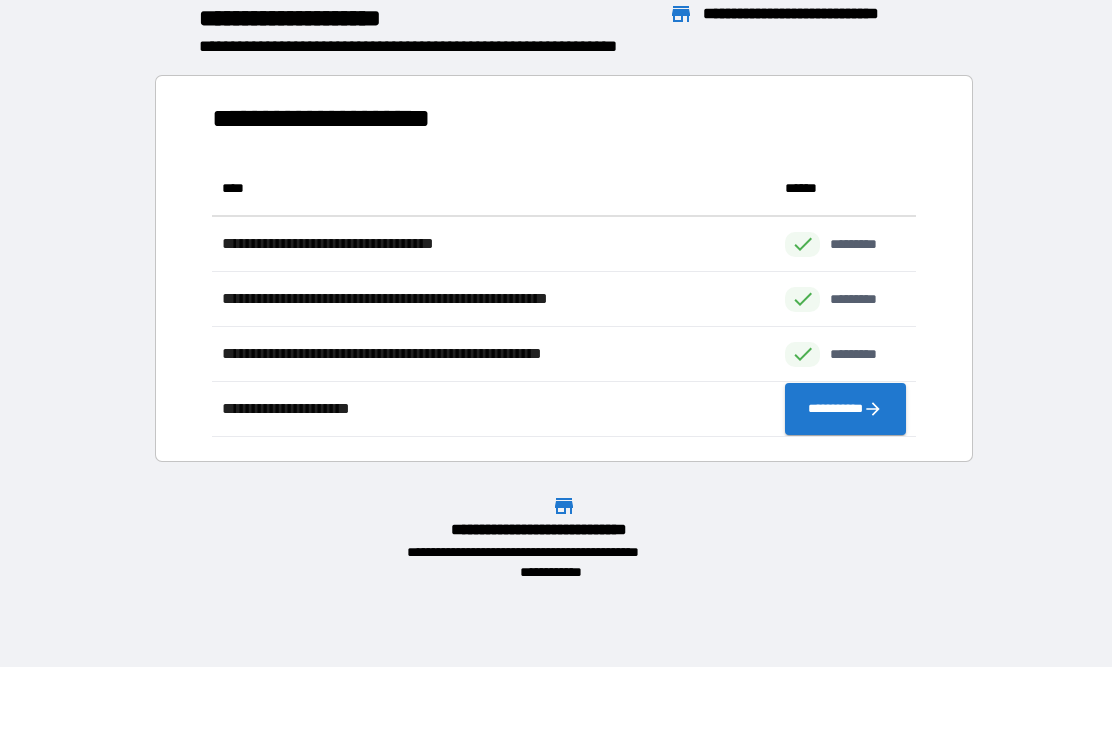 scroll, scrollTop: 1, scrollLeft: 1, axis: both 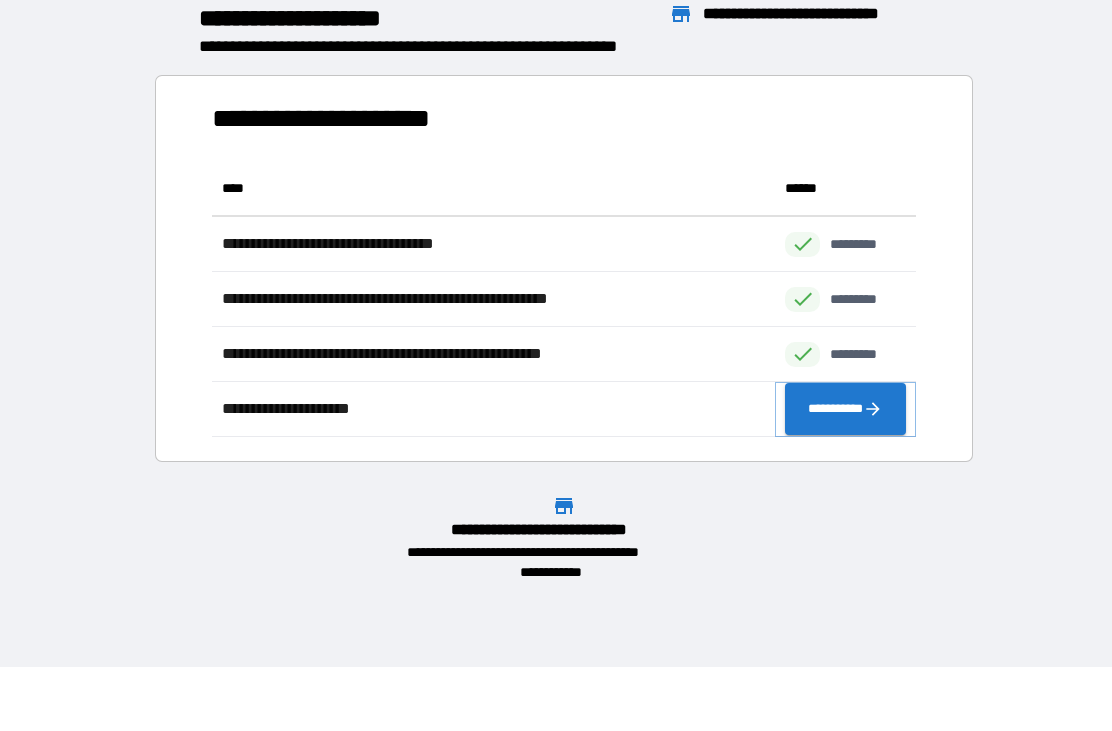 click 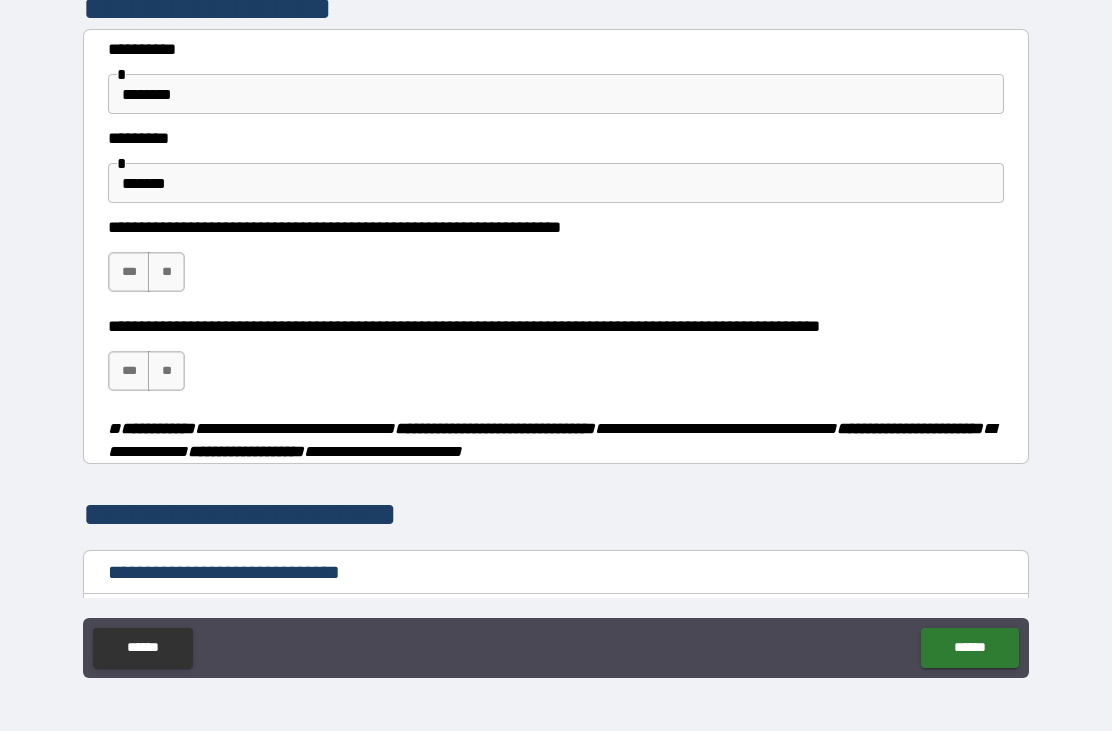 click on "**" at bounding box center (166, 272) 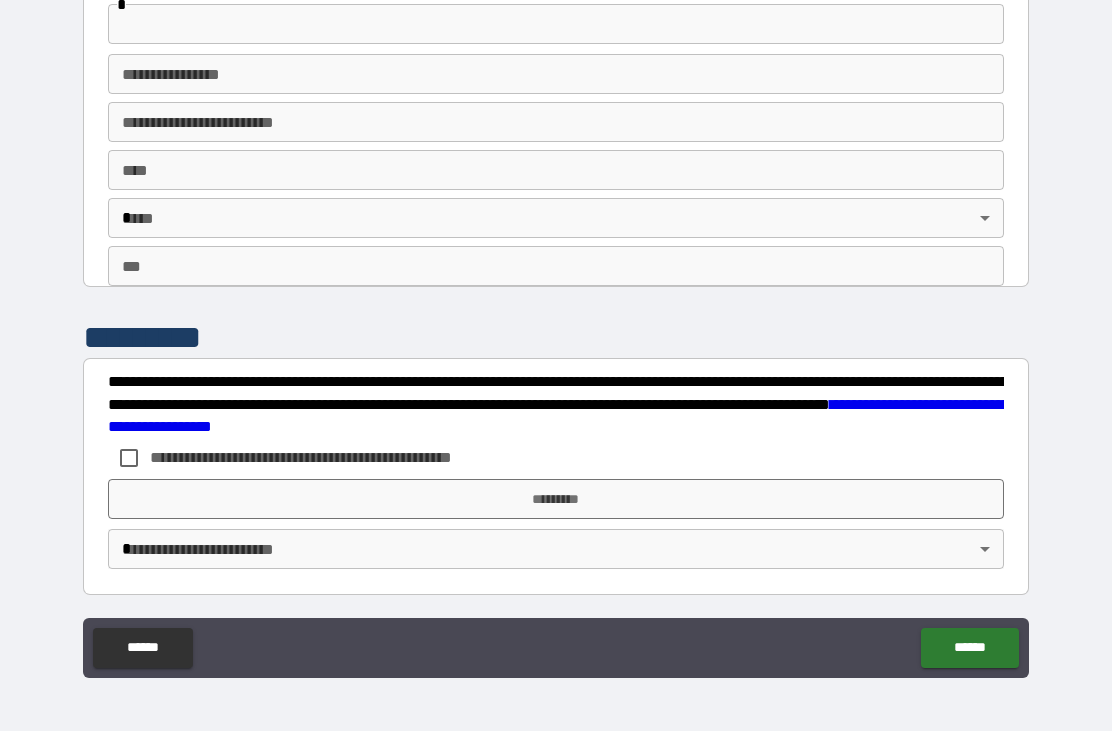 scroll, scrollTop: 3618, scrollLeft: 0, axis: vertical 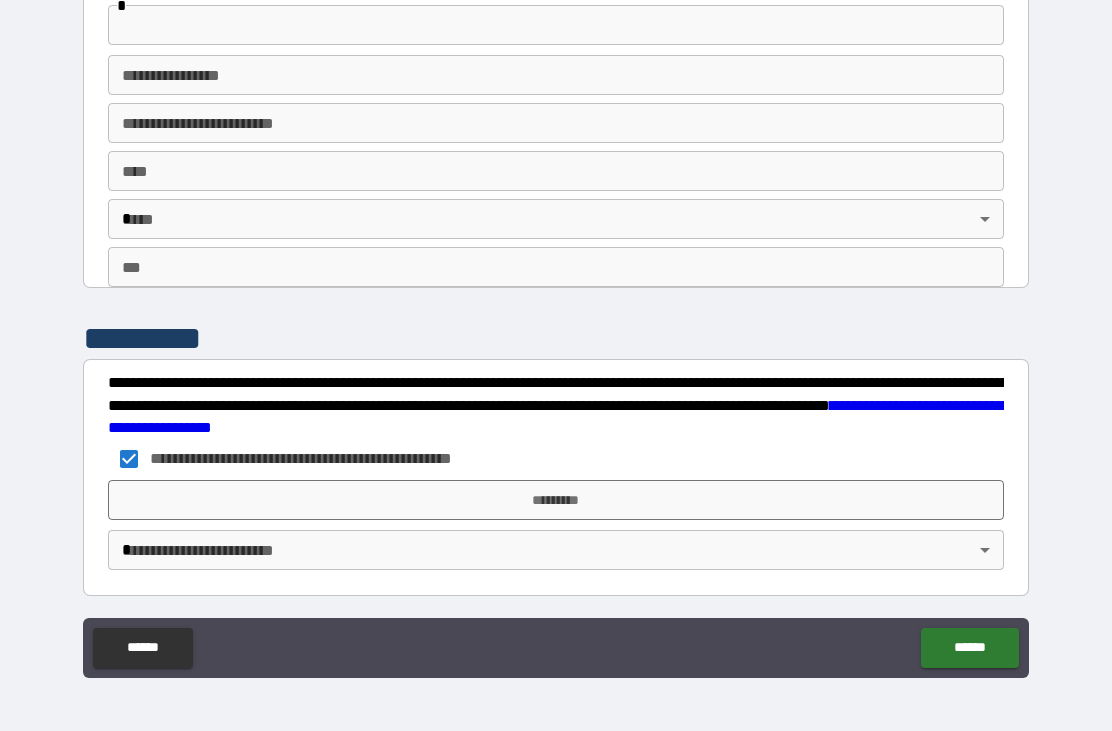 click on "*********" at bounding box center [556, 500] 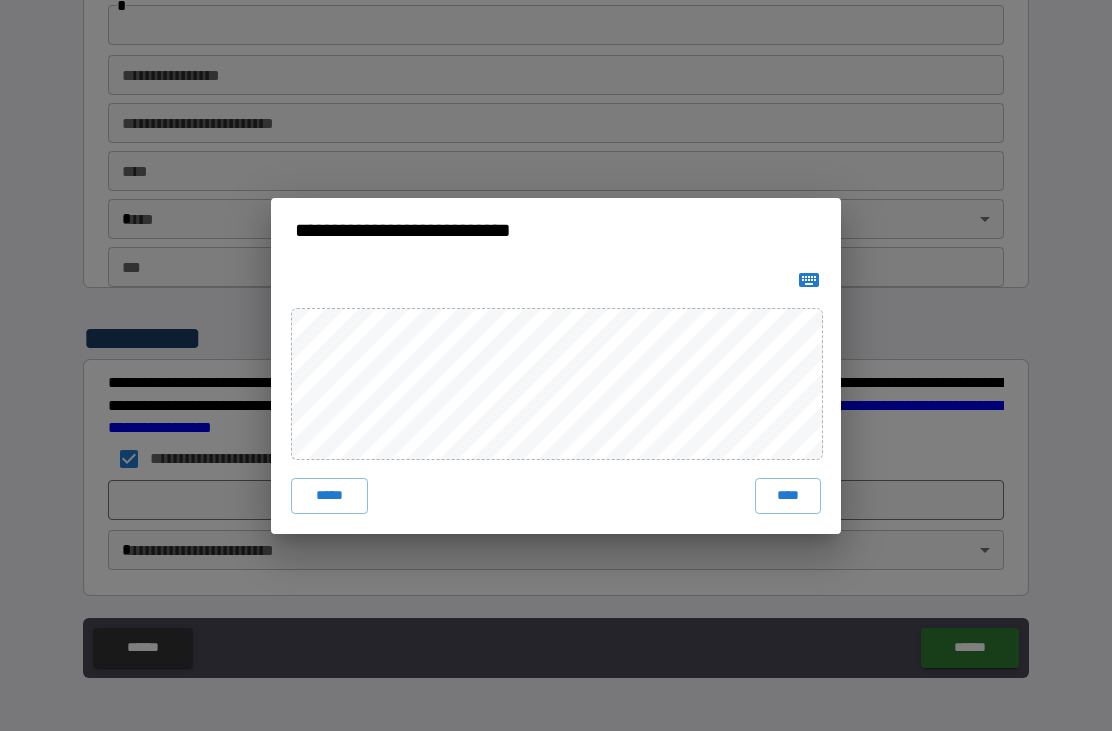 click on "****" at bounding box center (788, 496) 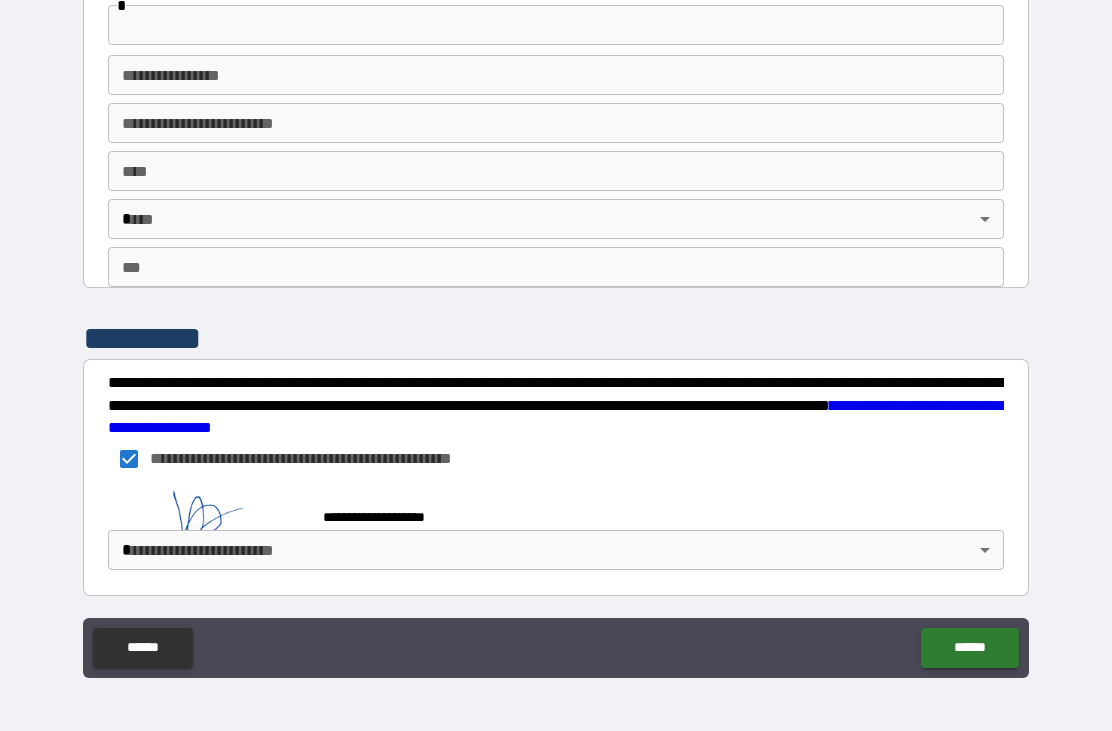 scroll, scrollTop: 3608, scrollLeft: 0, axis: vertical 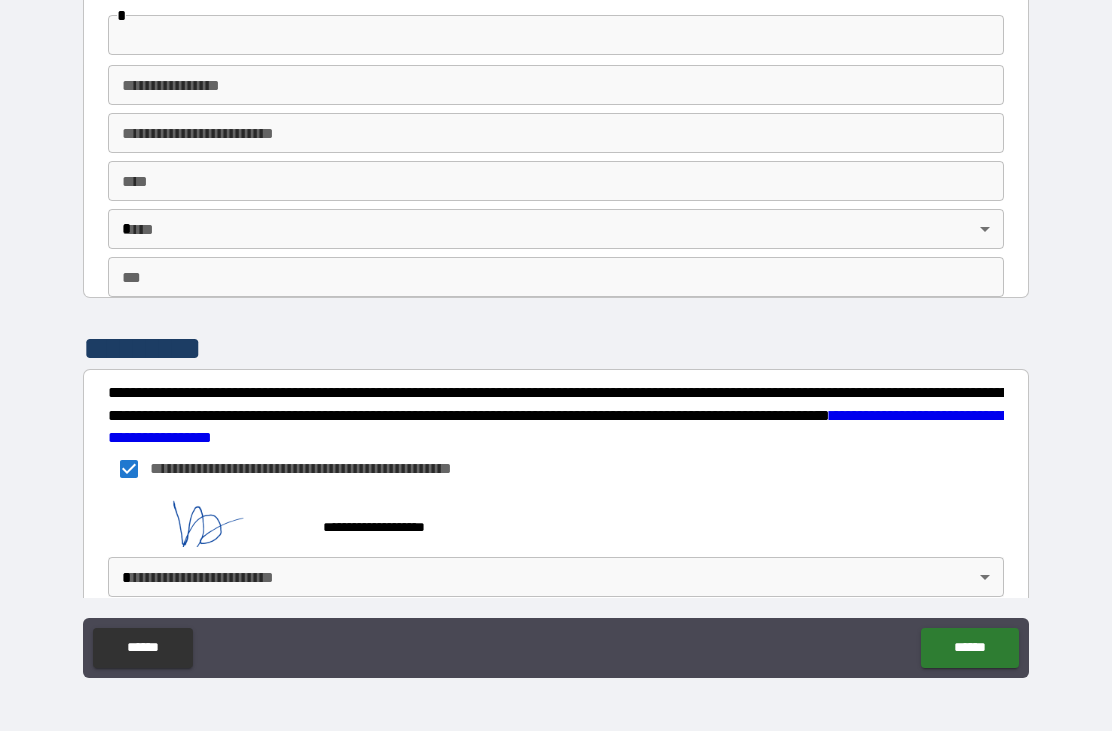 click on "******" at bounding box center (969, 648) 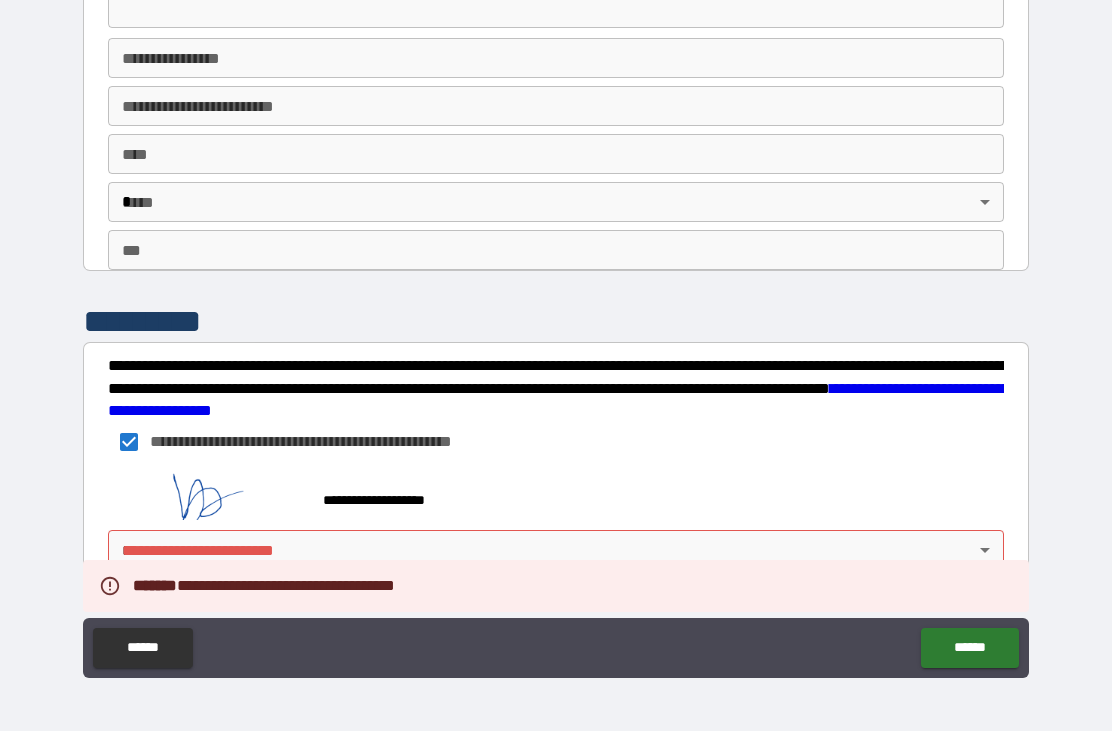 scroll, scrollTop: 3635, scrollLeft: 0, axis: vertical 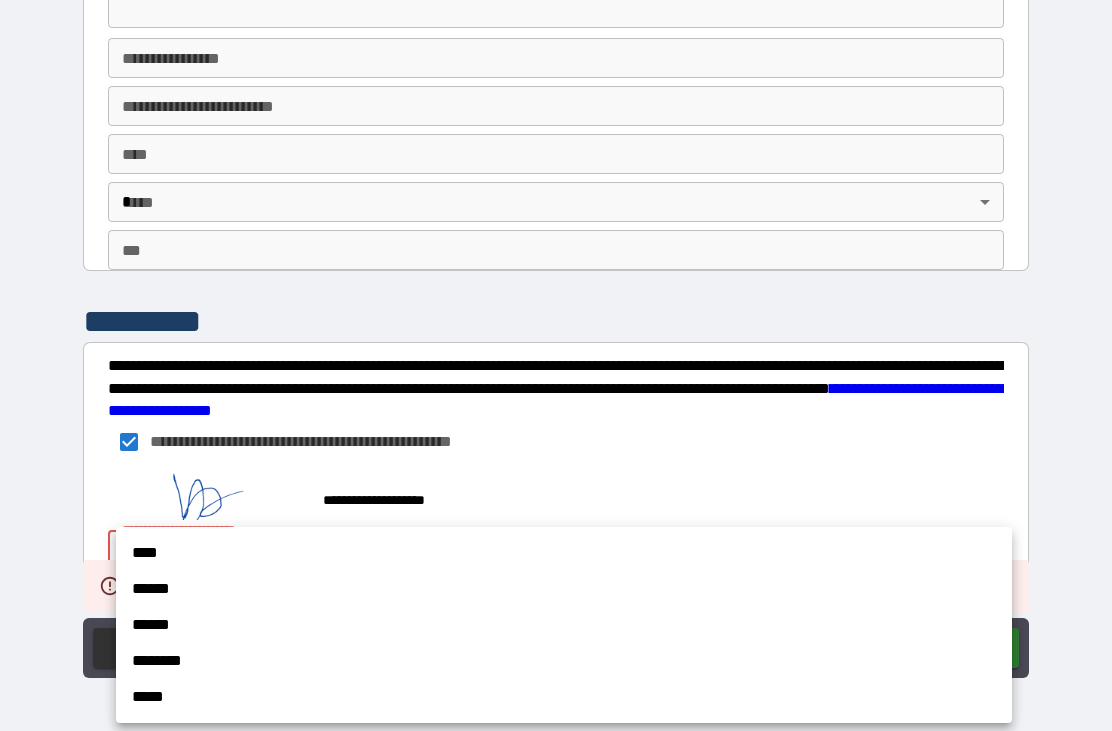 click on "****" at bounding box center [564, 553] 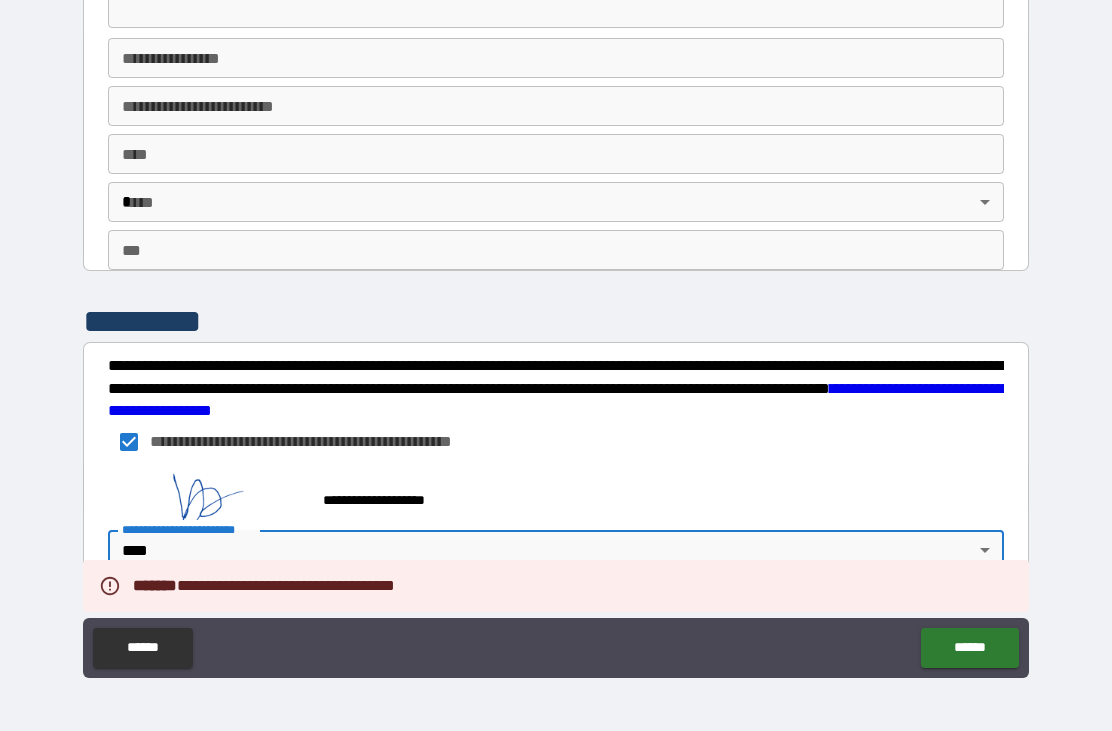 click on "******" at bounding box center (969, 648) 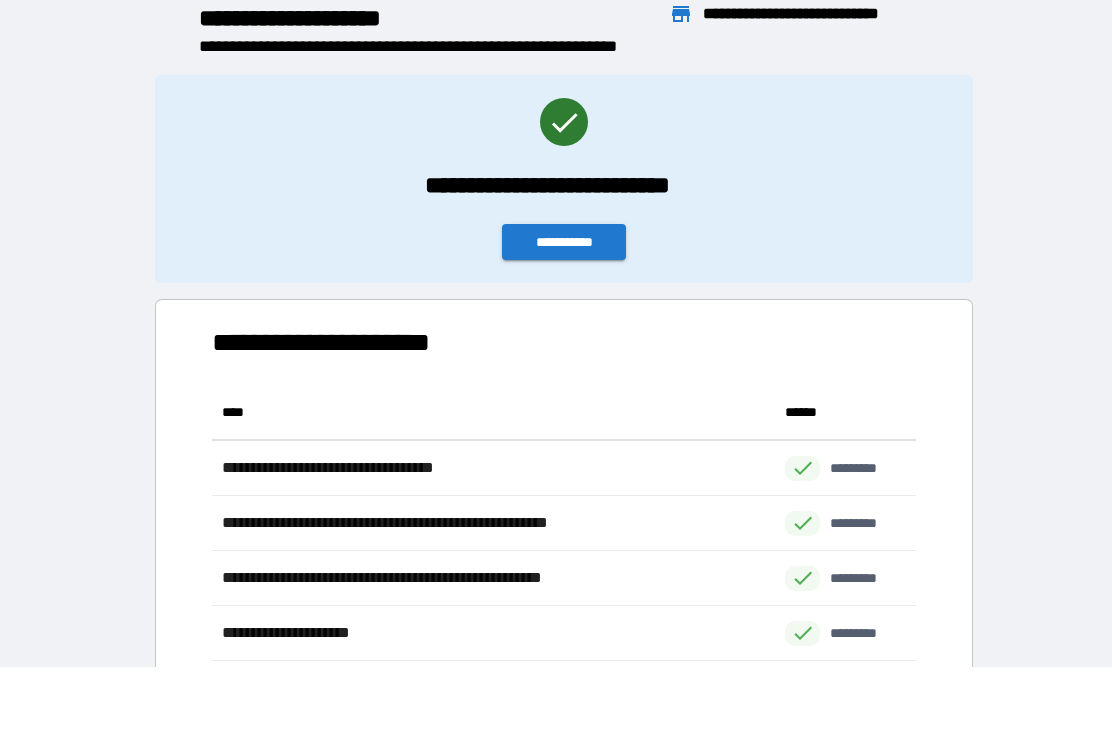 scroll, scrollTop: 276, scrollLeft: 704, axis: both 